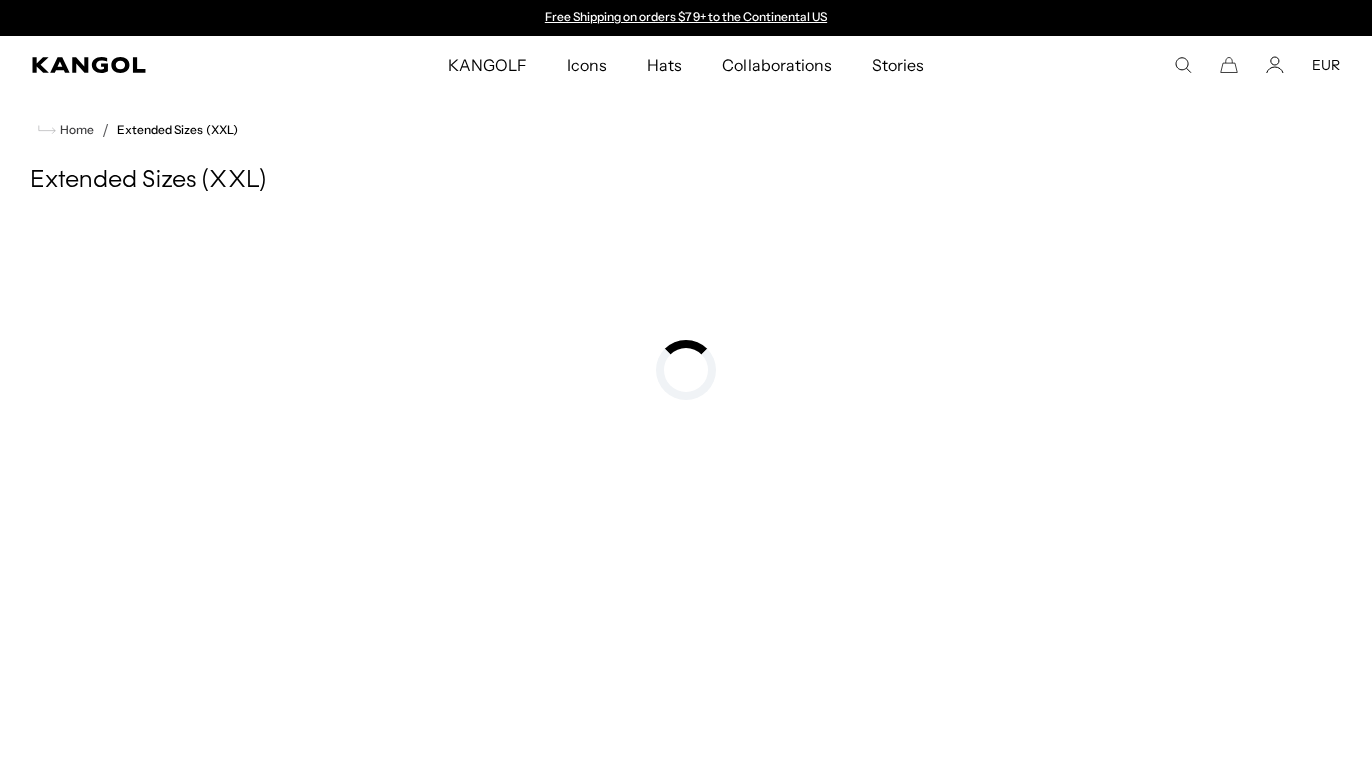 scroll, scrollTop: 0, scrollLeft: 0, axis: both 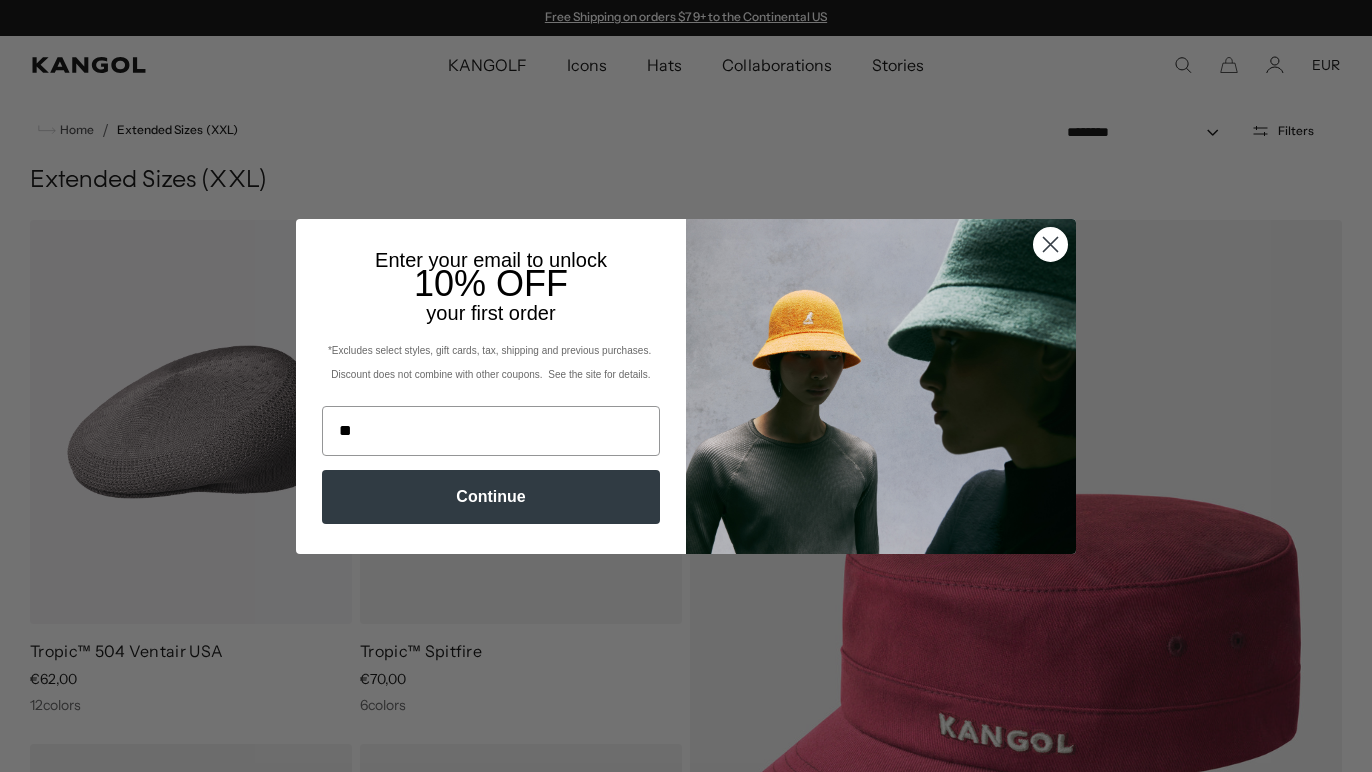type on "*" 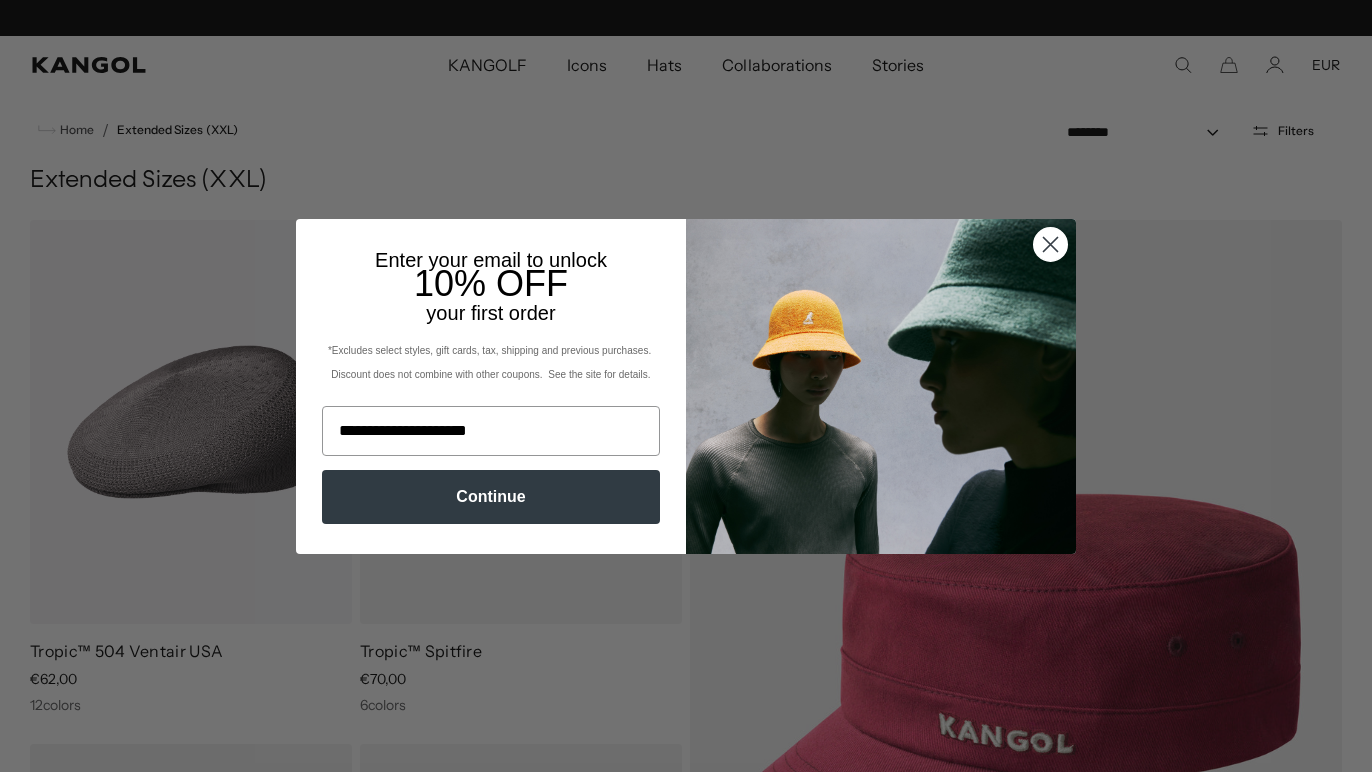 scroll, scrollTop: 0, scrollLeft: 0, axis: both 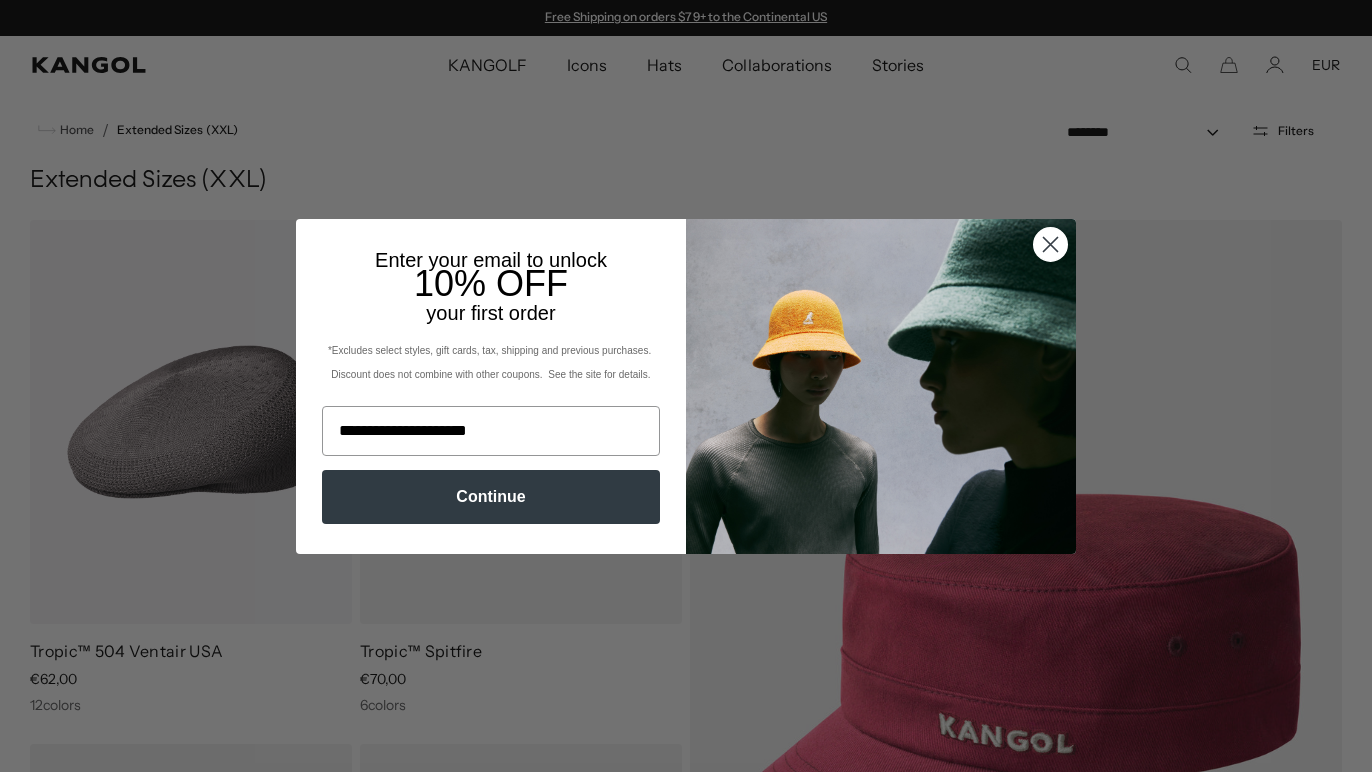 type on "**********" 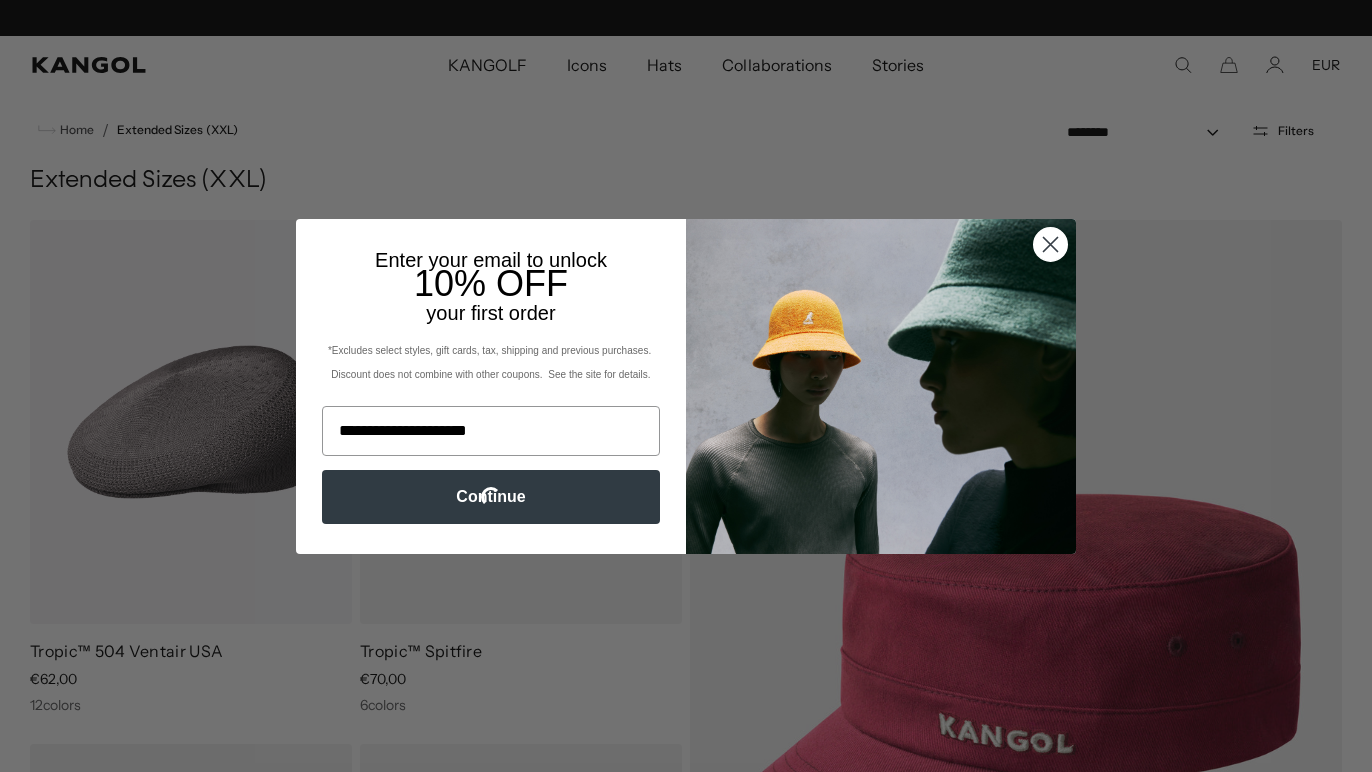 scroll, scrollTop: 0, scrollLeft: 0, axis: both 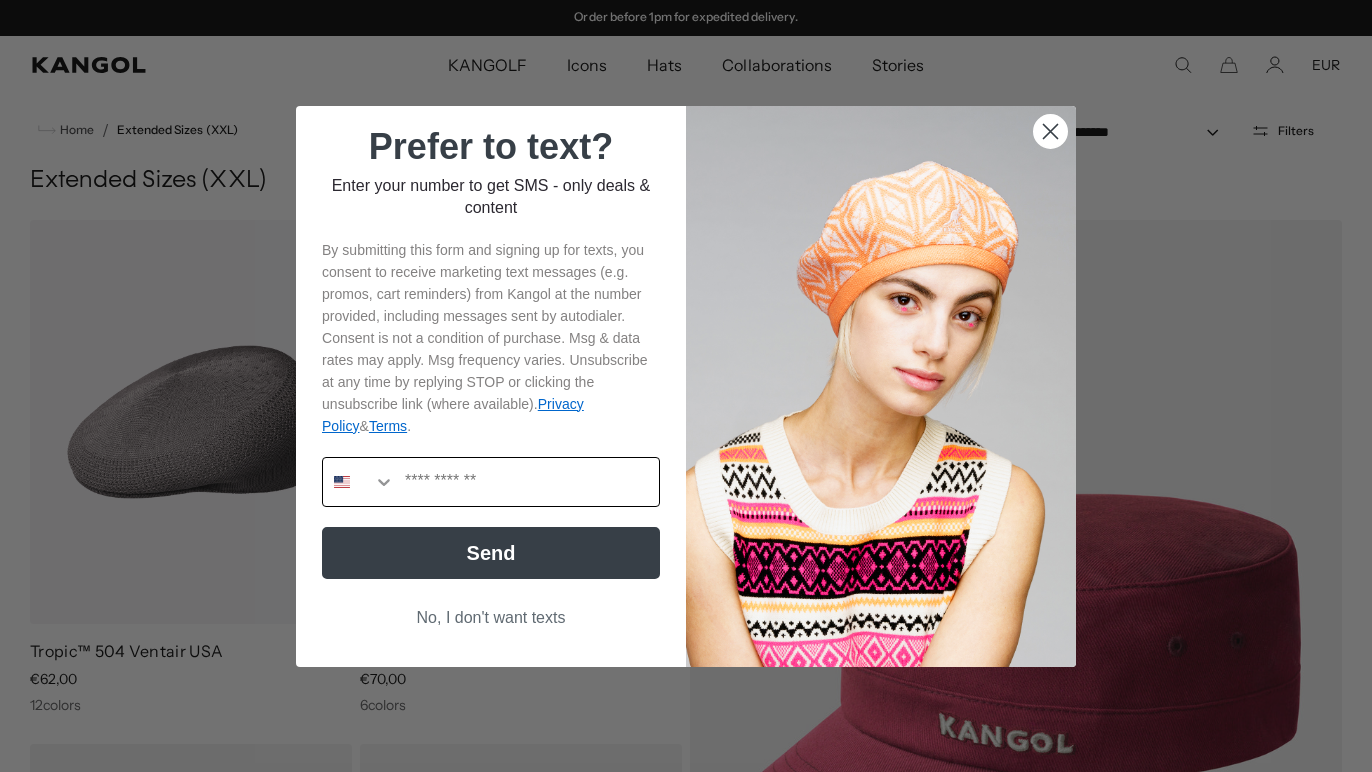 click 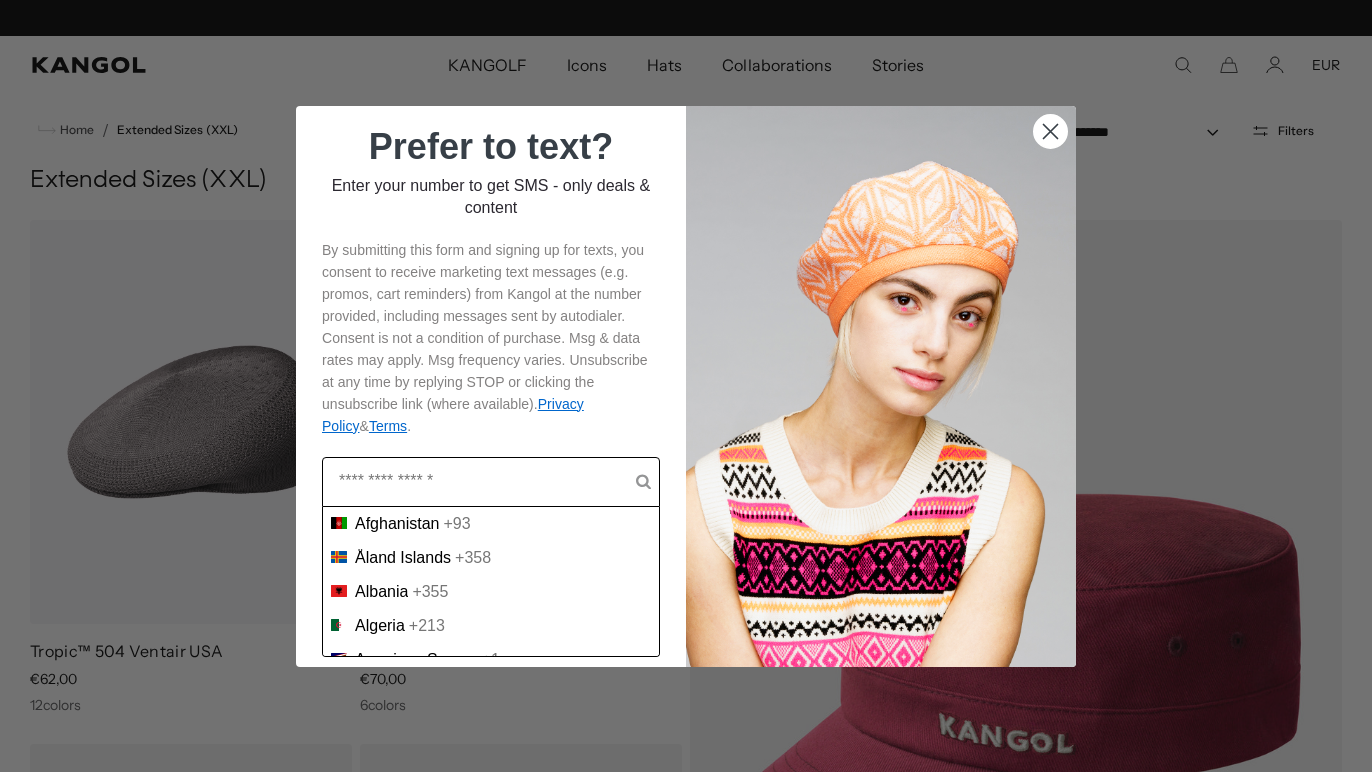 scroll, scrollTop: 0, scrollLeft: 0, axis: both 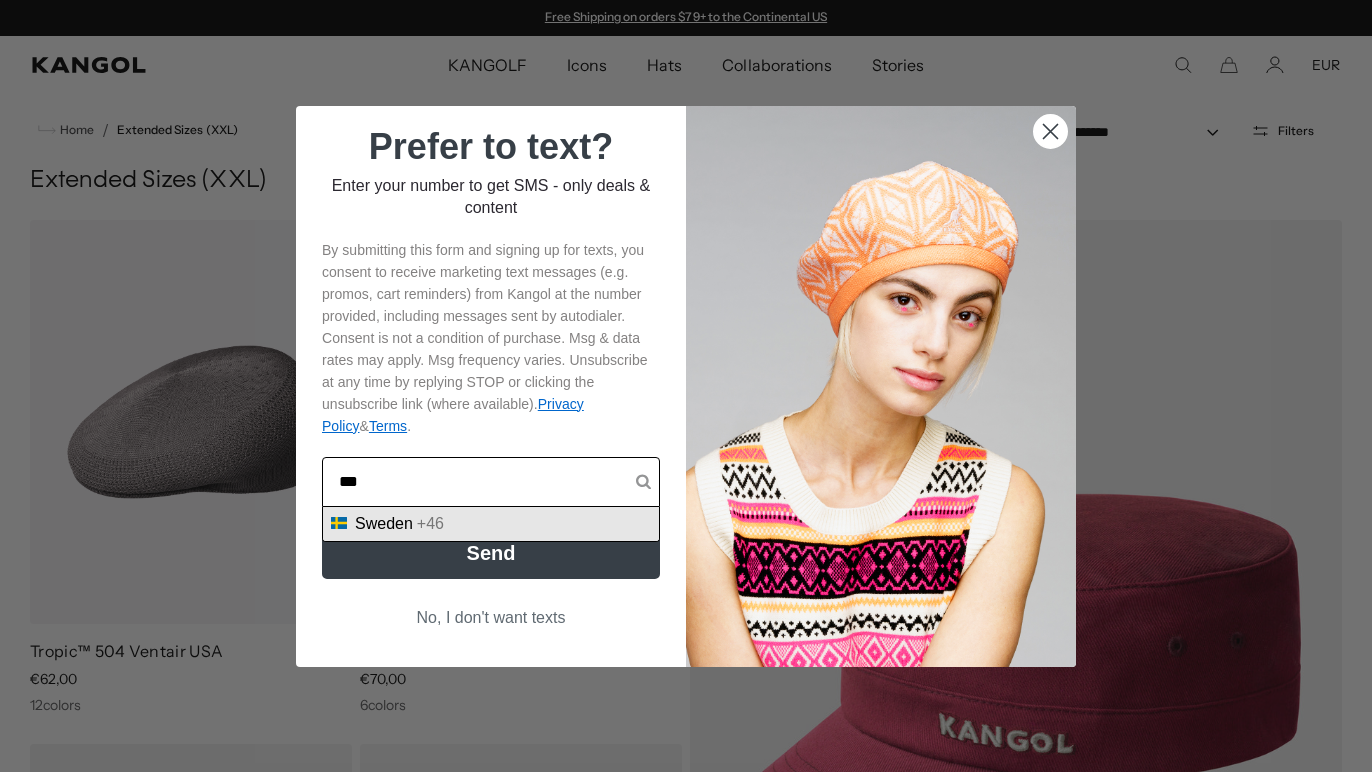 type on "***" 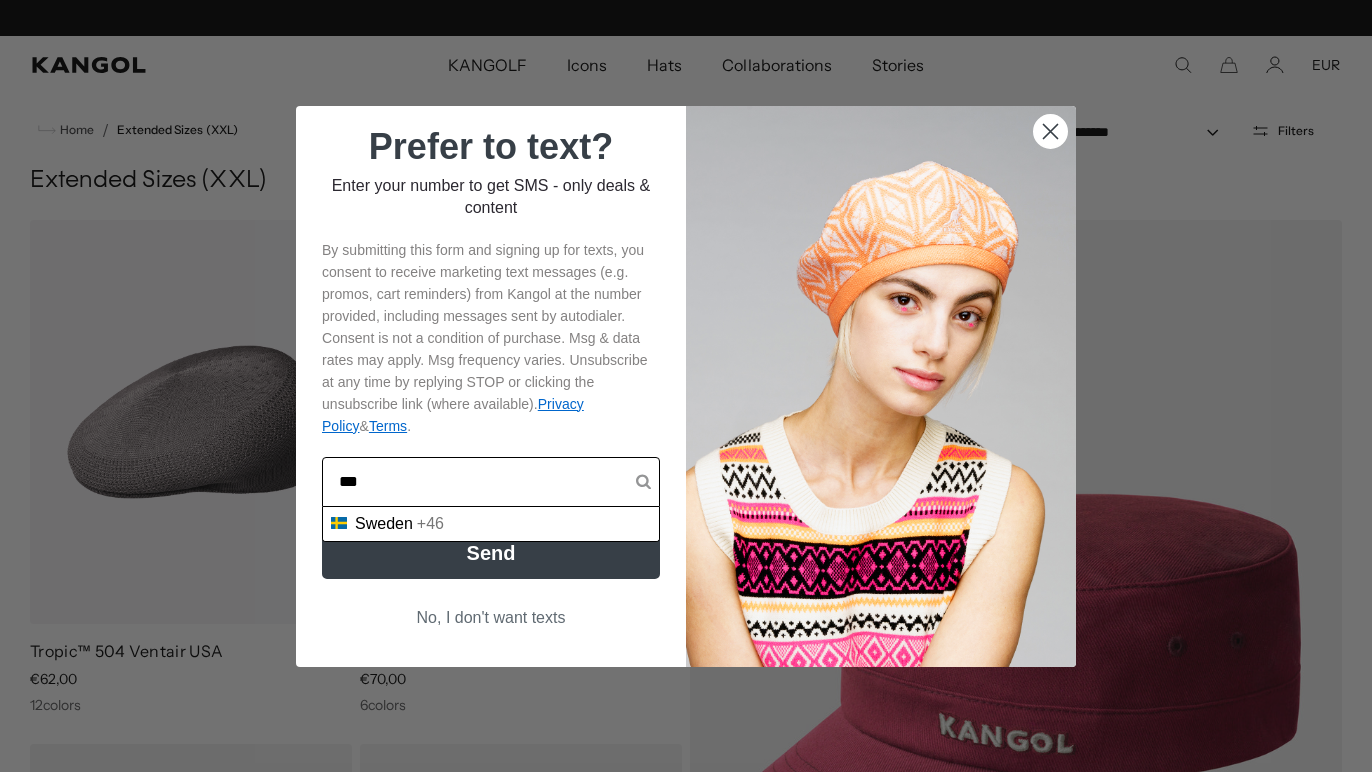 scroll, scrollTop: 0, scrollLeft: 412, axis: horizontal 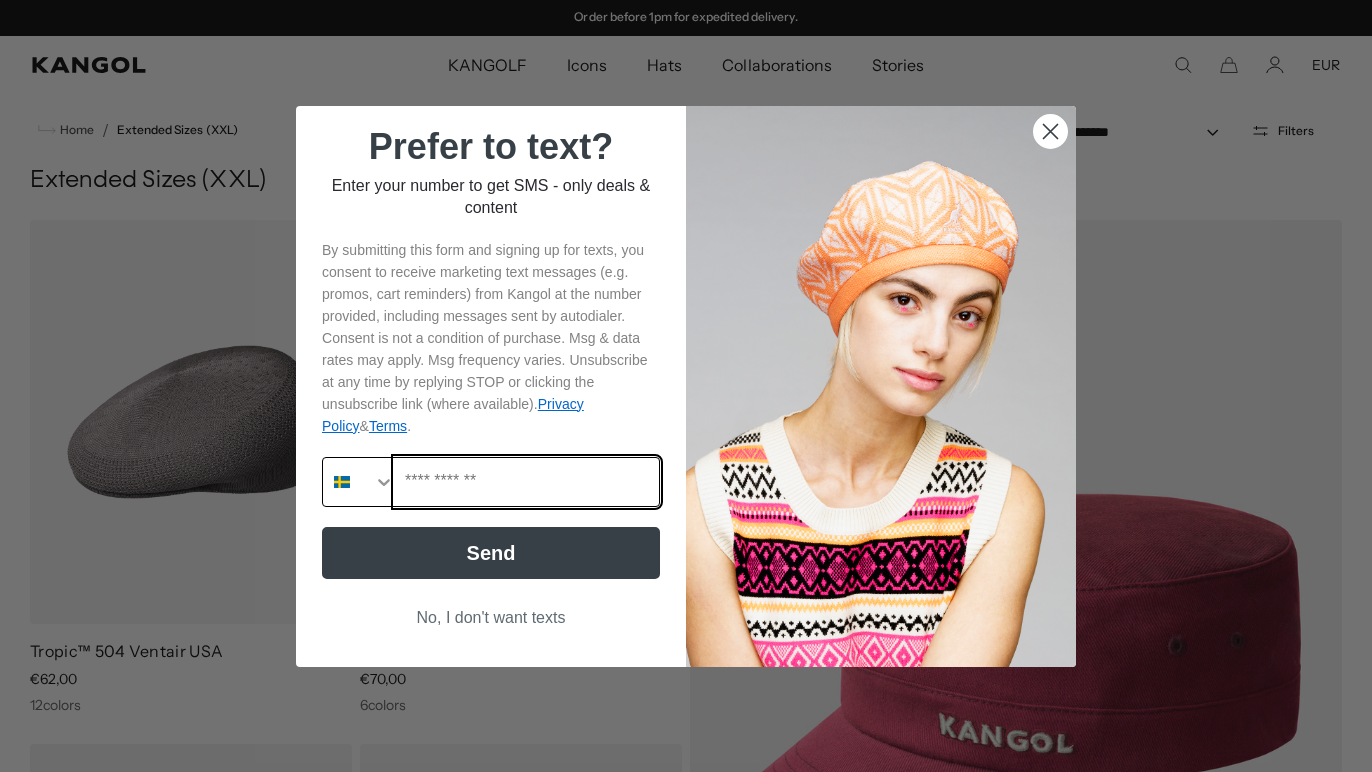 click at bounding box center (527, 482) 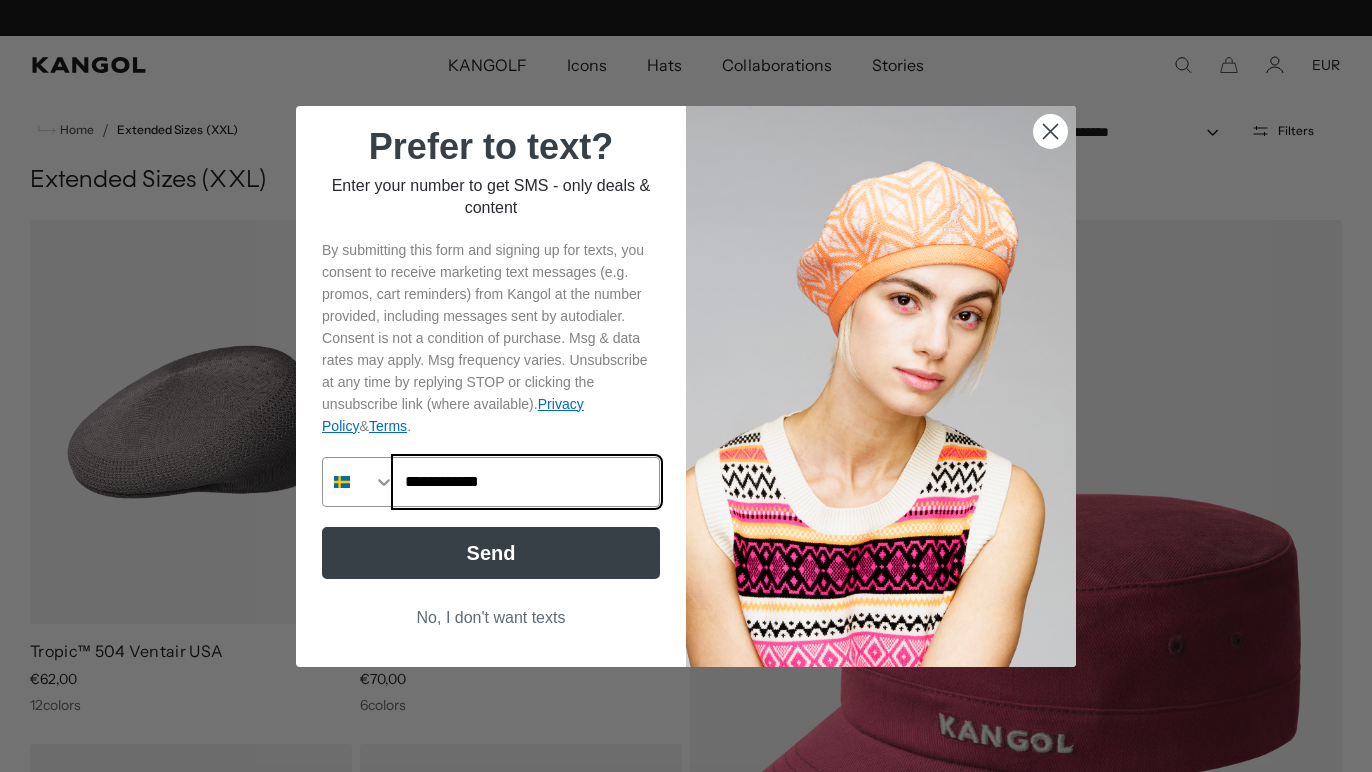 scroll, scrollTop: 0, scrollLeft: 0, axis: both 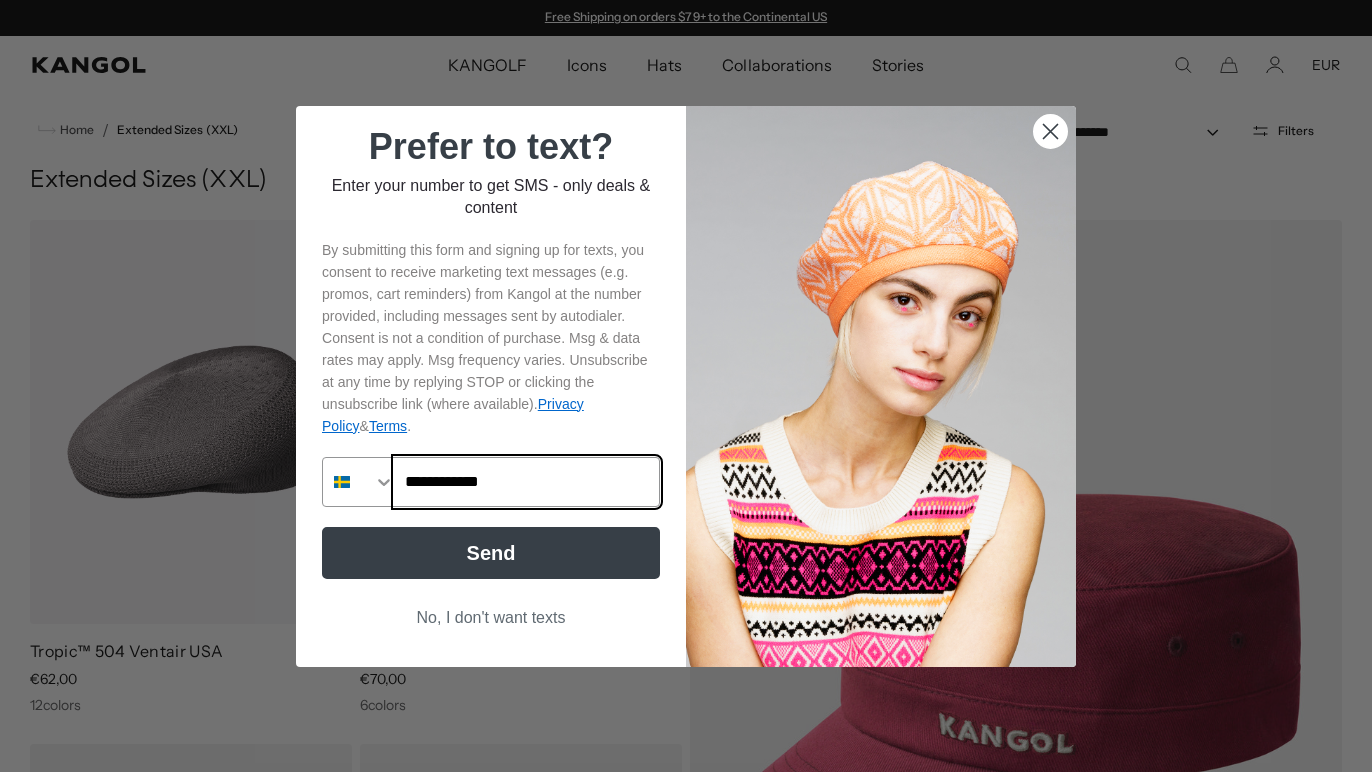 type on "**********" 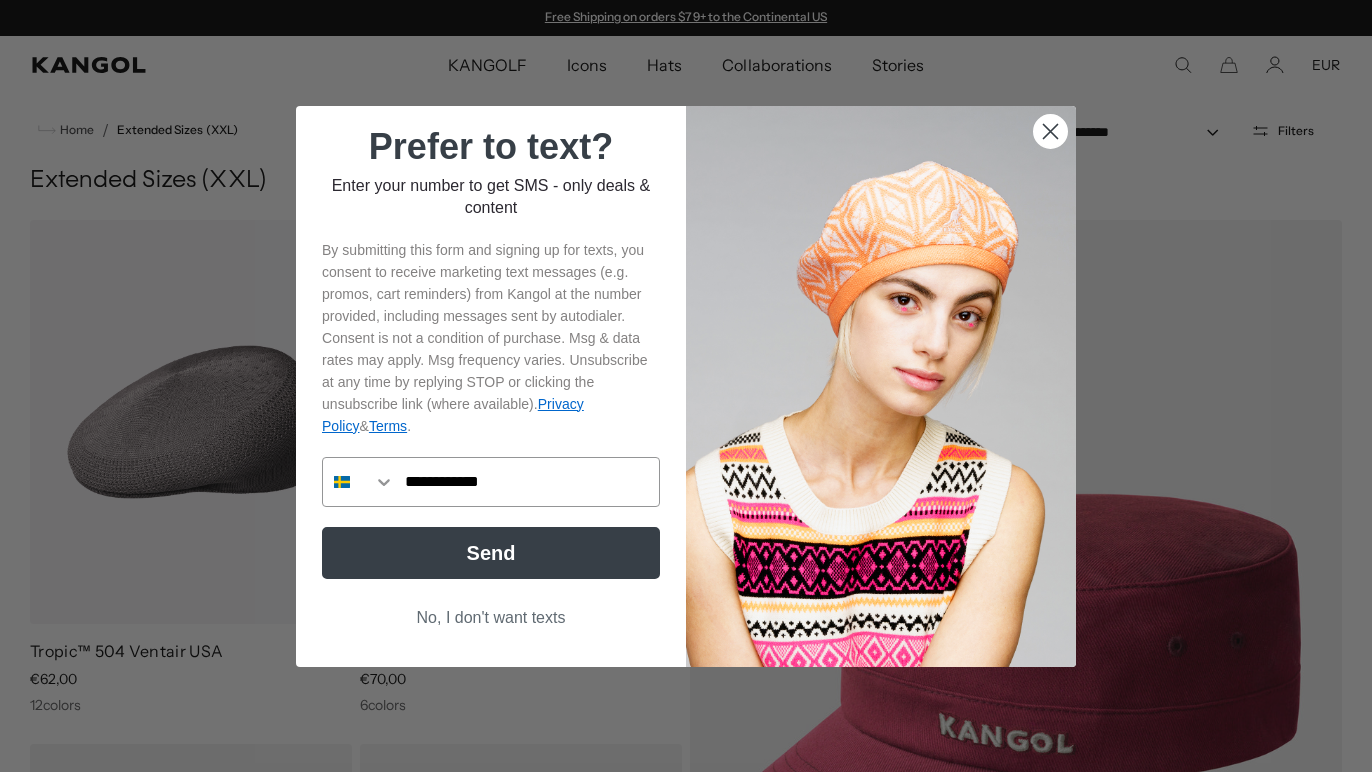 click on "No, I don't want texts" at bounding box center (491, 618) 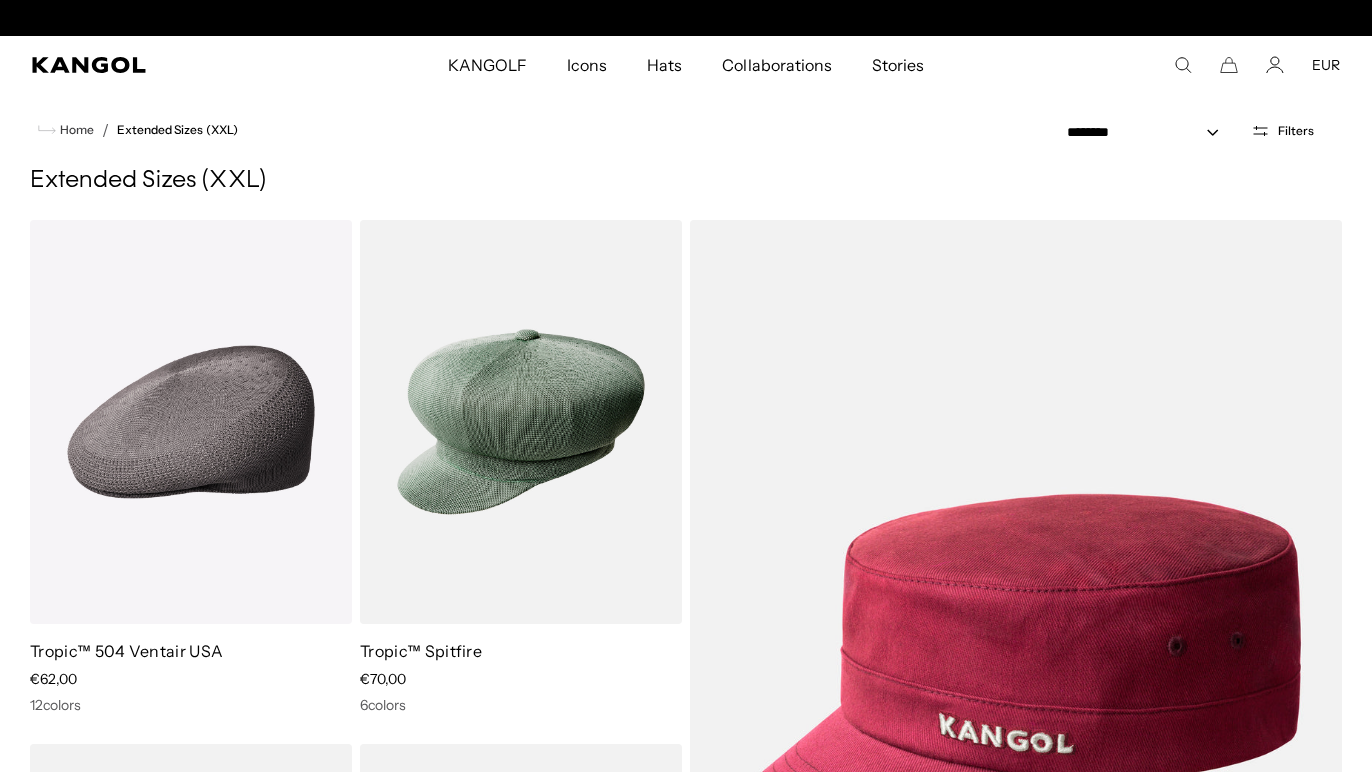 scroll, scrollTop: 0, scrollLeft: 412, axis: horizontal 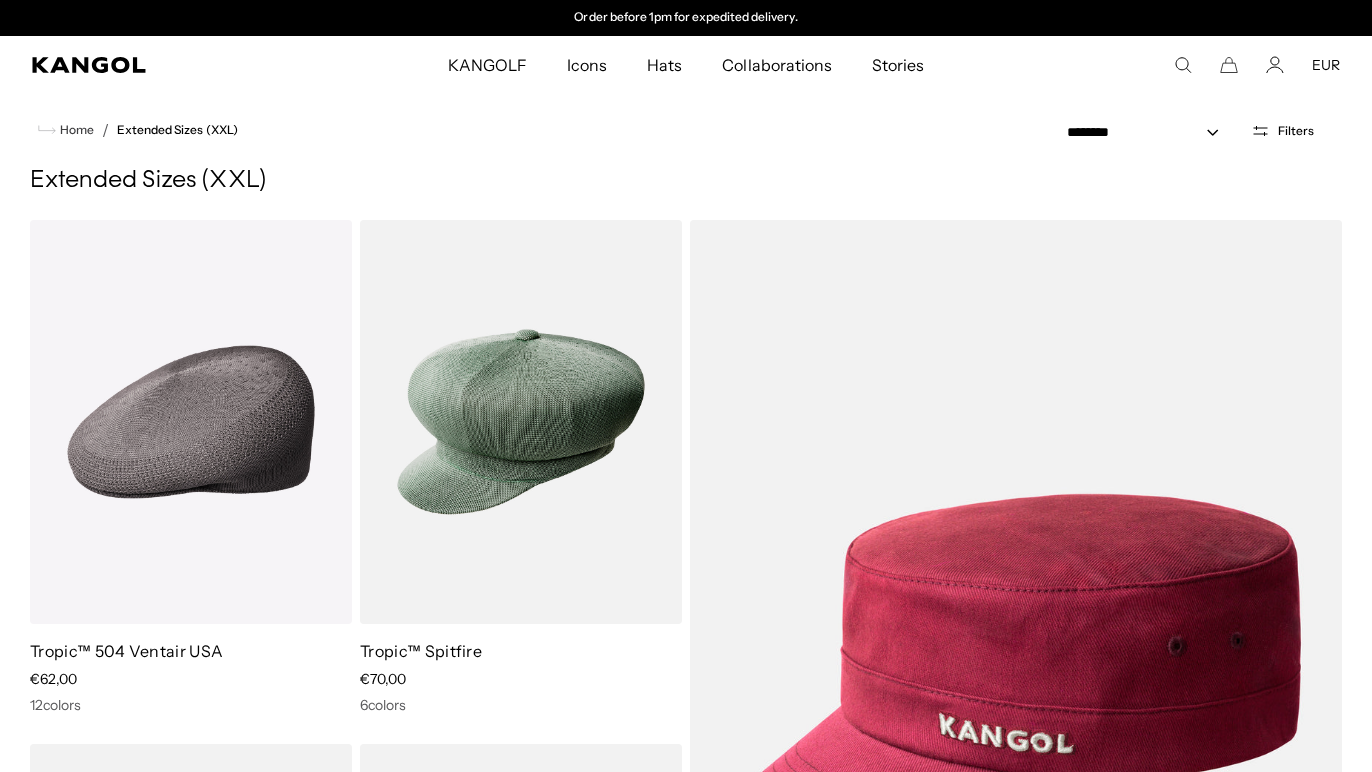 click on "**********" at bounding box center (1200, 130) 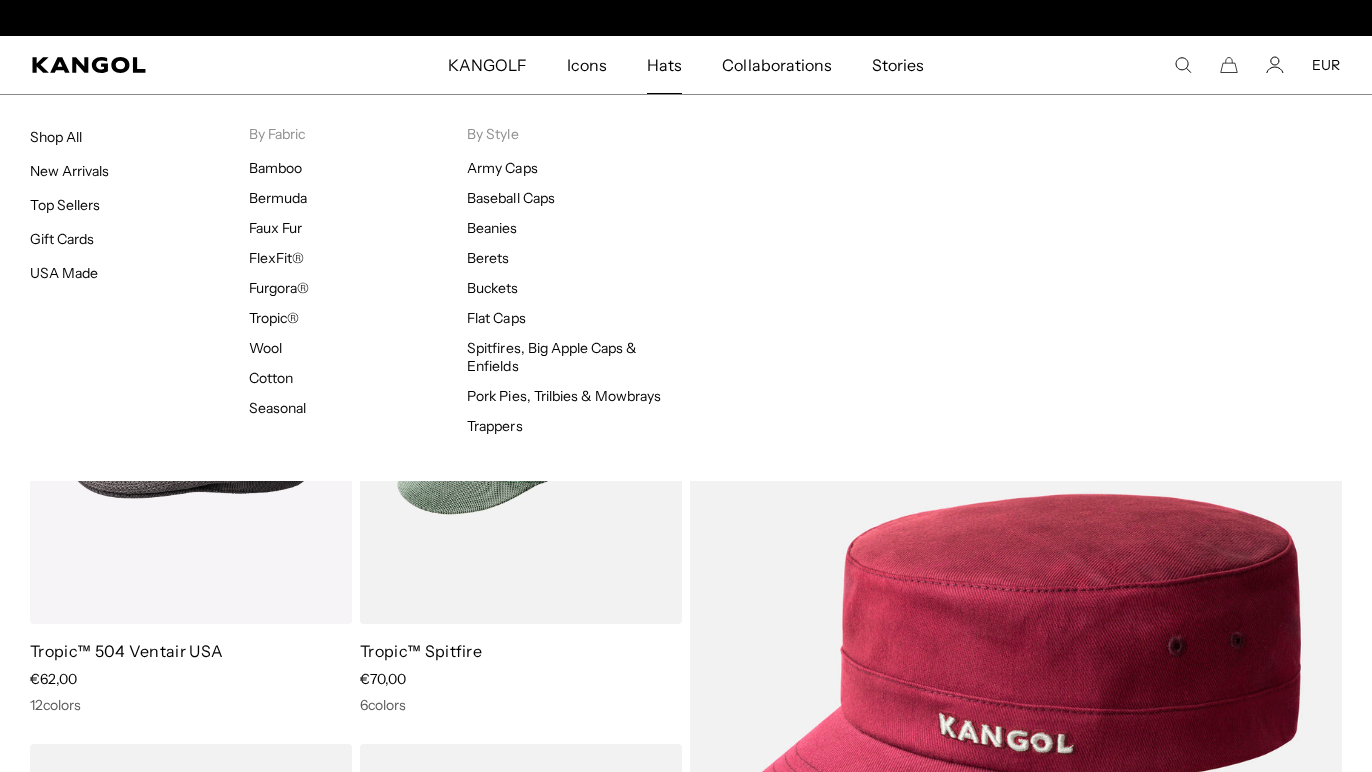 scroll, scrollTop: 0, scrollLeft: 0, axis: both 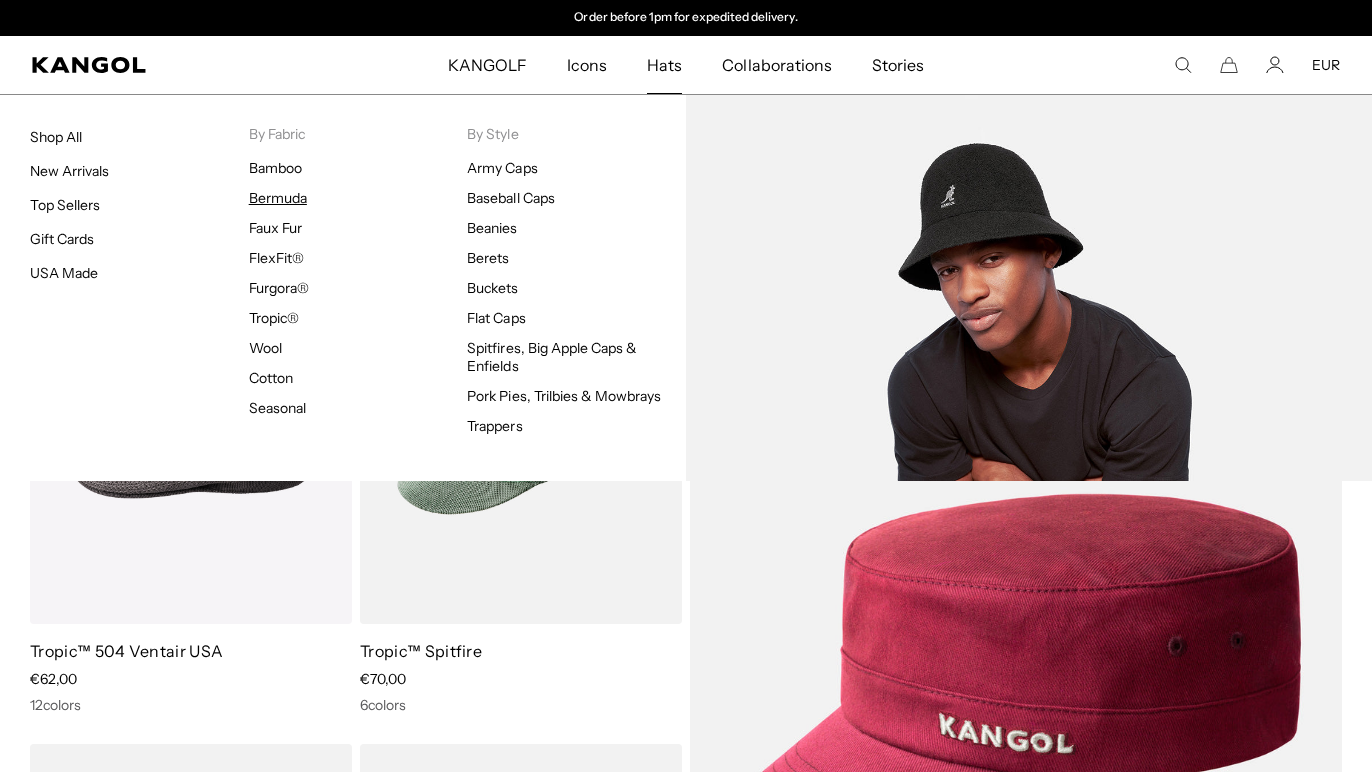 click on "Bermuda" at bounding box center [278, 198] 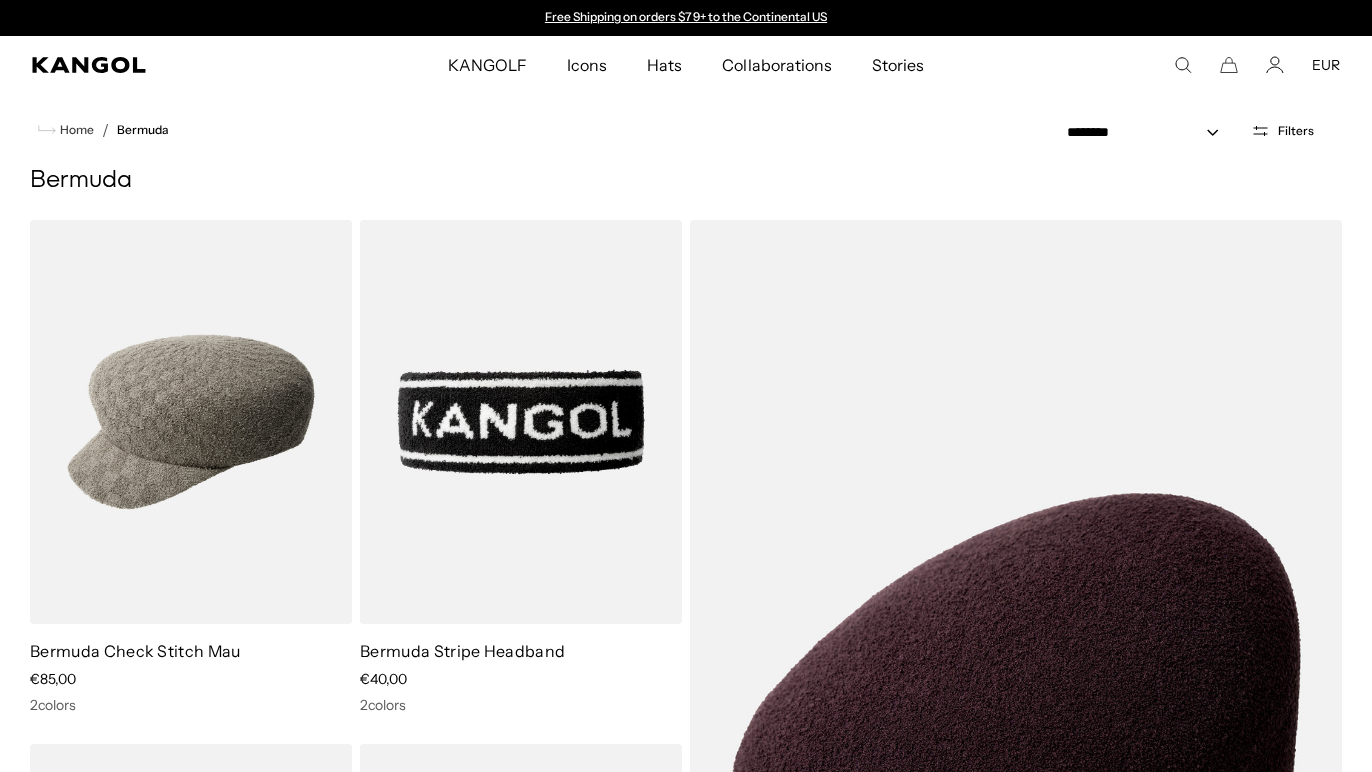 scroll, scrollTop: 0, scrollLeft: 0, axis: both 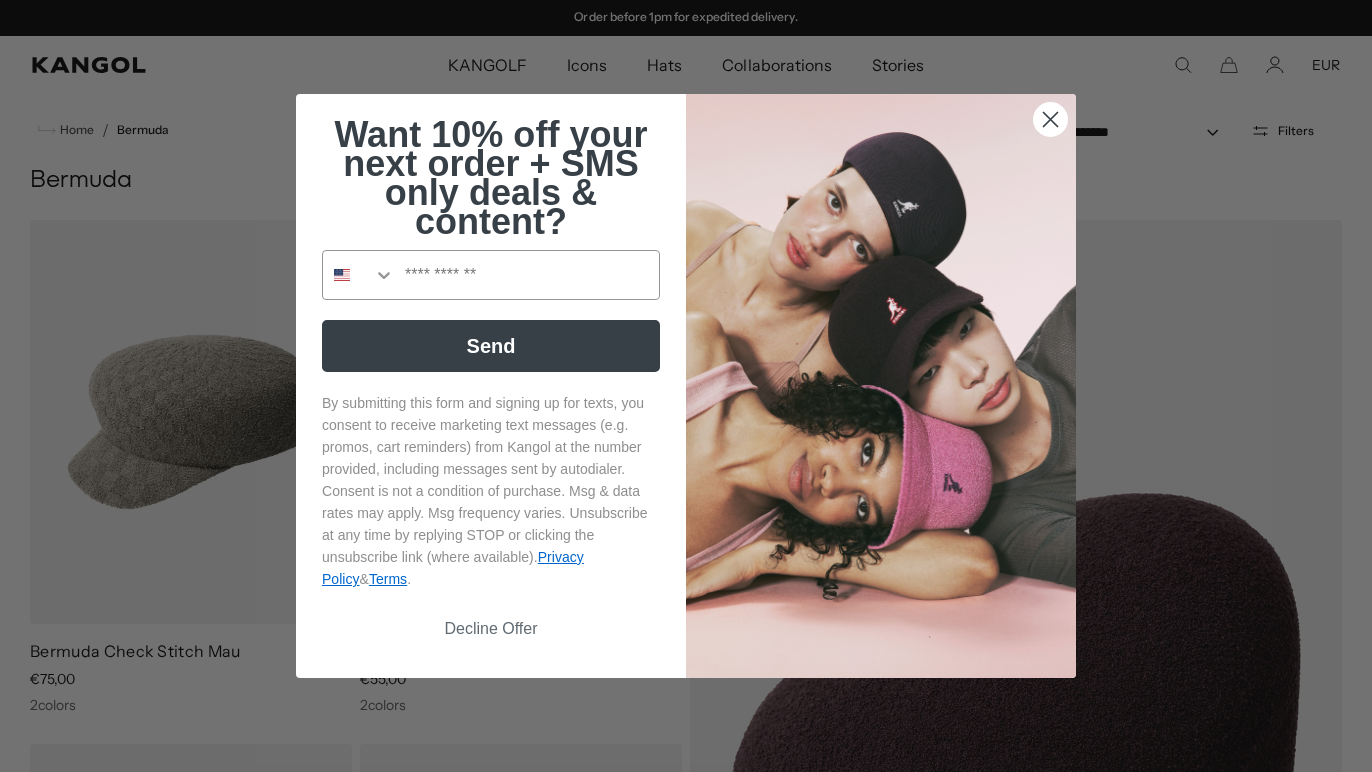click 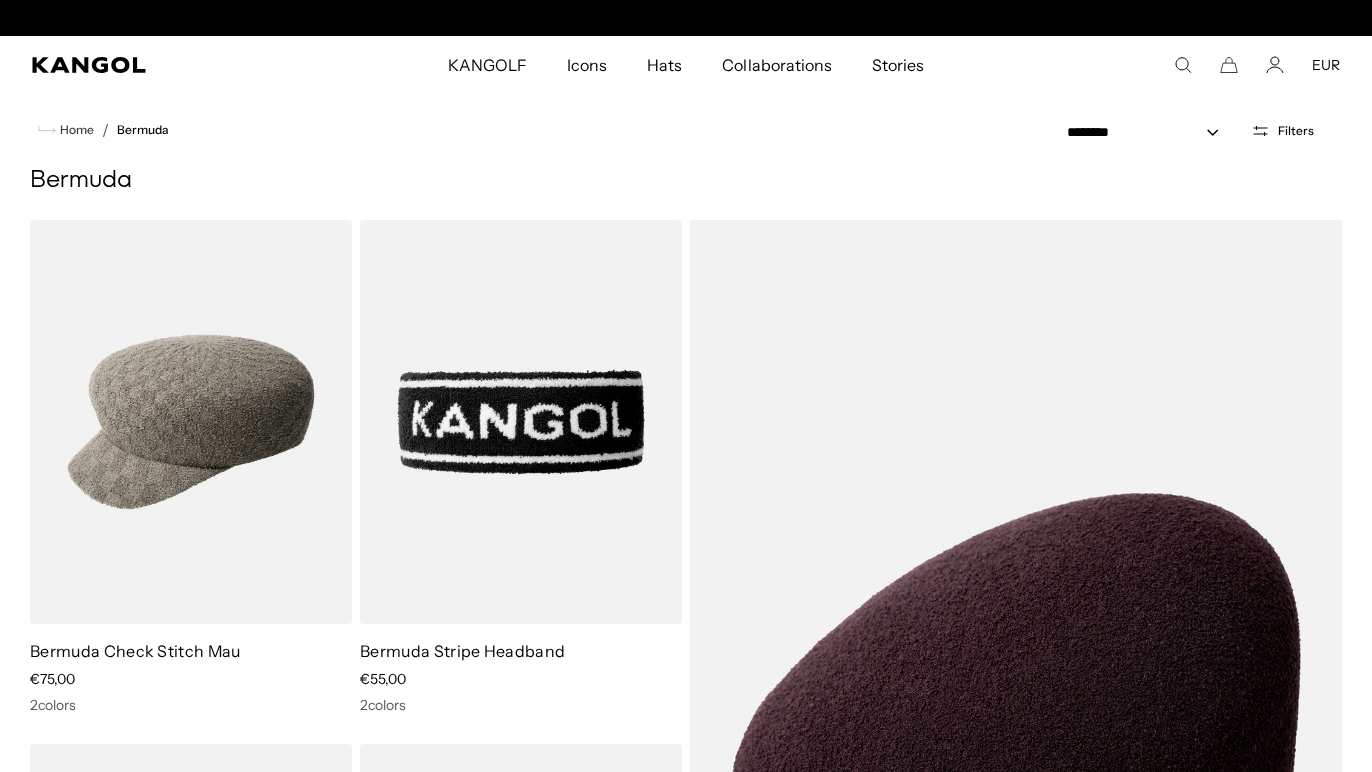 scroll, scrollTop: 0, scrollLeft: 0, axis: both 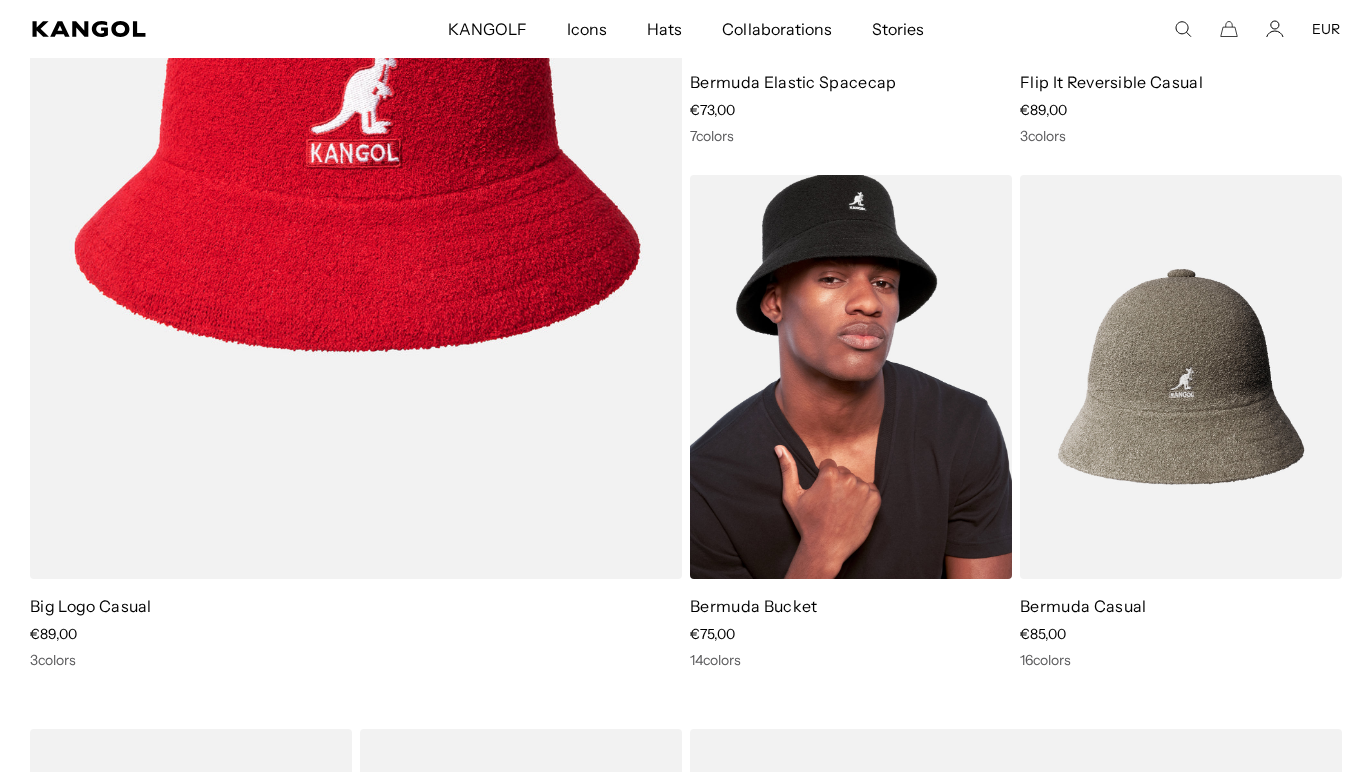 click at bounding box center [851, 377] 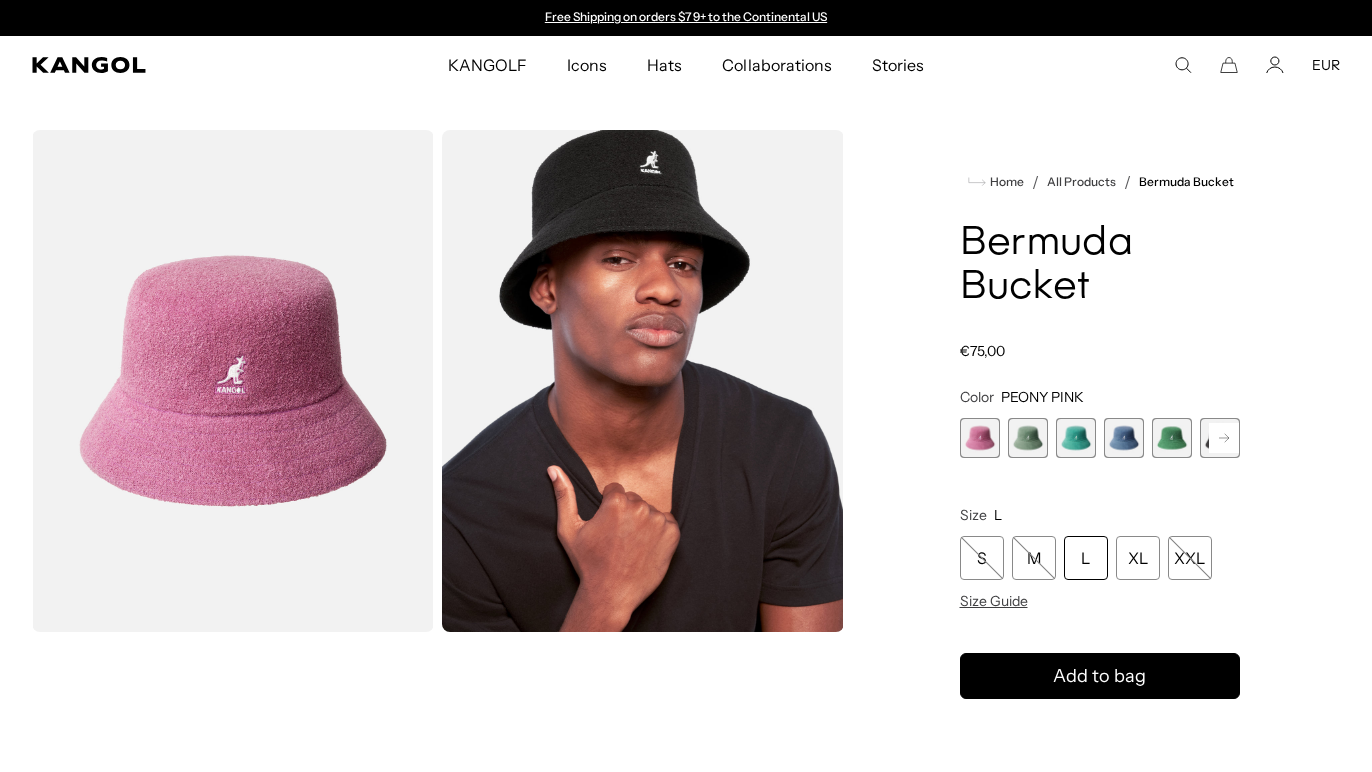 scroll, scrollTop: 0, scrollLeft: 0, axis: both 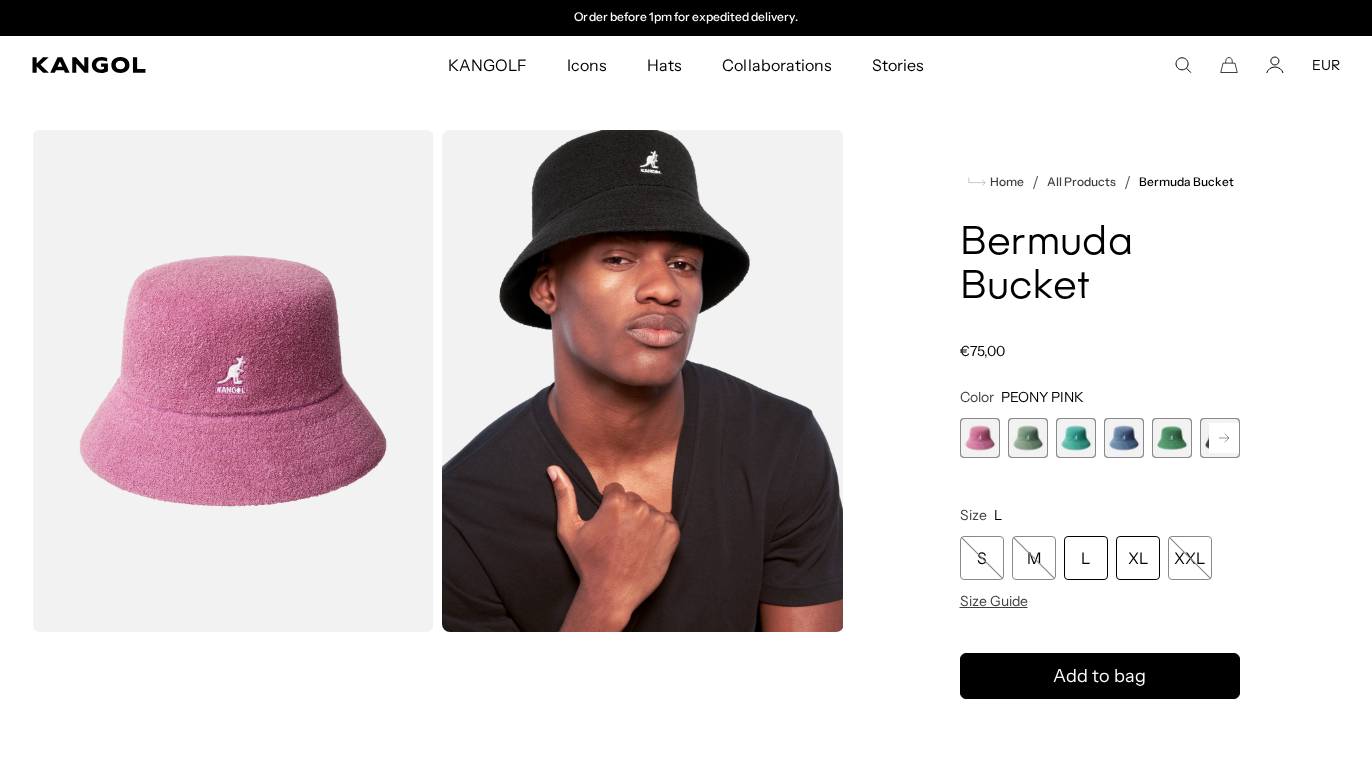 click on "XL" at bounding box center (1138, 558) 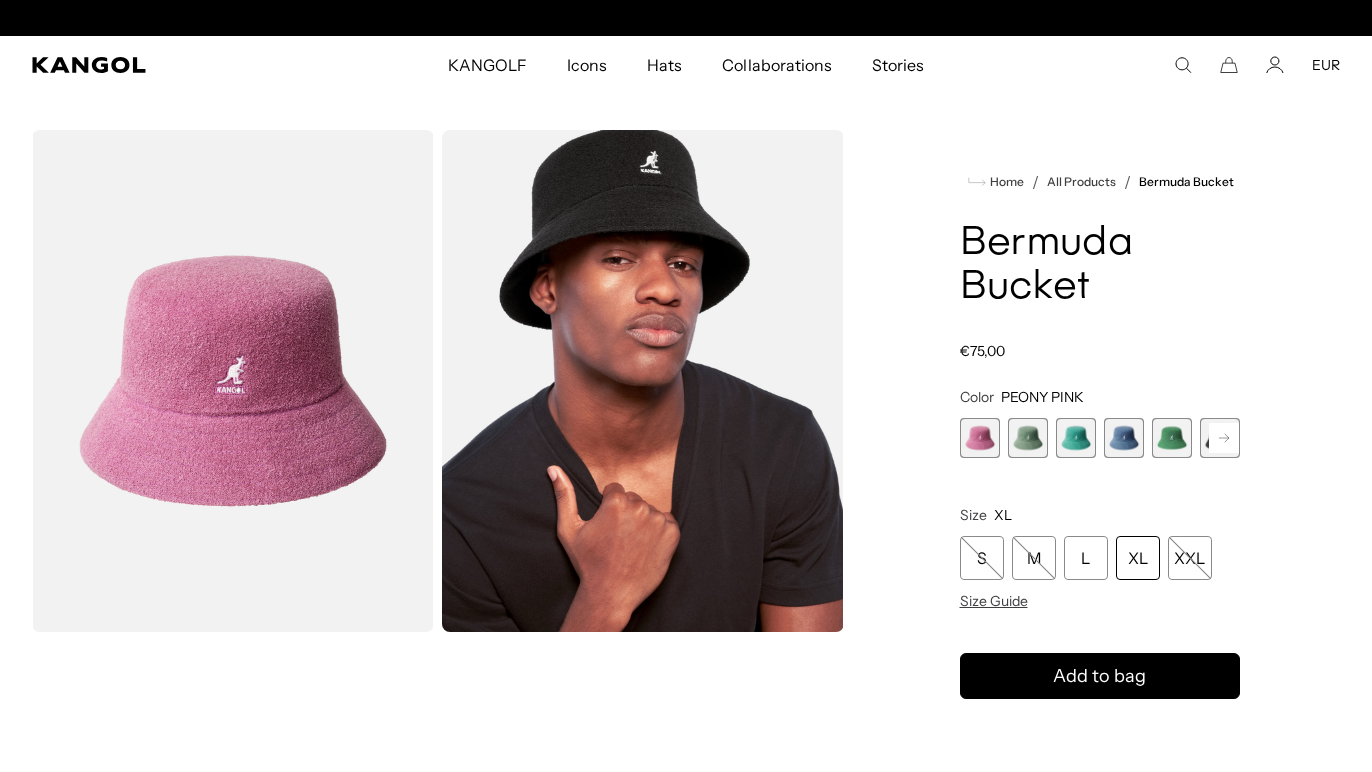 scroll, scrollTop: 0, scrollLeft: 0, axis: both 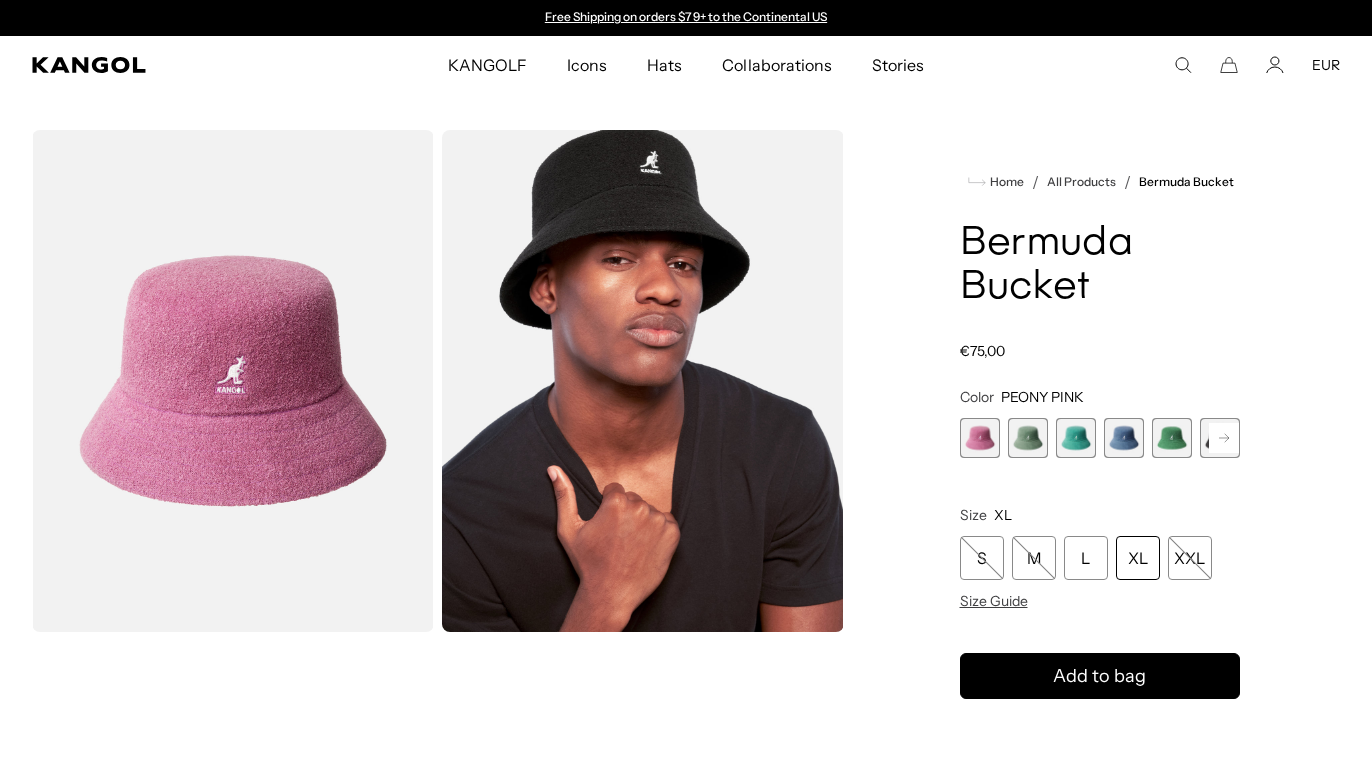 click on "XL" at bounding box center [1138, 558] 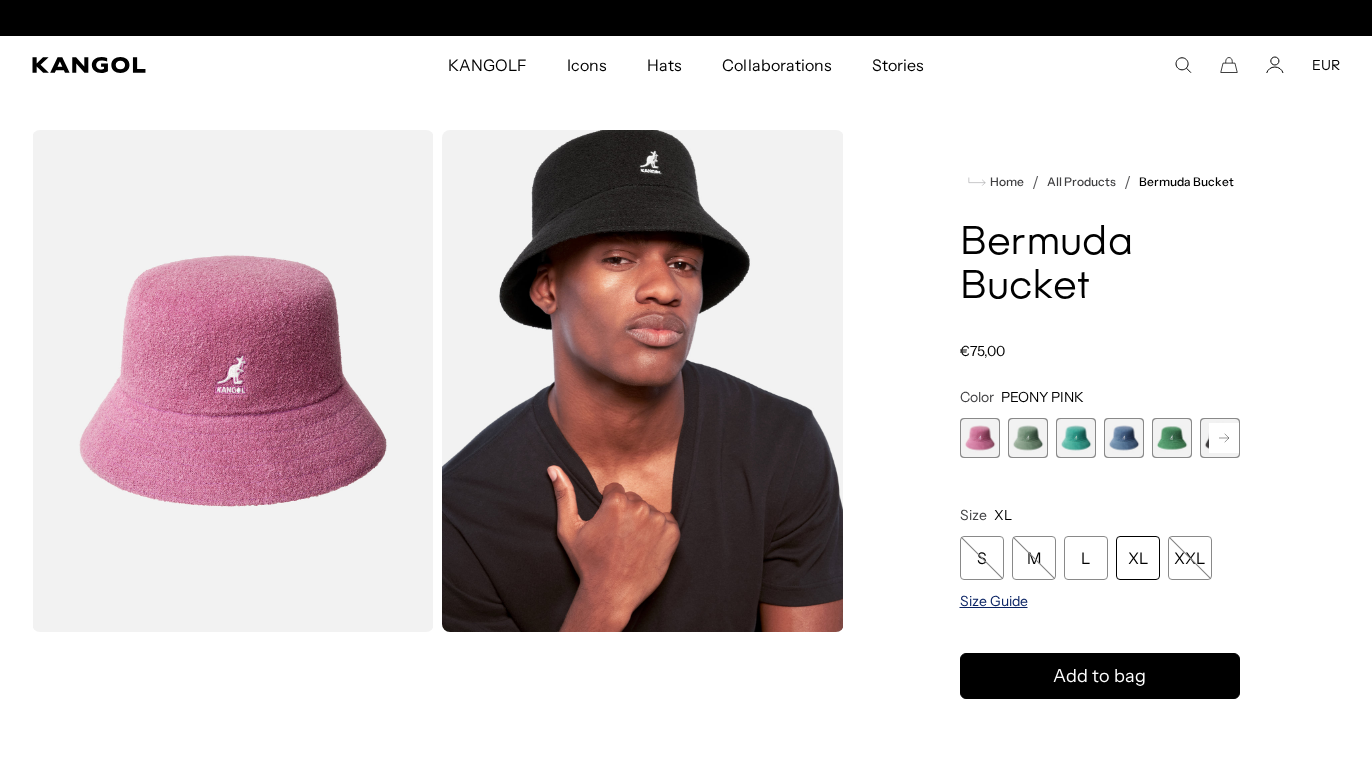 click on "Size Guide" at bounding box center [994, 601] 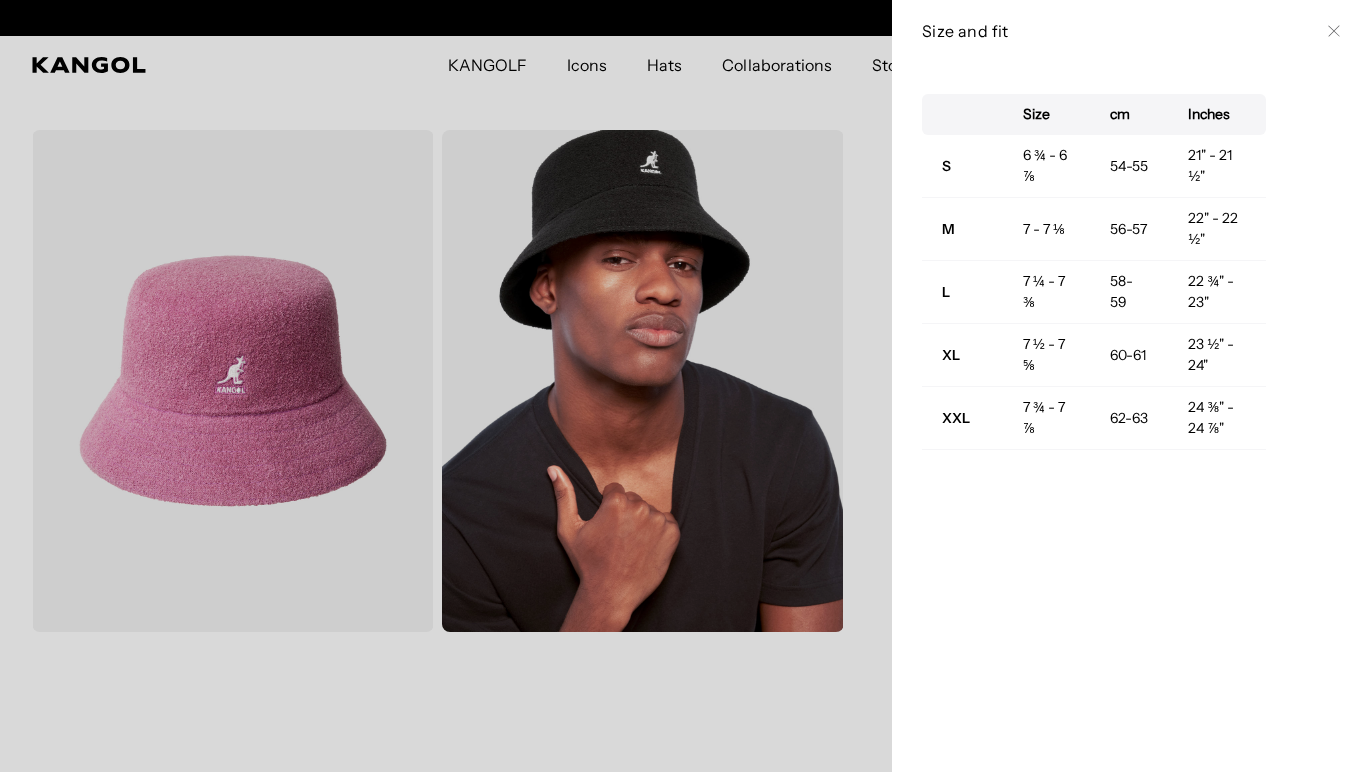 scroll, scrollTop: 0, scrollLeft: 0, axis: both 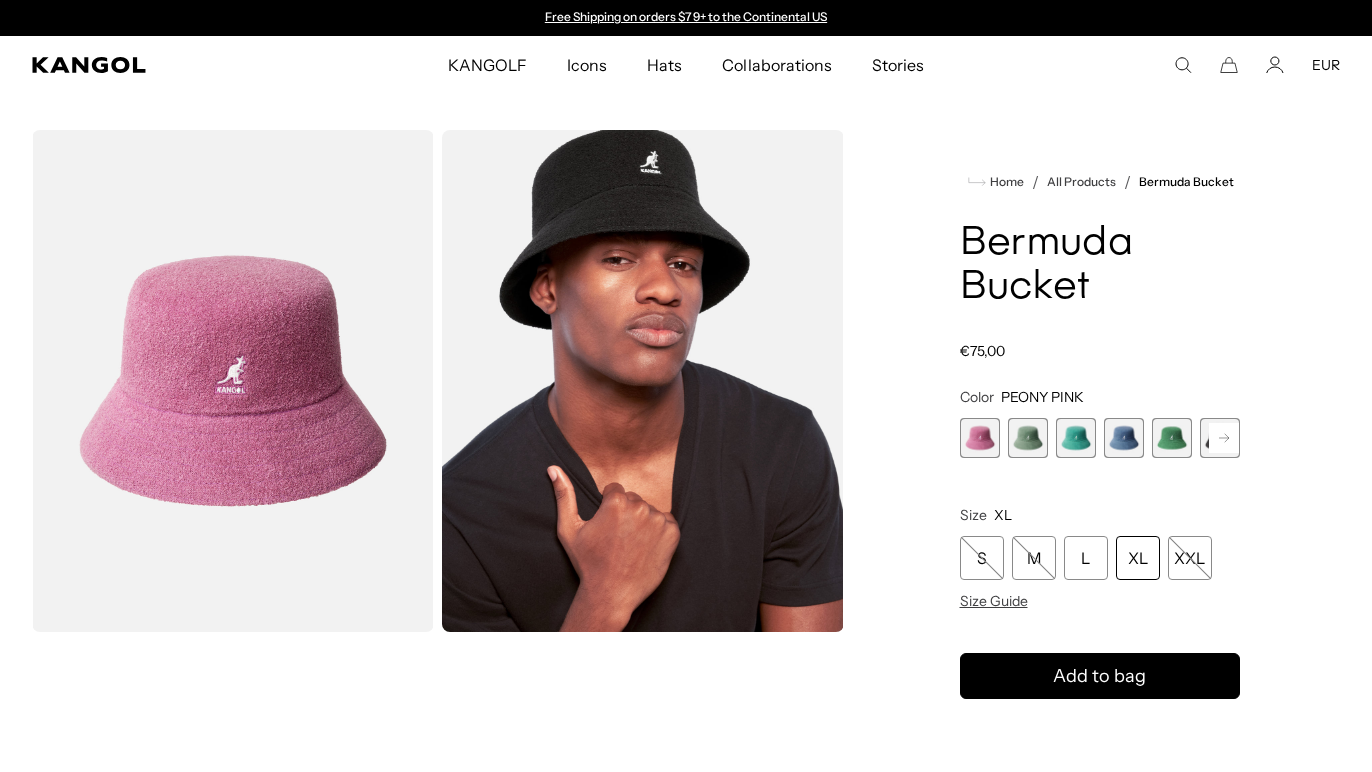 click 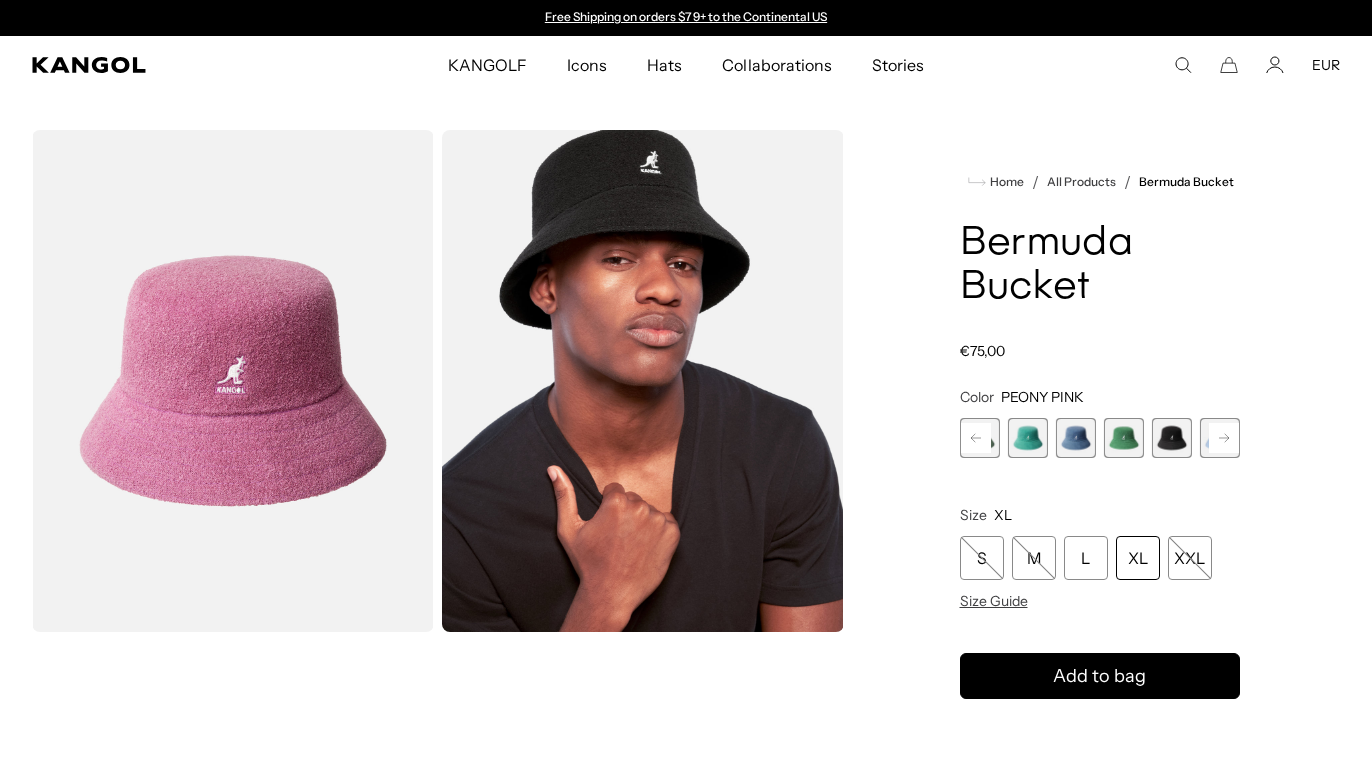 click 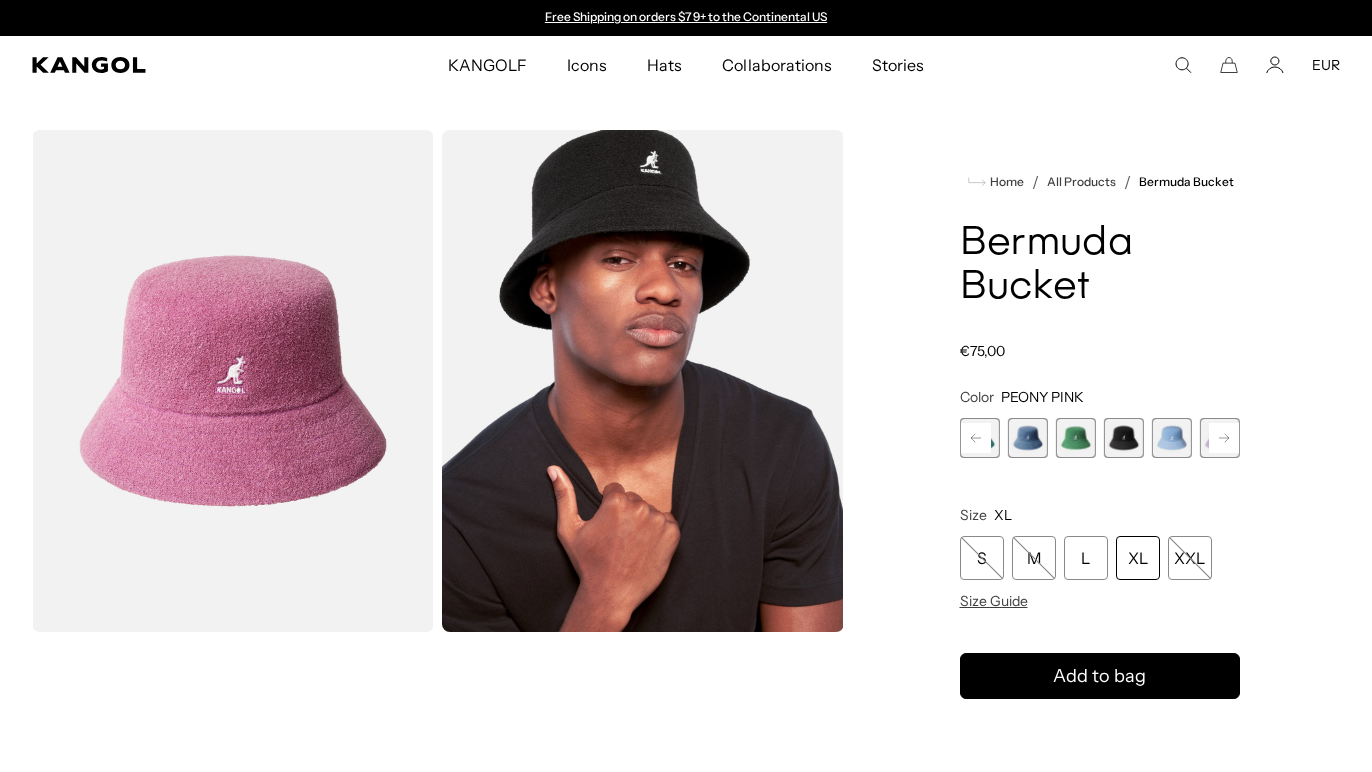 click 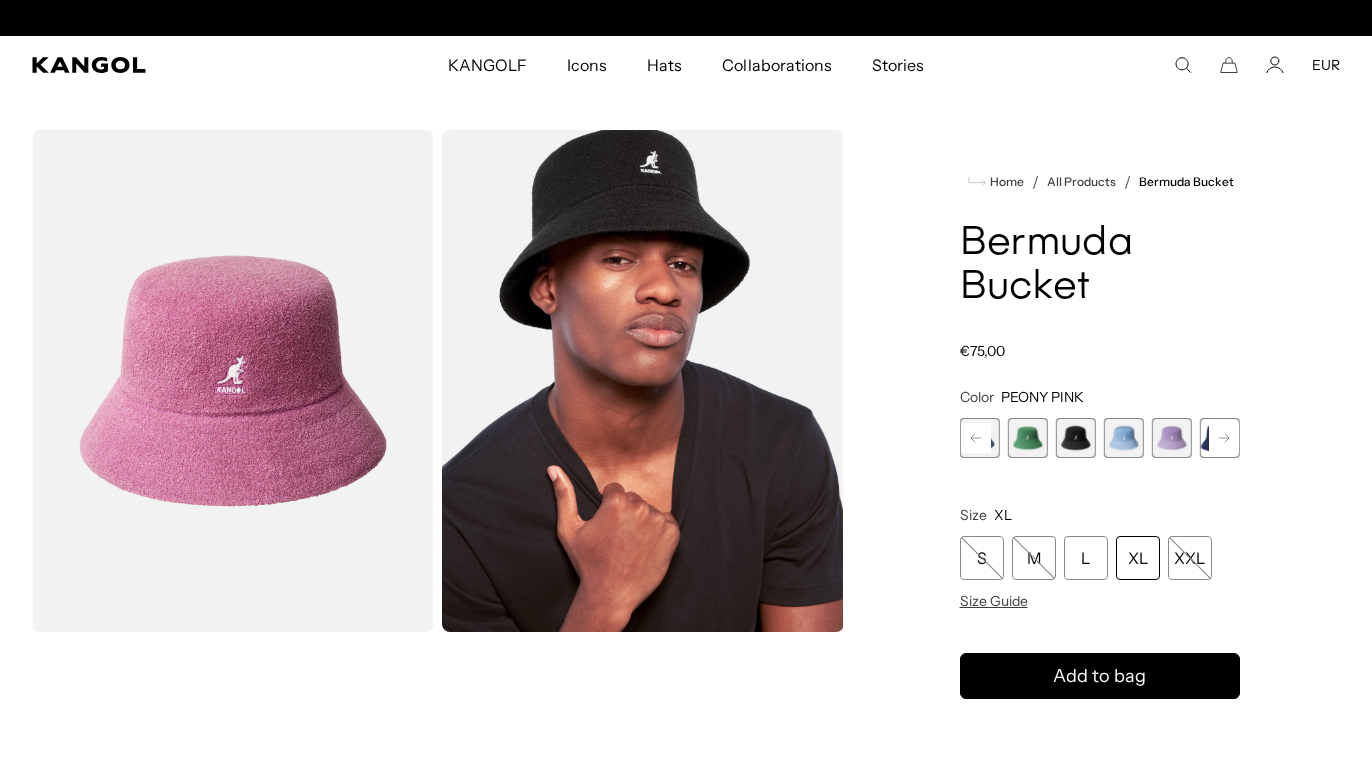click 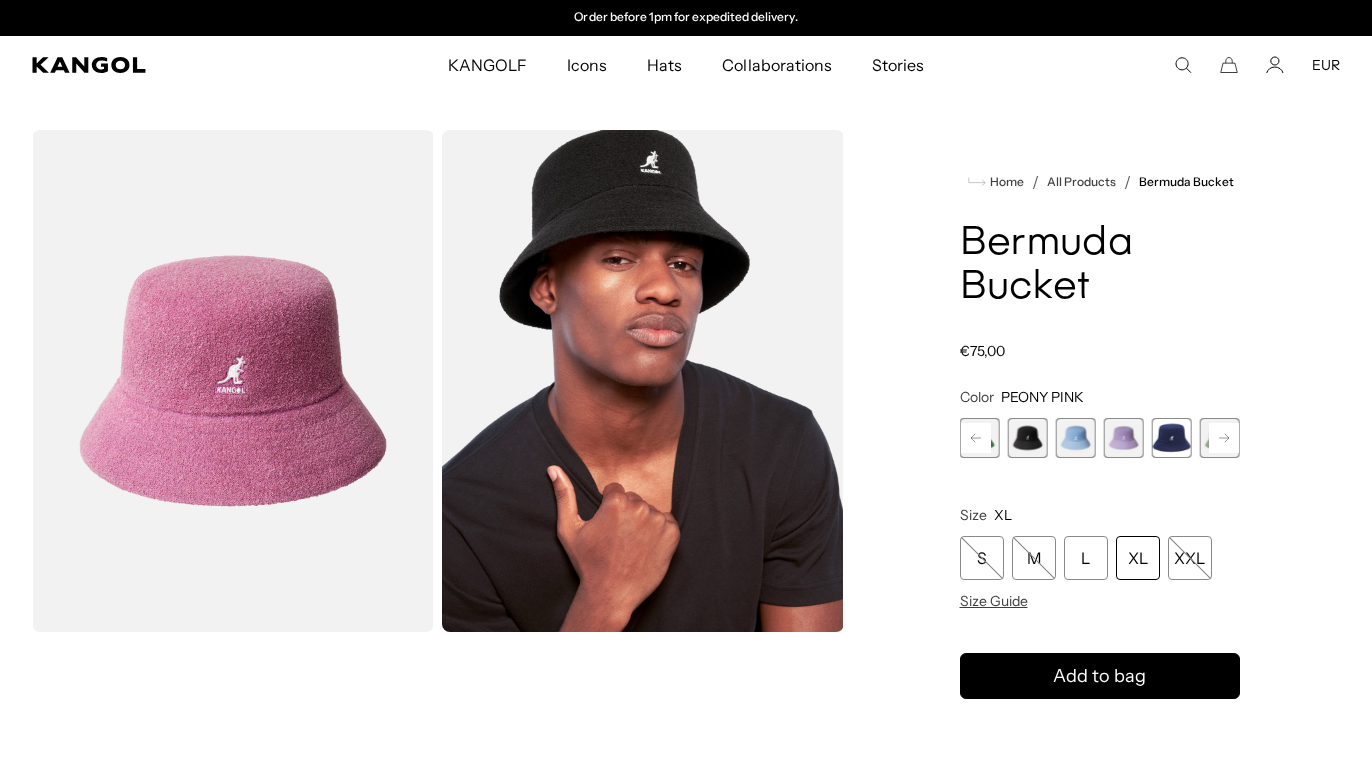 click 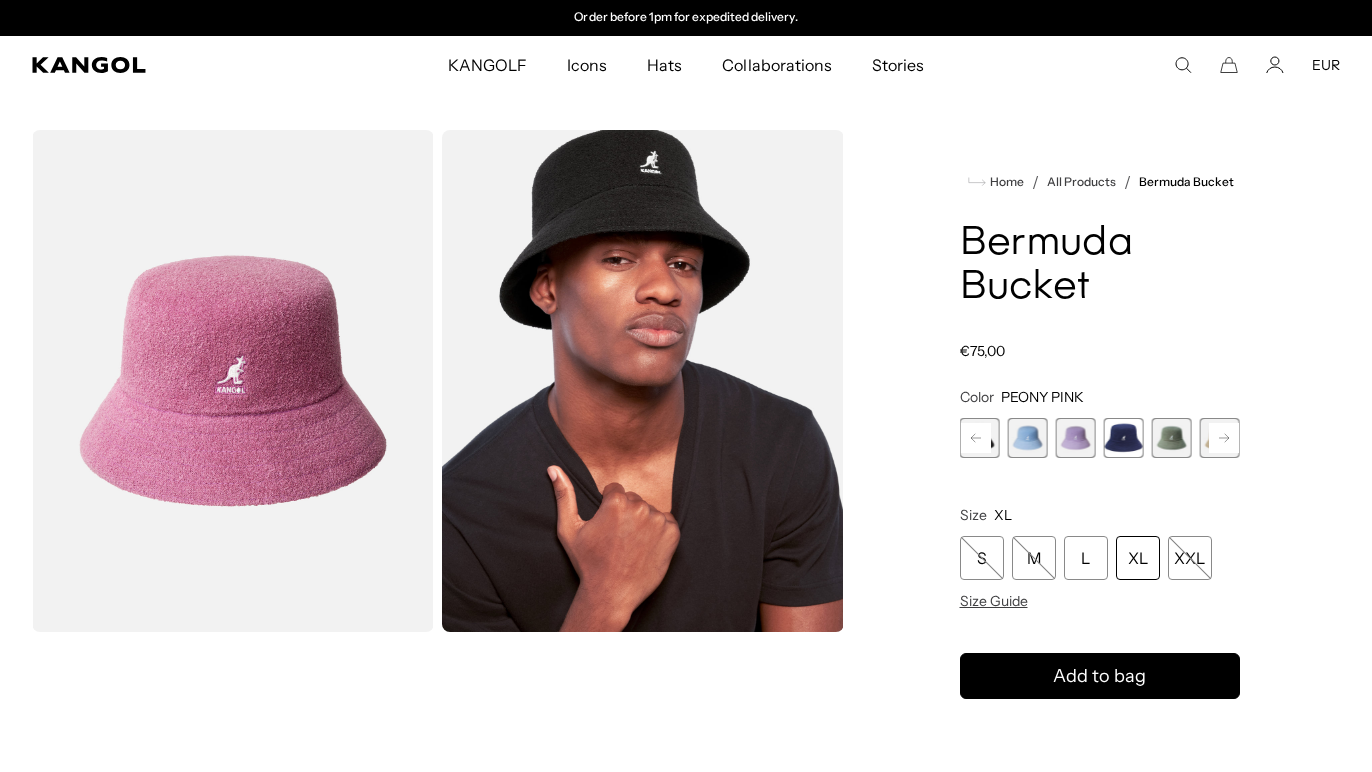 click 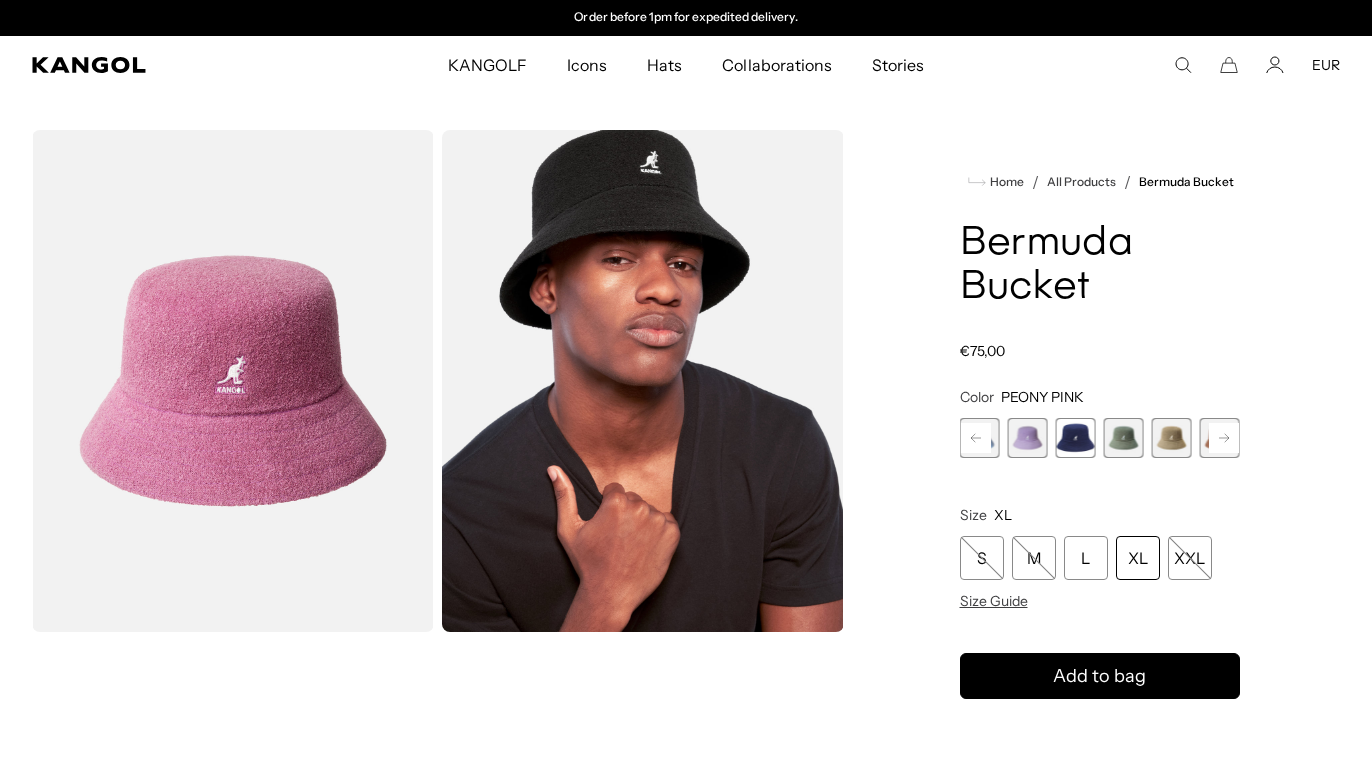 click 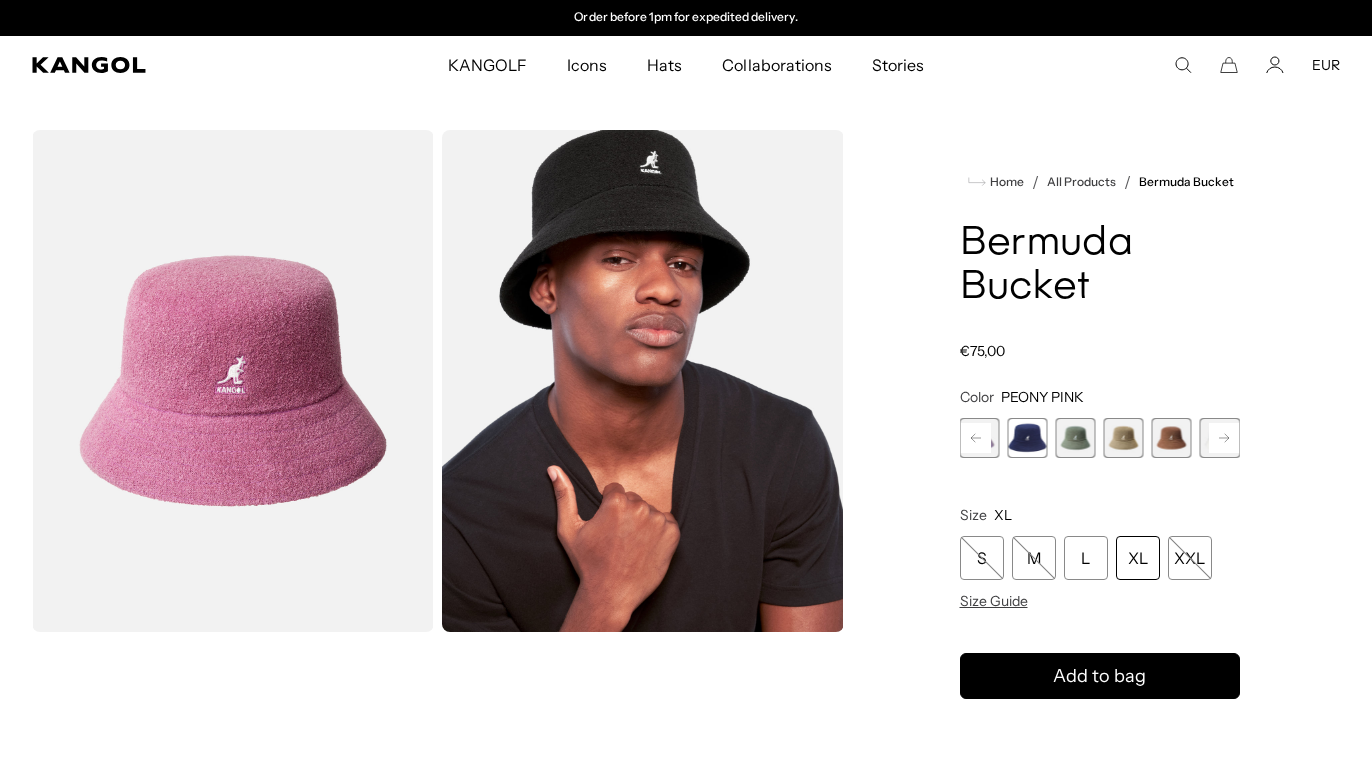 click at bounding box center (1172, 438) 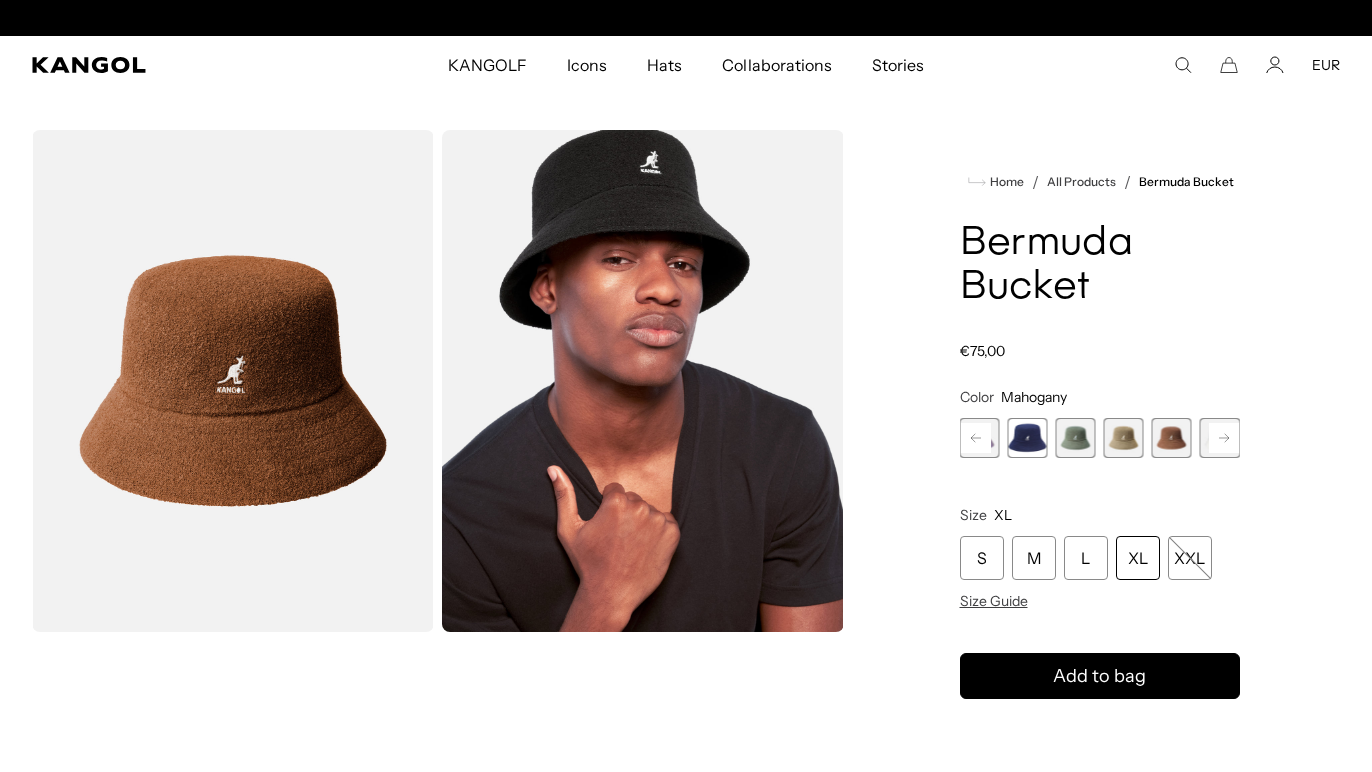 scroll, scrollTop: 0, scrollLeft: 0, axis: both 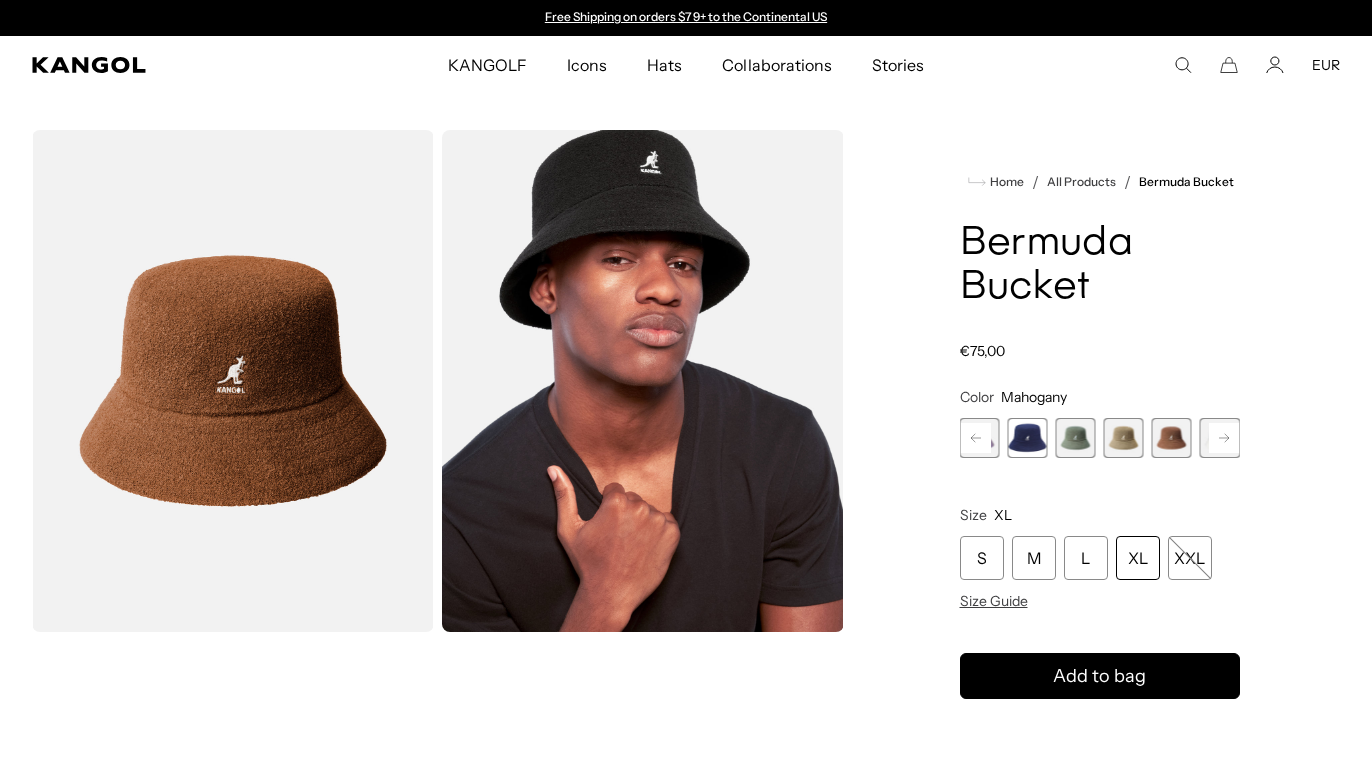 click at bounding box center [1124, 438] 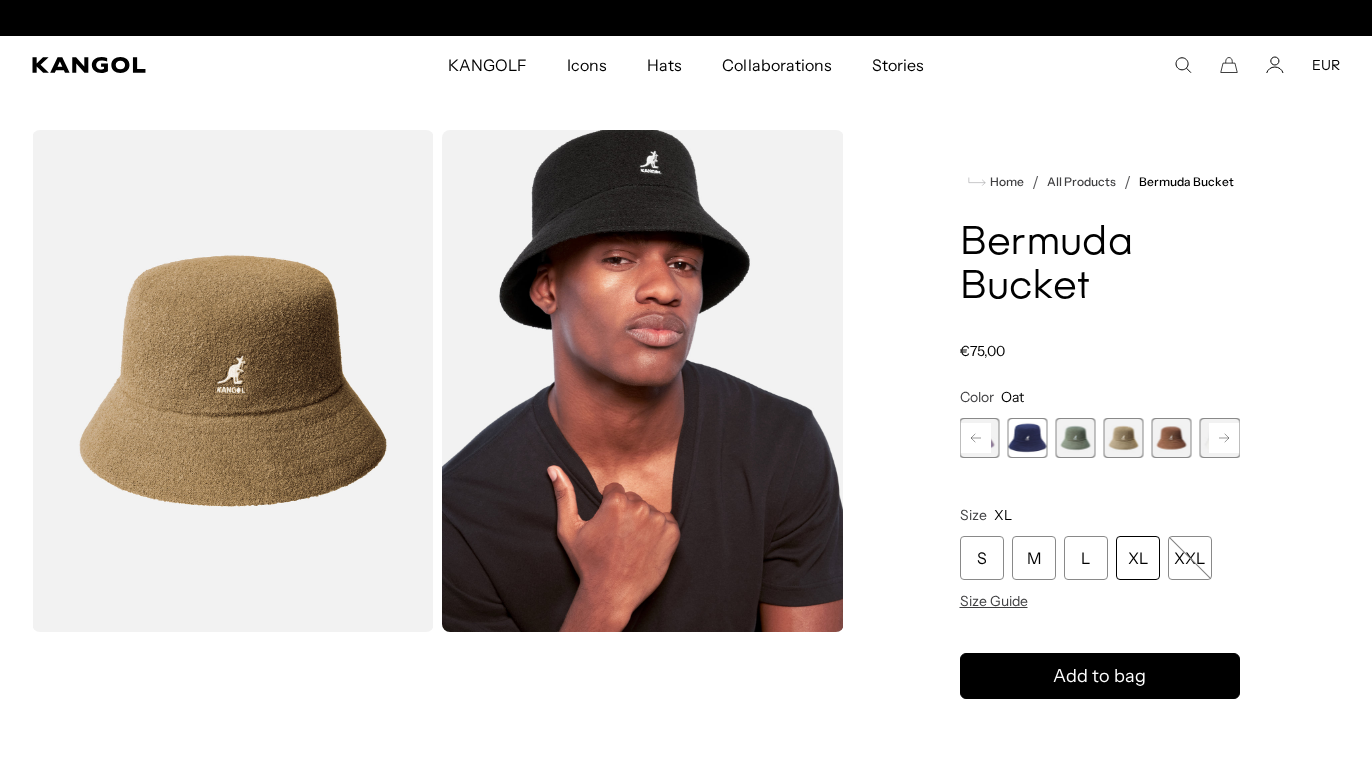 scroll, scrollTop: 0, scrollLeft: 412, axis: horizontal 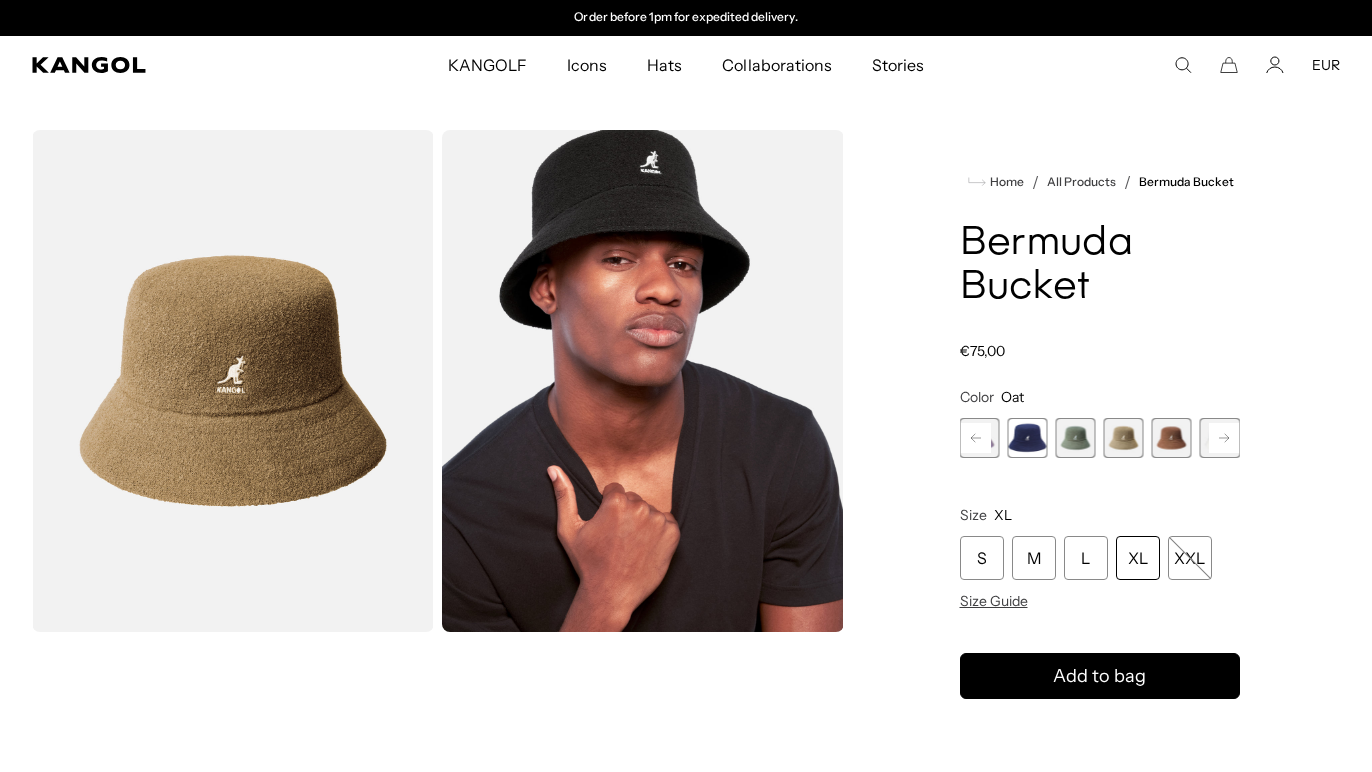 click at bounding box center (1076, 438) 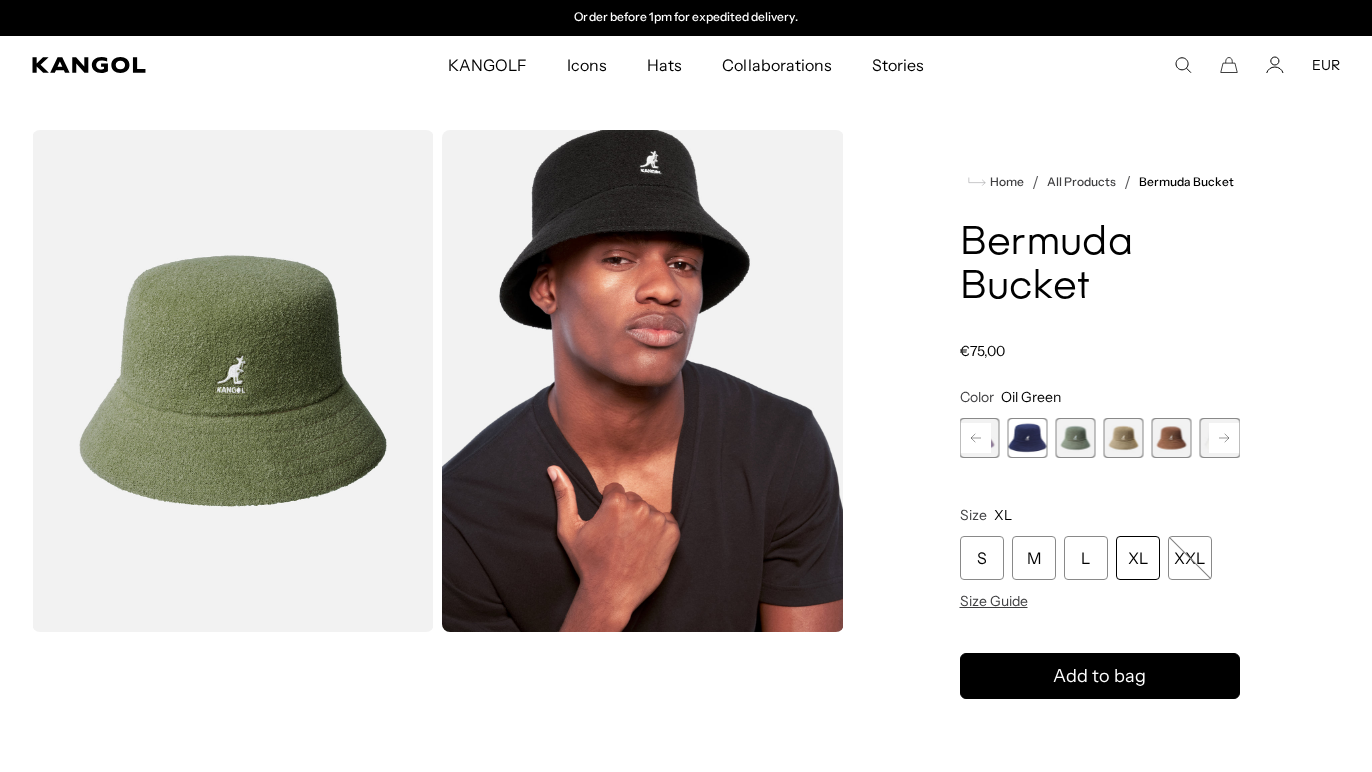 click at bounding box center (1028, 438) 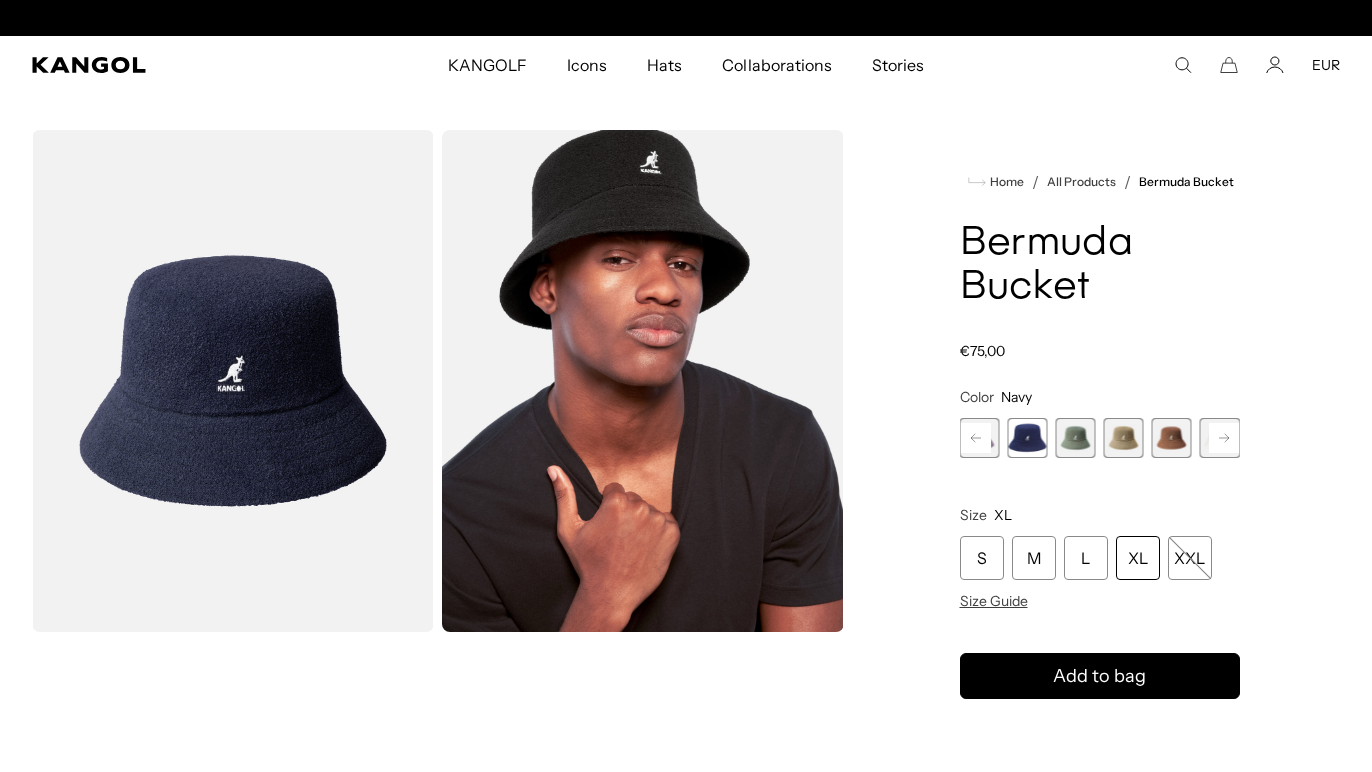 scroll, scrollTop: 0, scrollLeft: 412, axis: horizontal 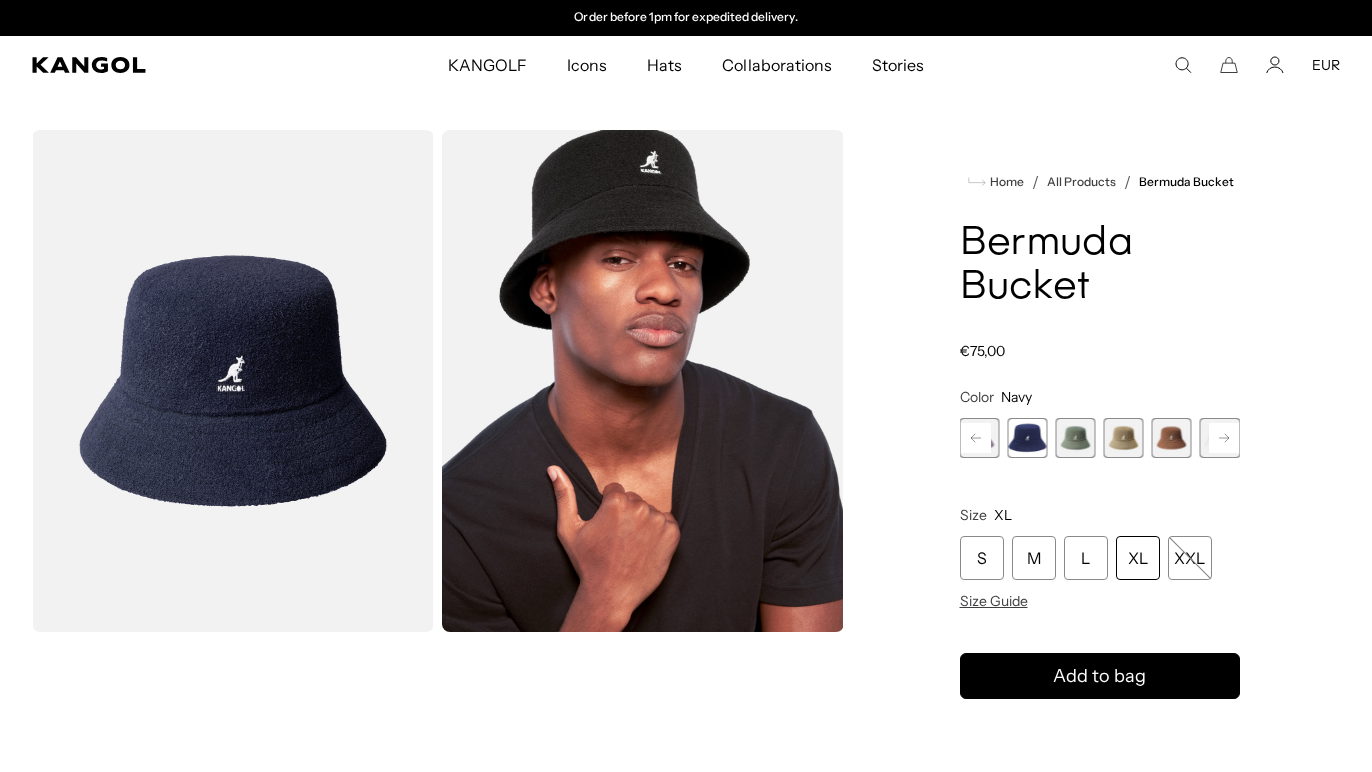 click 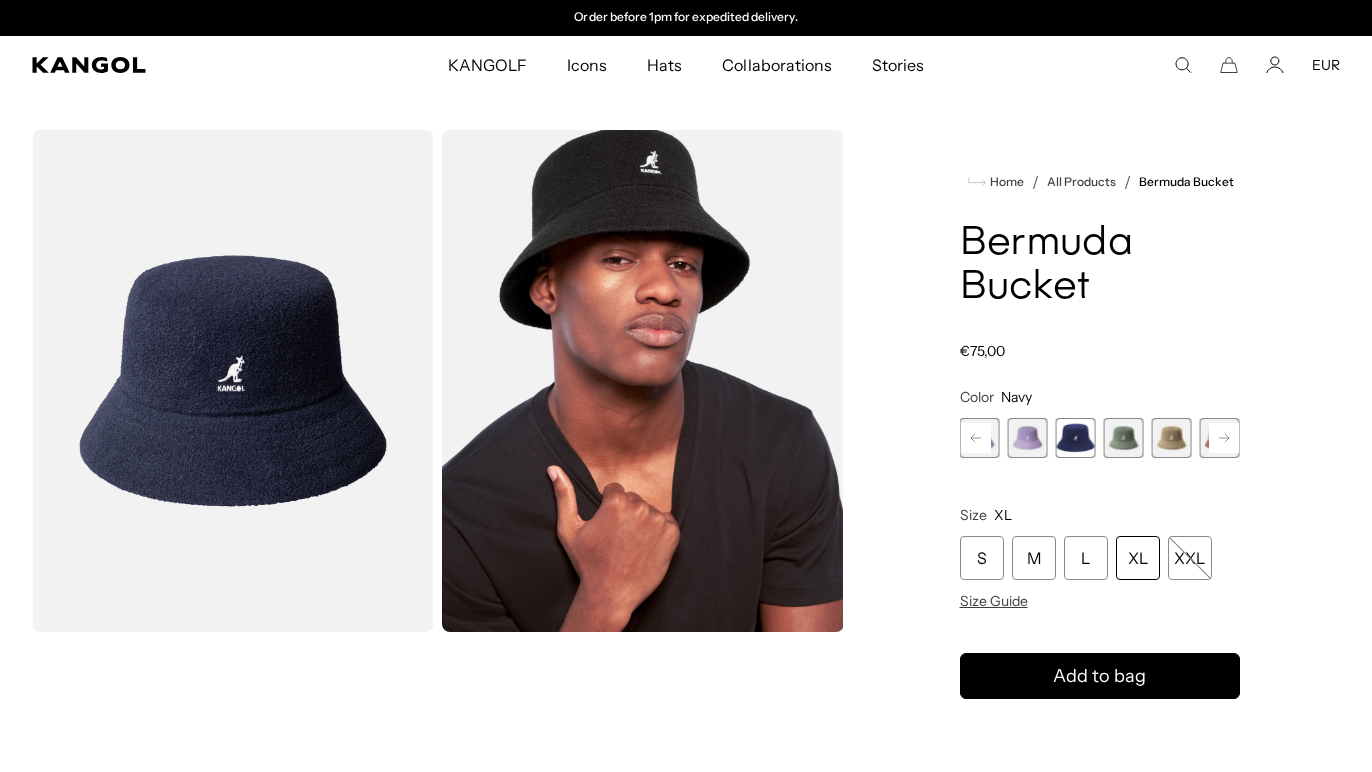 click 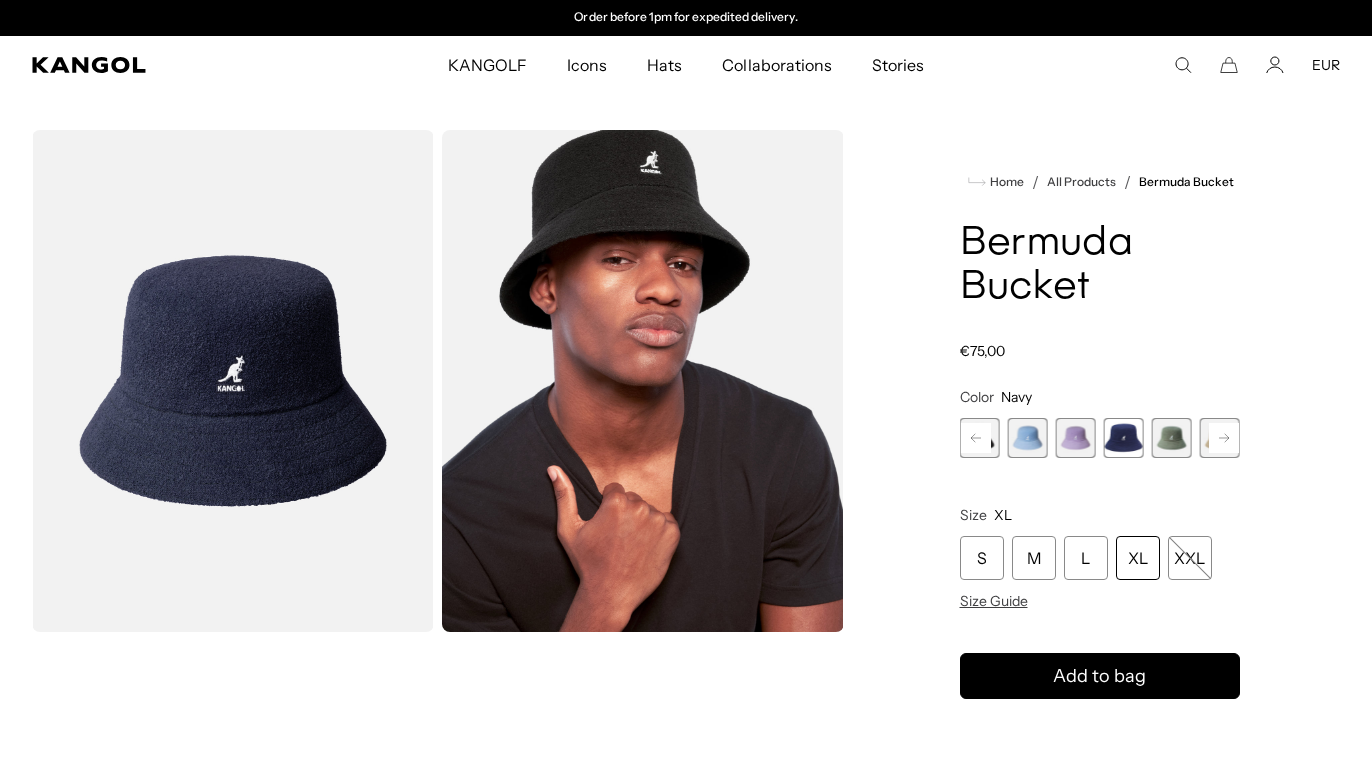 click 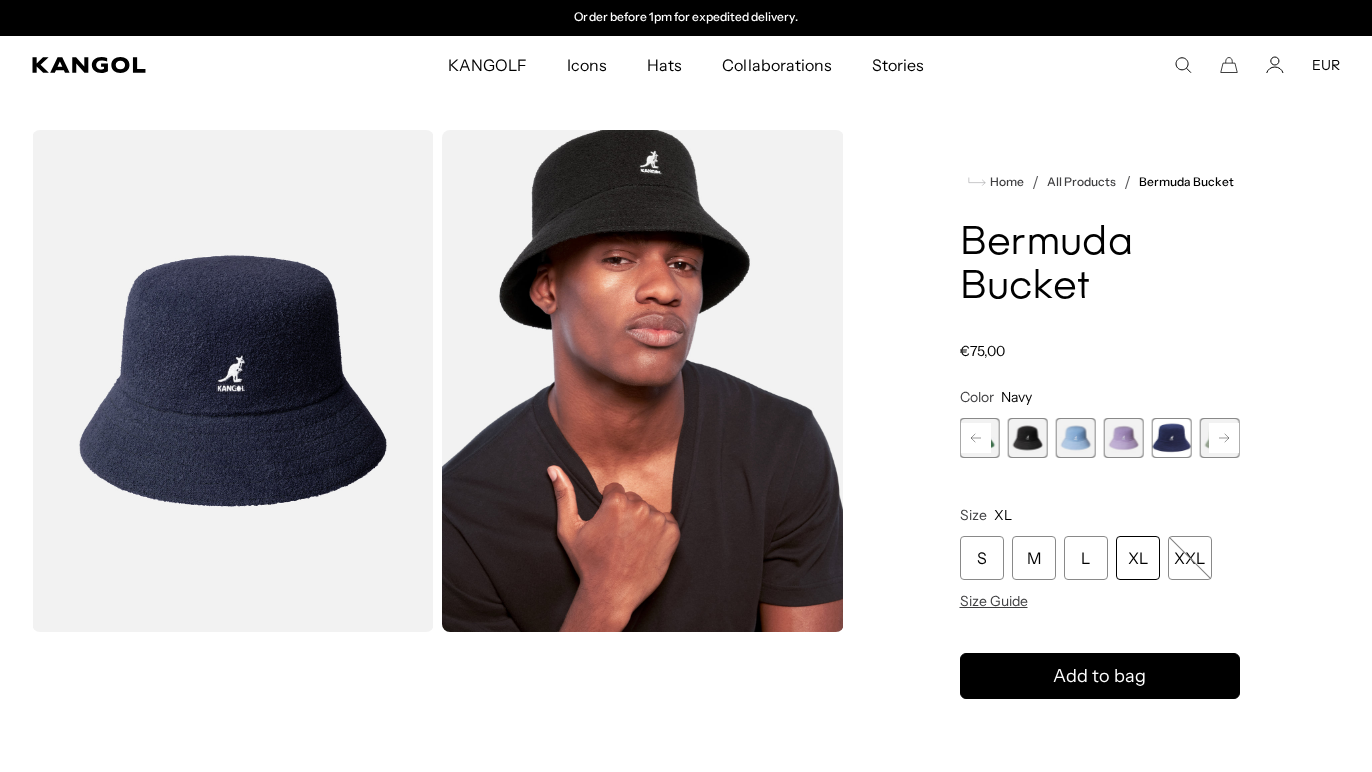 click 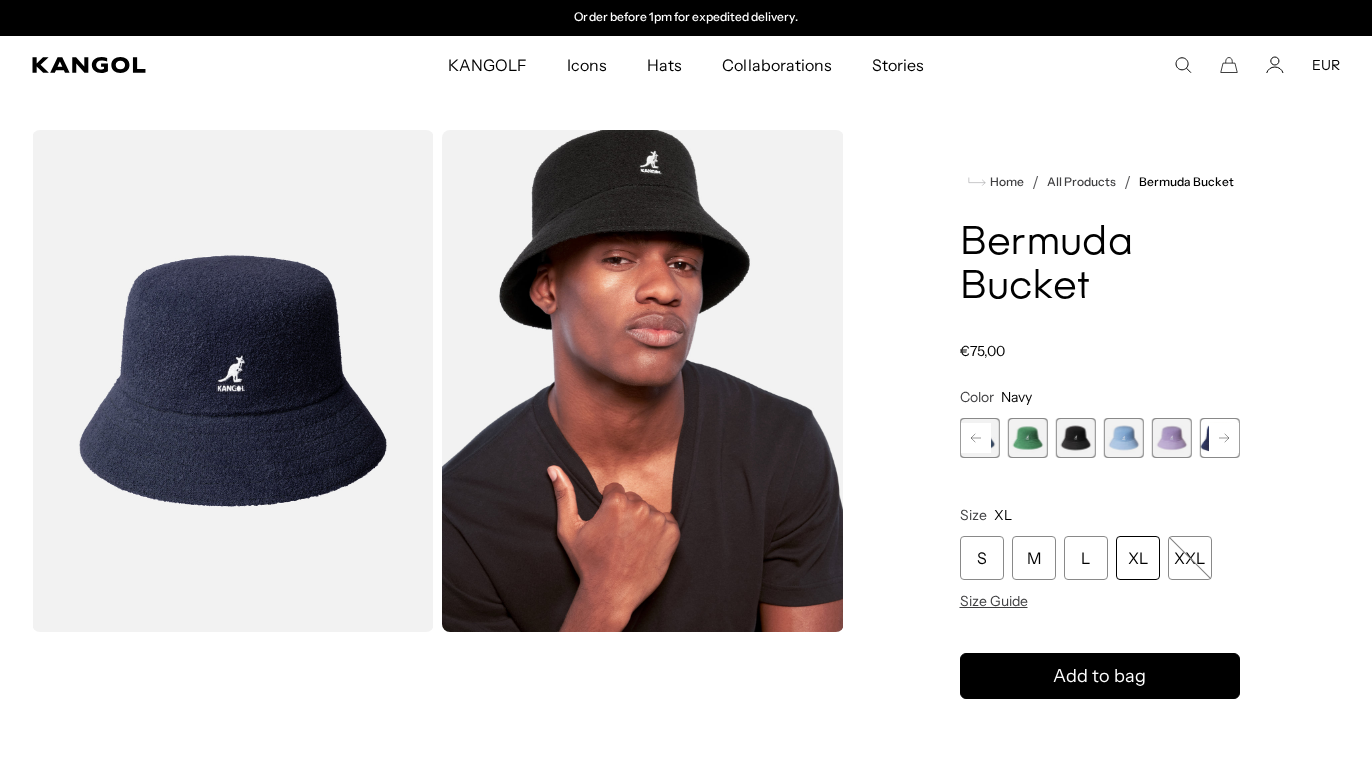 click 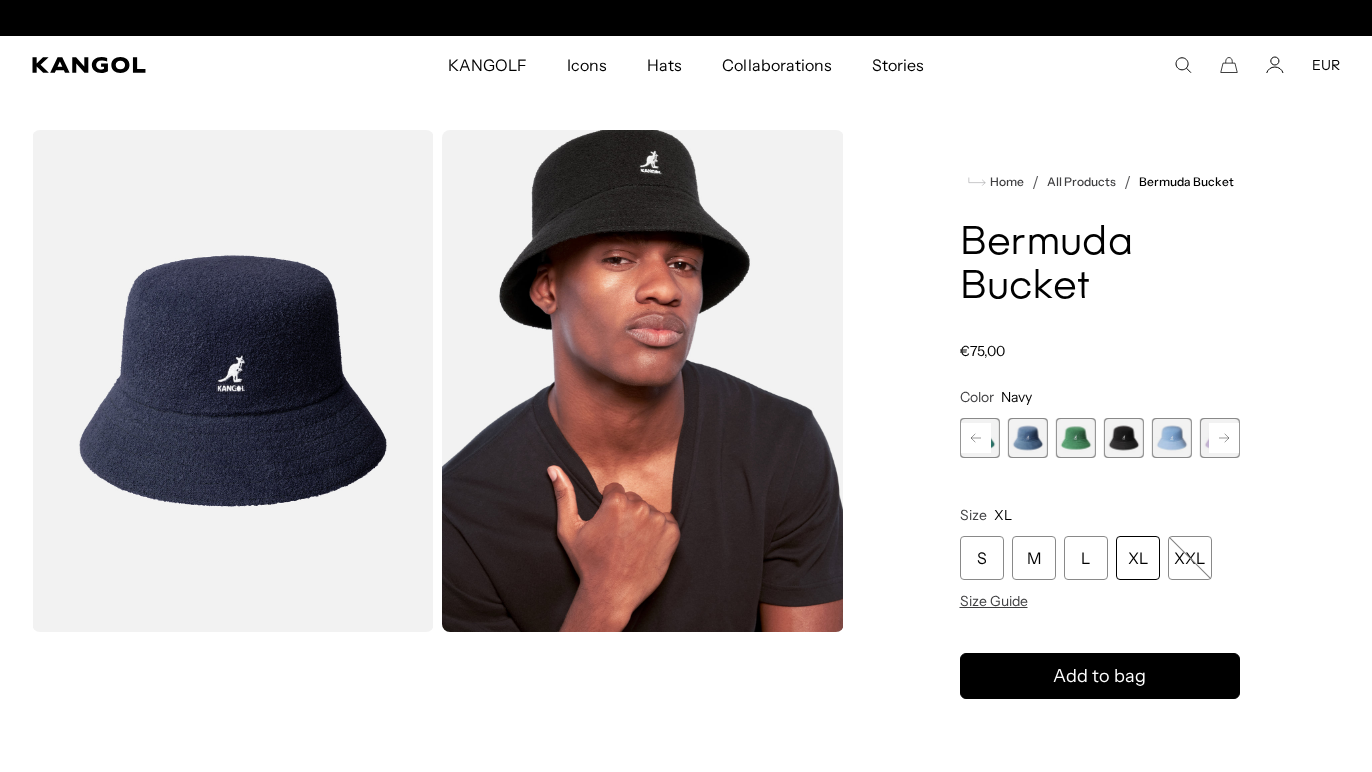 scroll, scrollTop: 0, scrollLeft: 0, axis: both 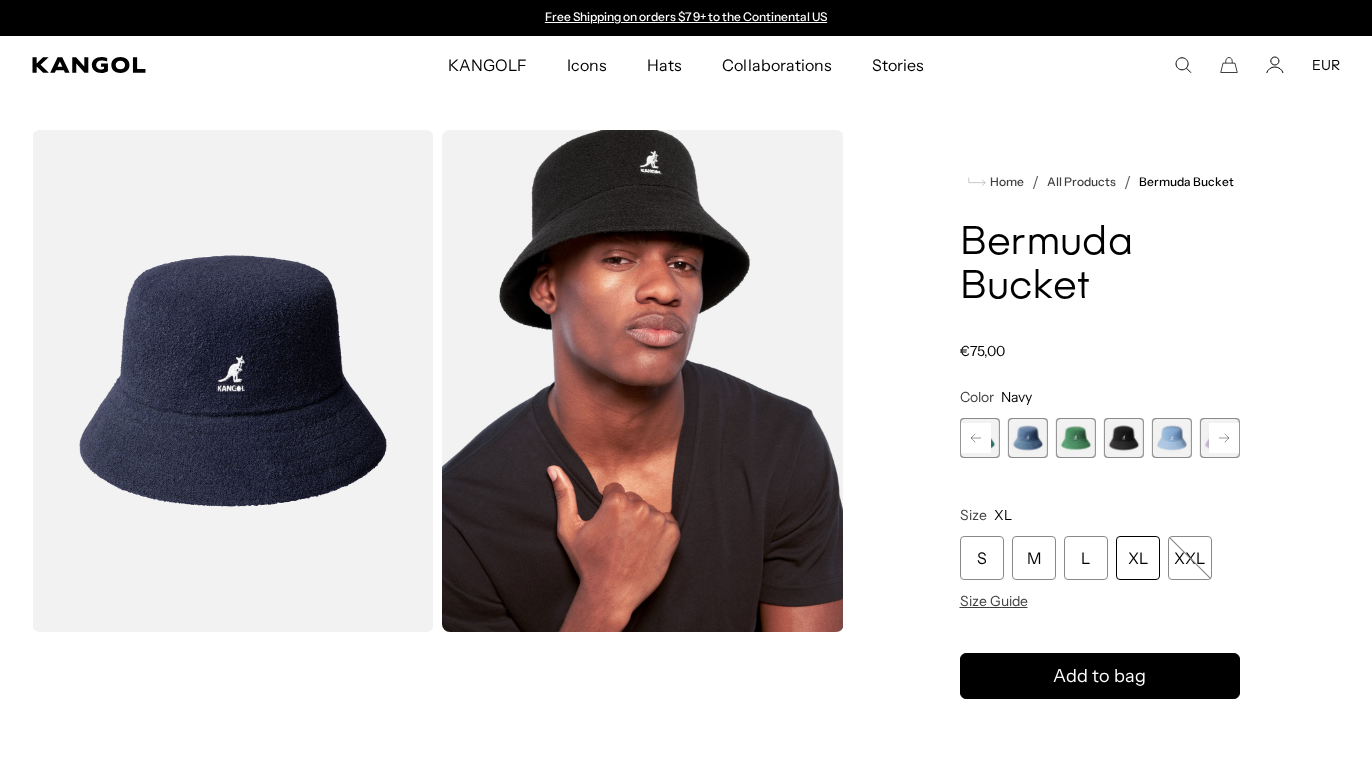 click 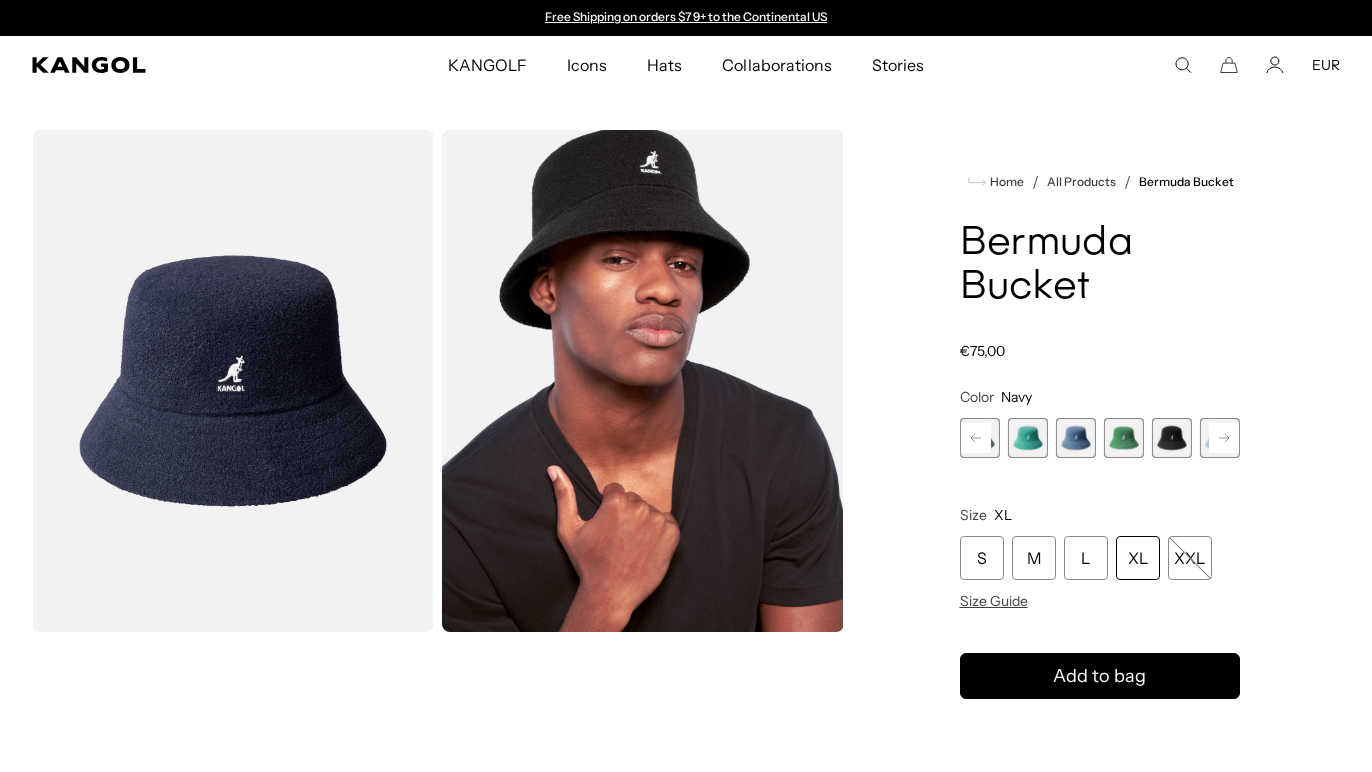 click 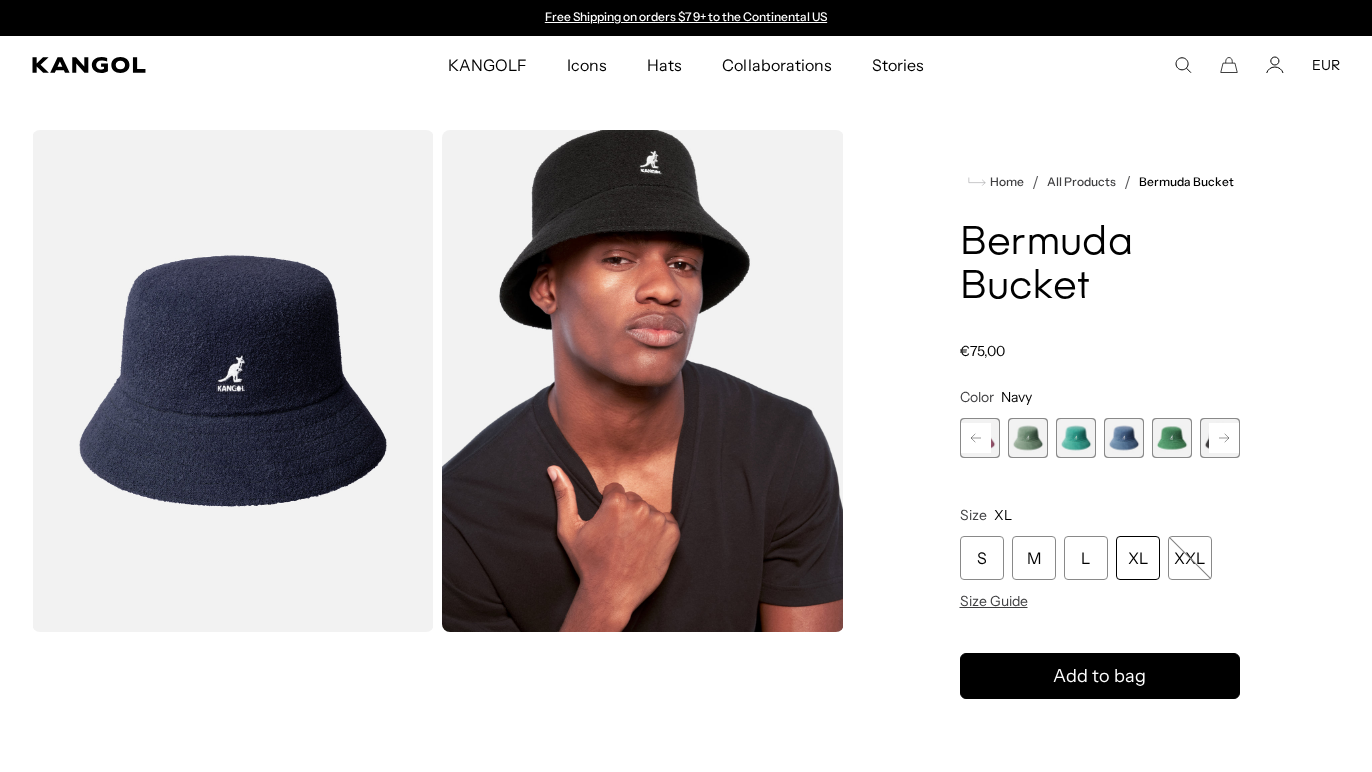 click 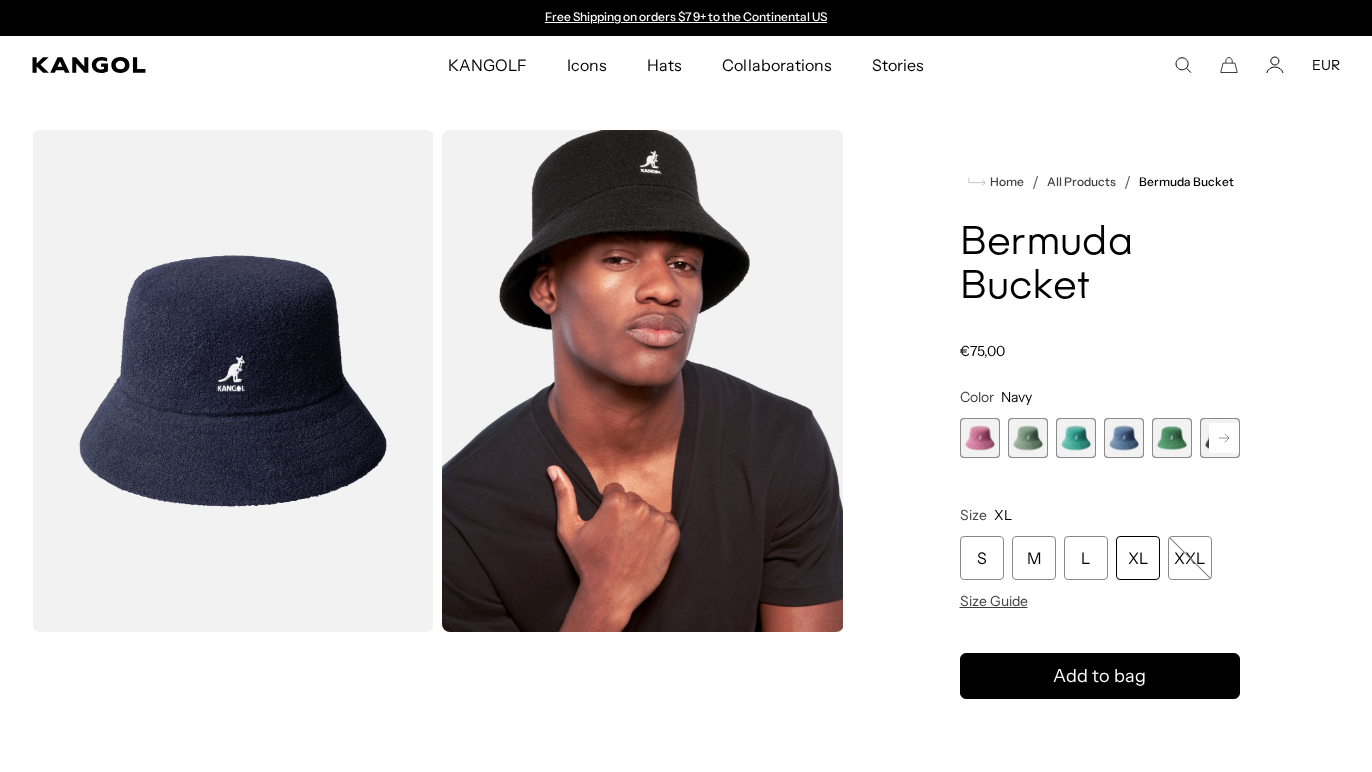 click at bounding box center [980, 438] 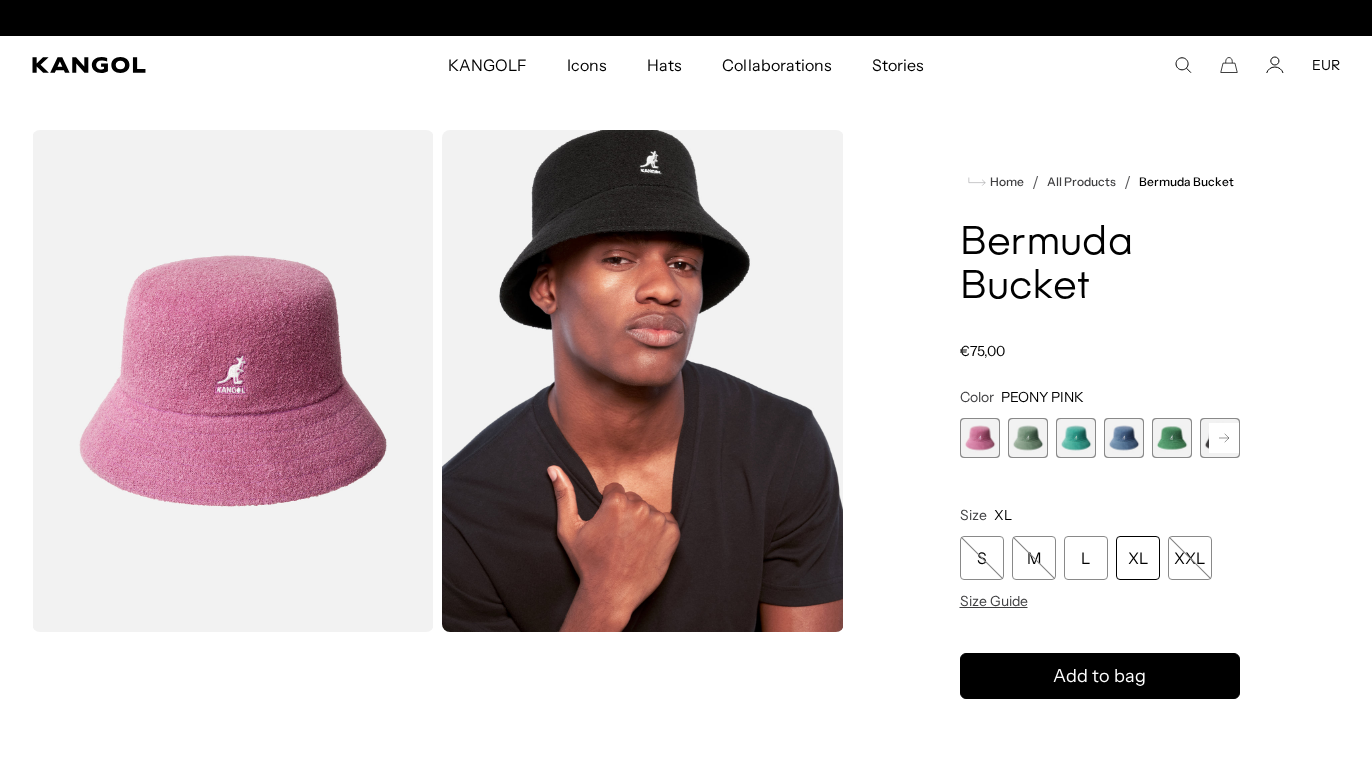 scroll, scrollTop: 0, scrollLeft: 412, axis: horizontal 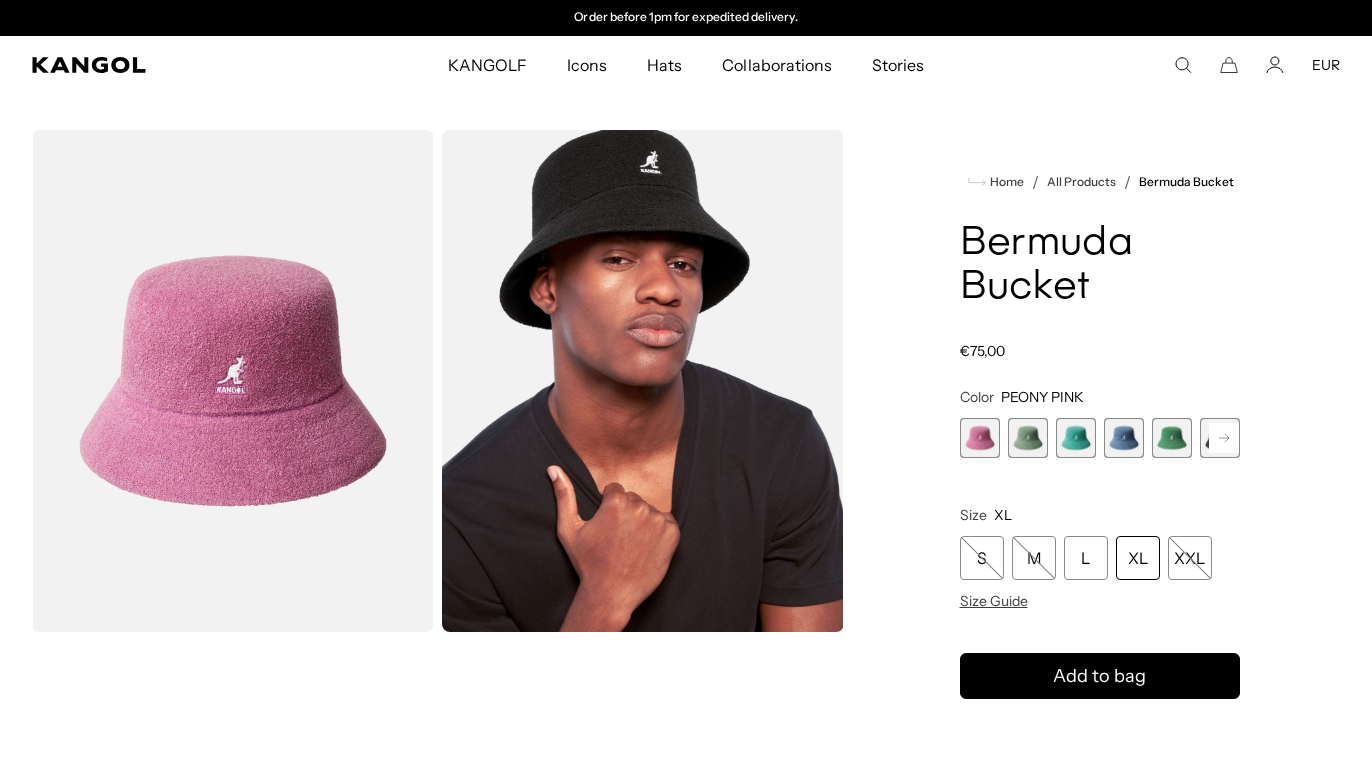 click at bounding box center [980, 438] 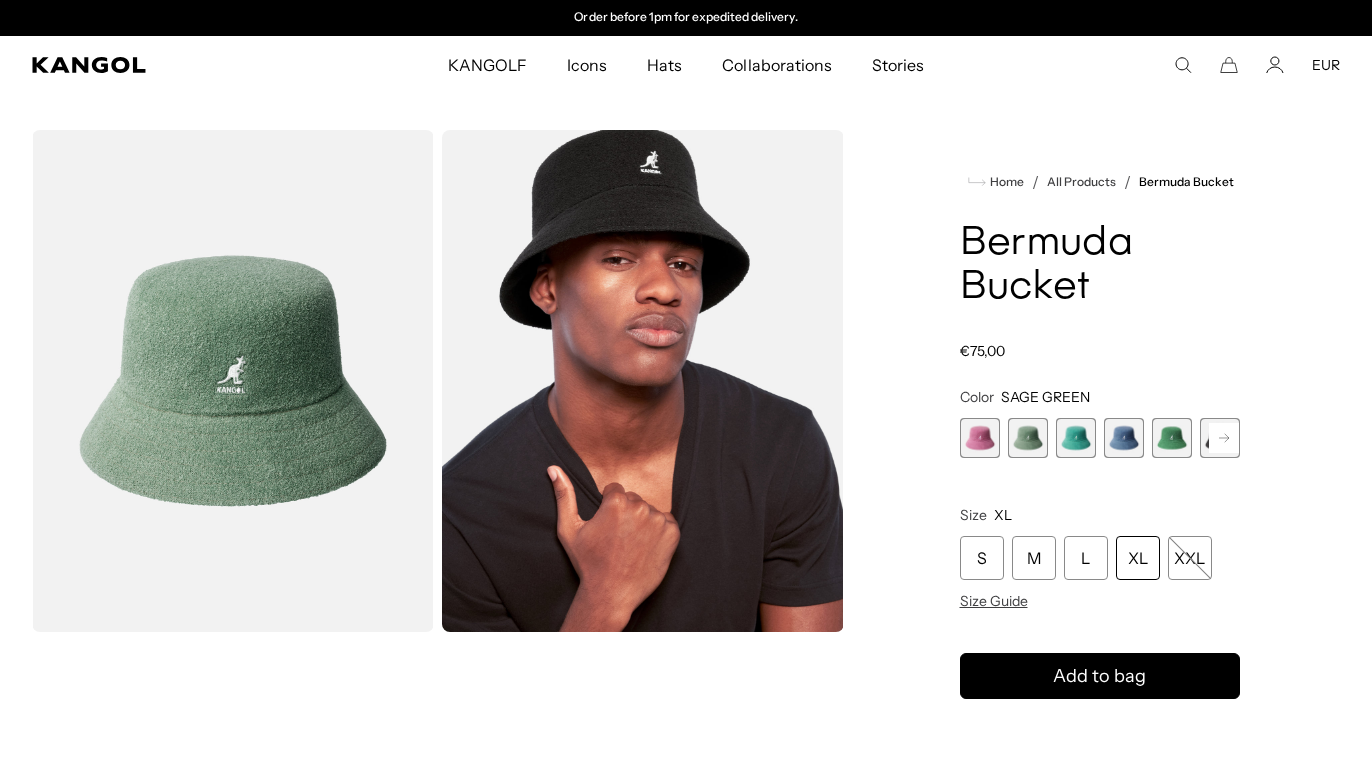 click at bounding box center [1076, 438] 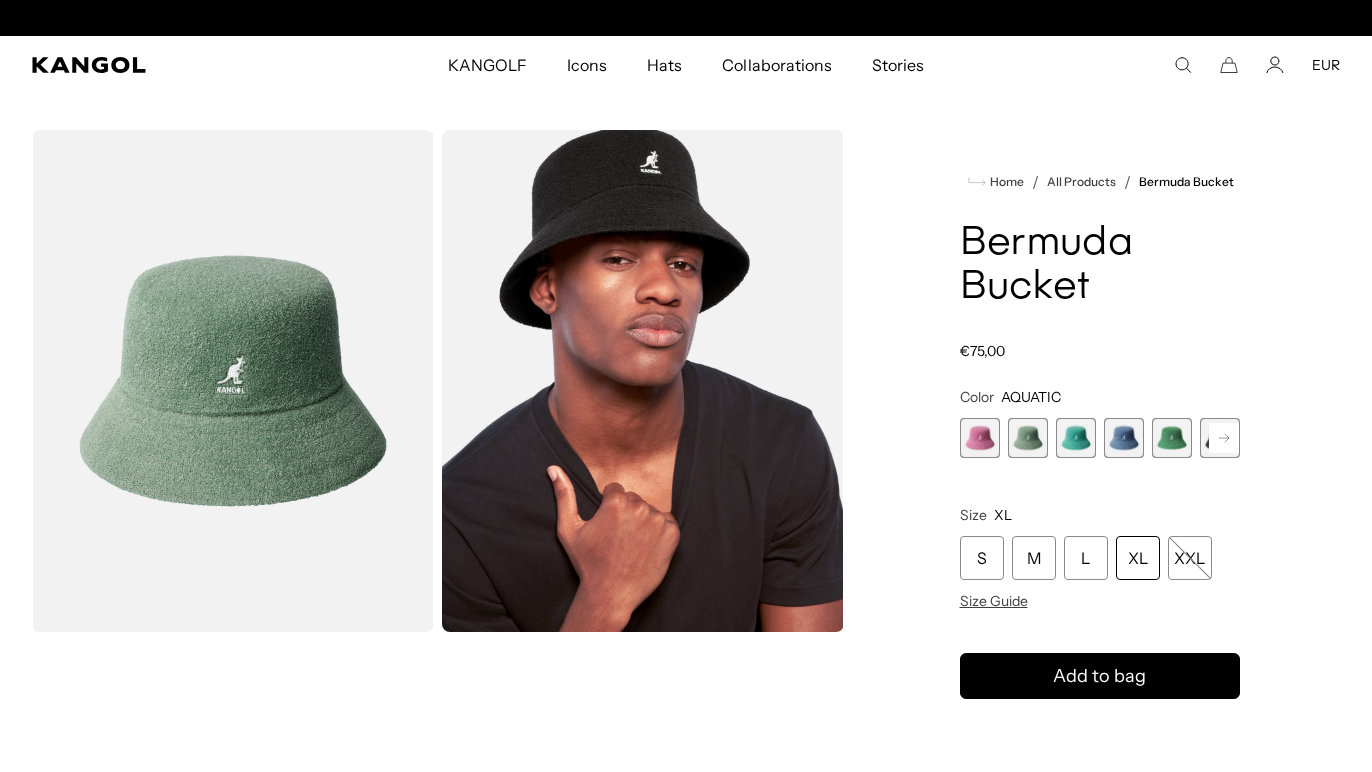 scroll, scrollTop: 0, scrollLeft: 0, axis: both 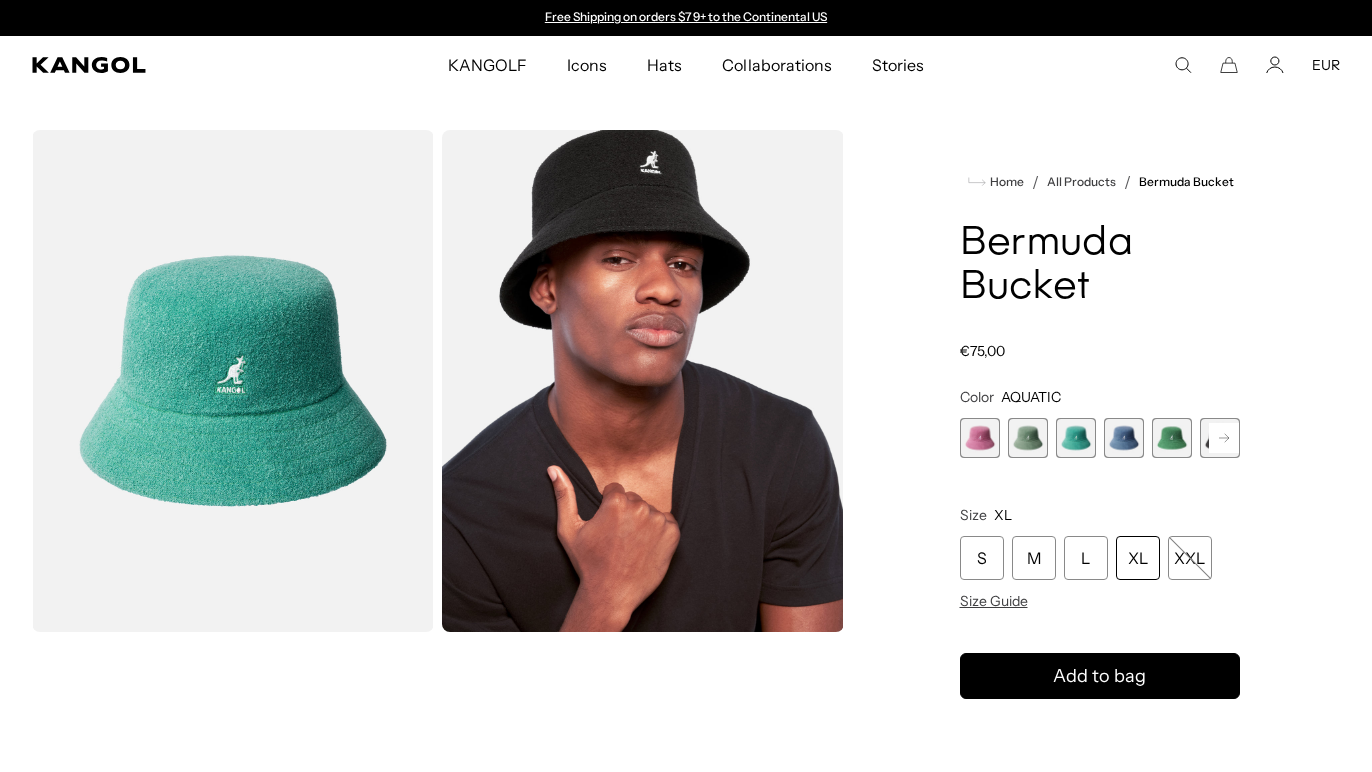 click at bounding box center (1124, 438) 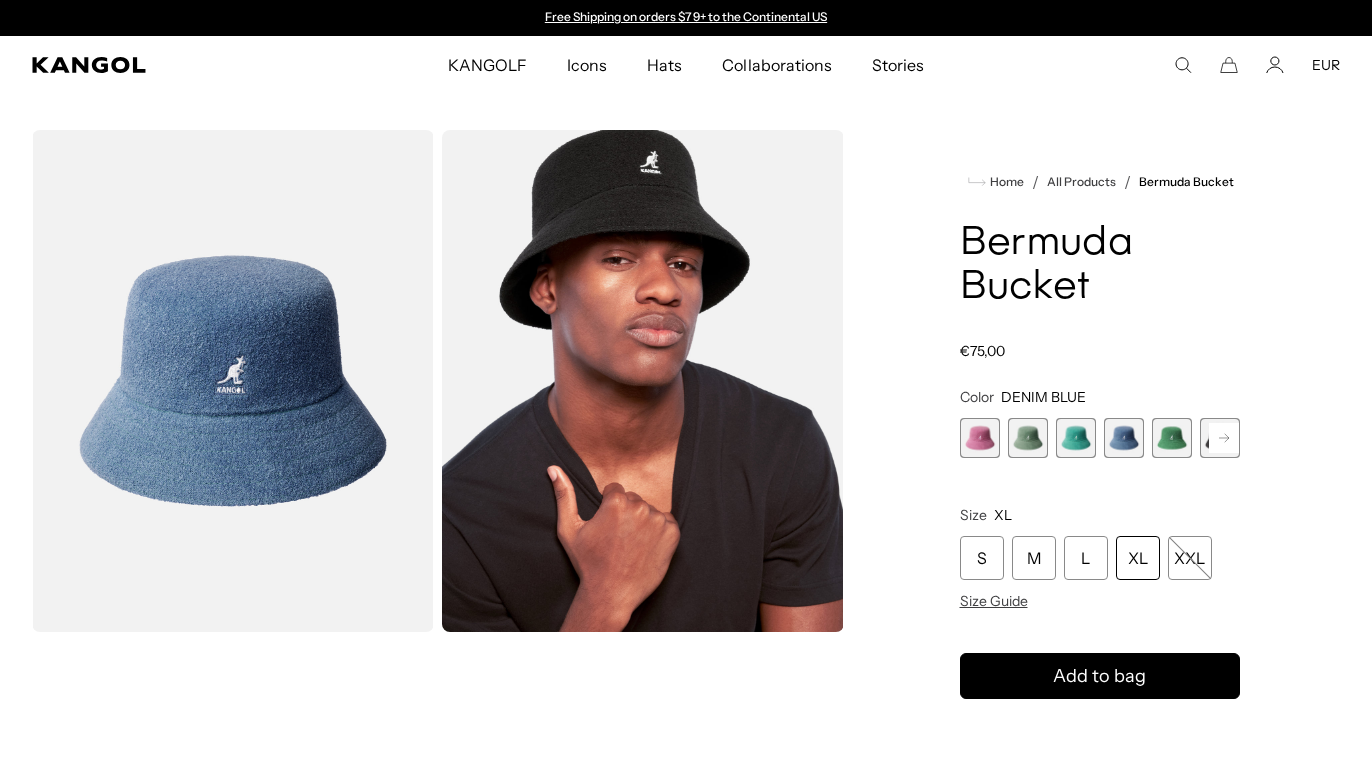 click at bounding box center (1172, 438) 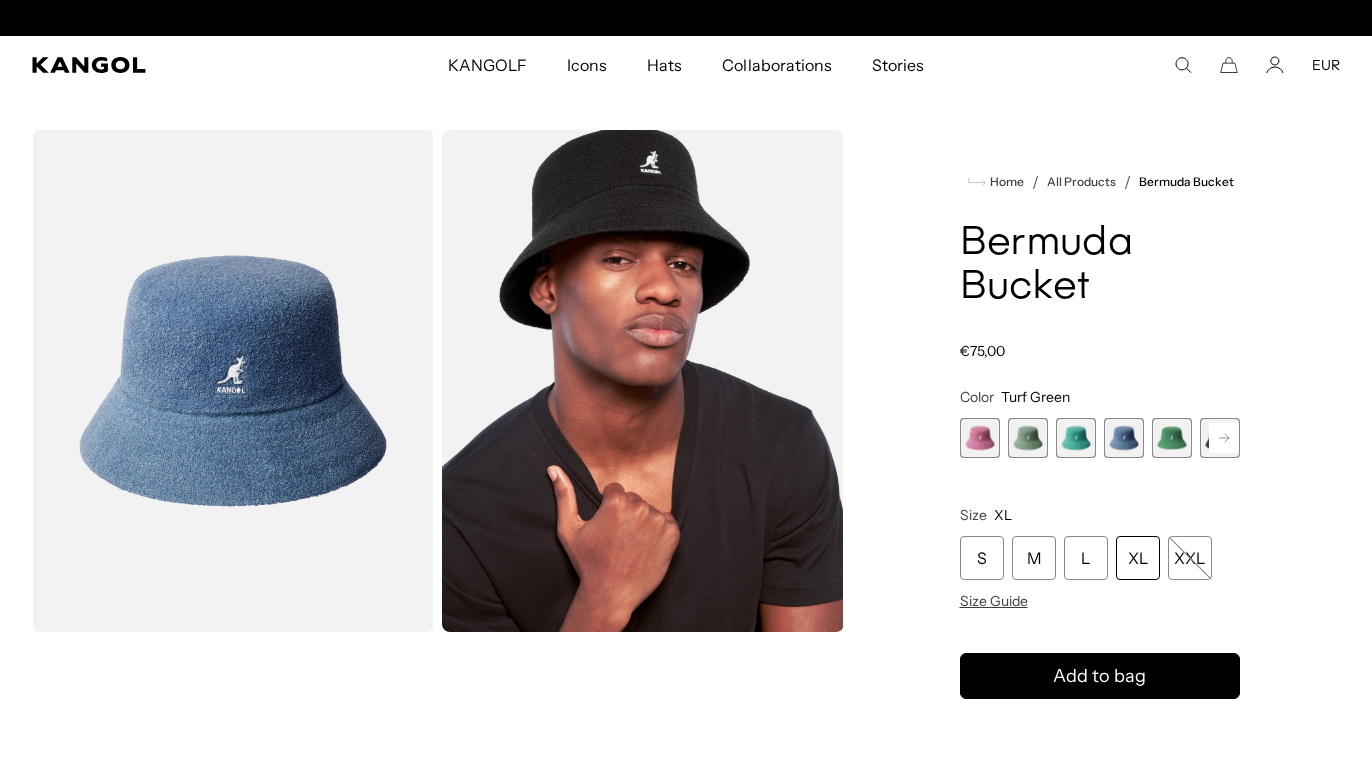 scroll, scrollTop: 0, scrollLeft: 412, axis: horizontal 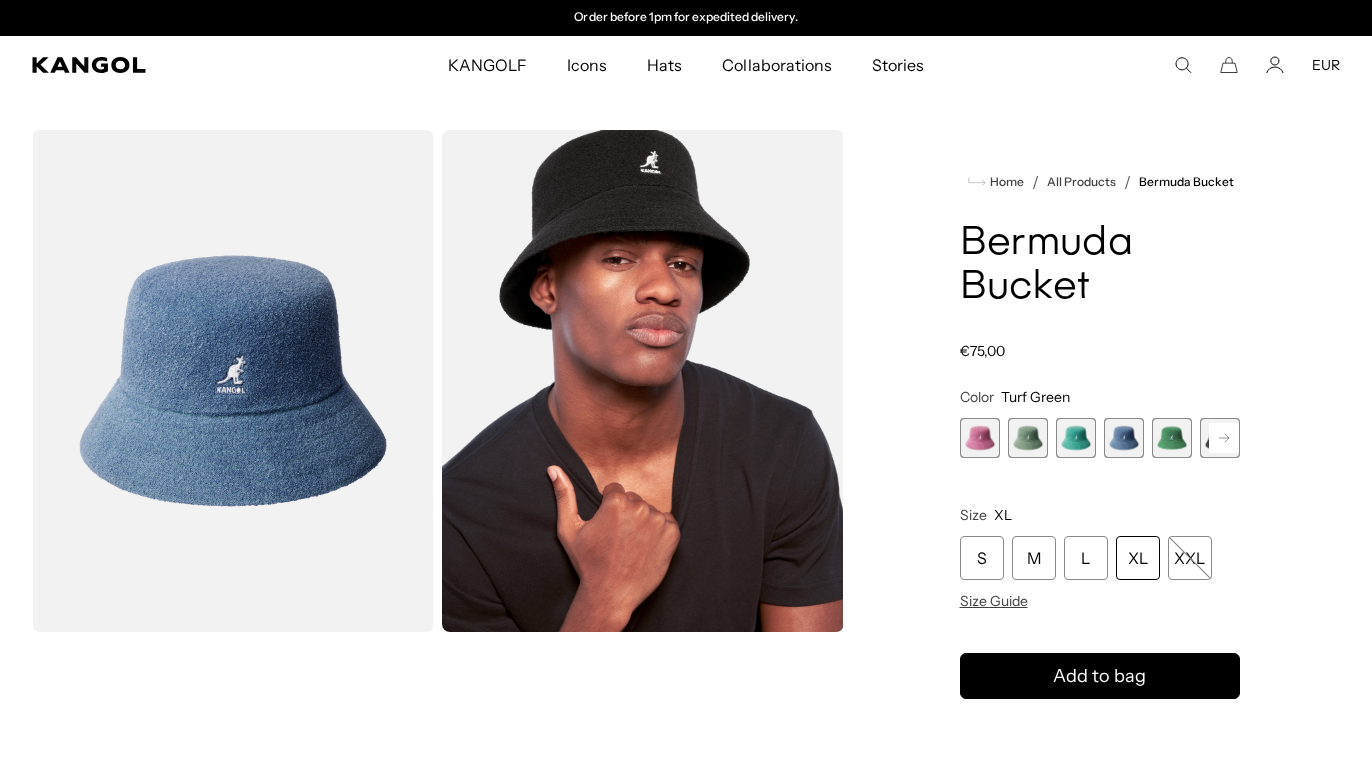 click 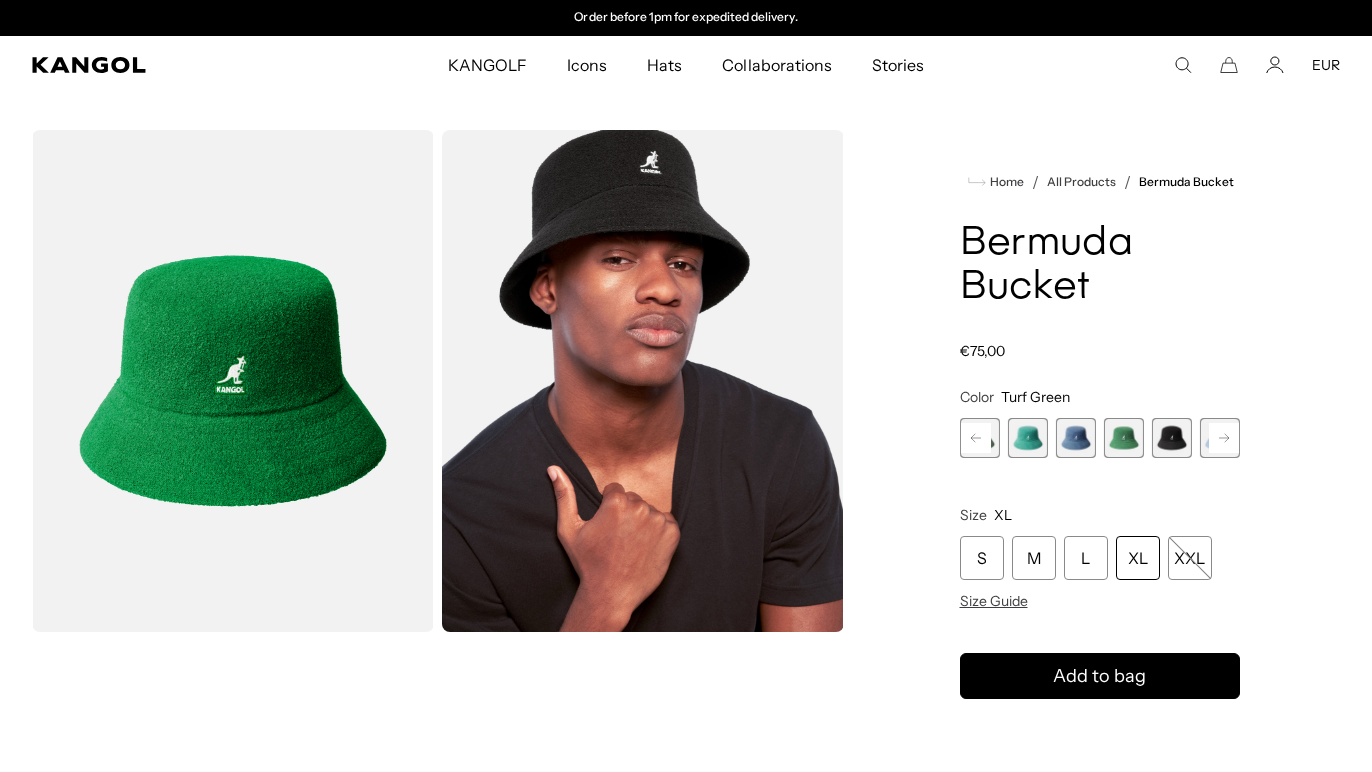 click at bounding box center [1124, 438] 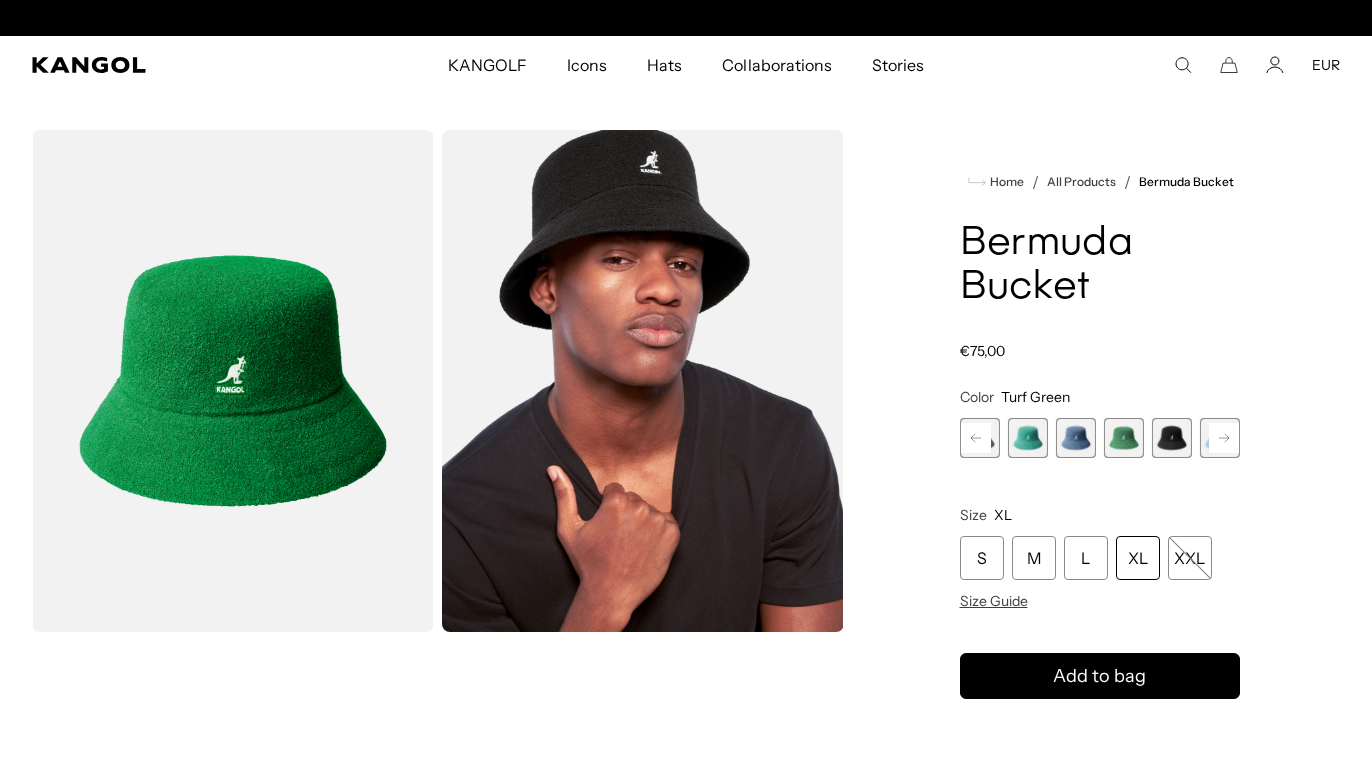 scroll, scrollTop: 0, scrollLeft: 0, axis: both 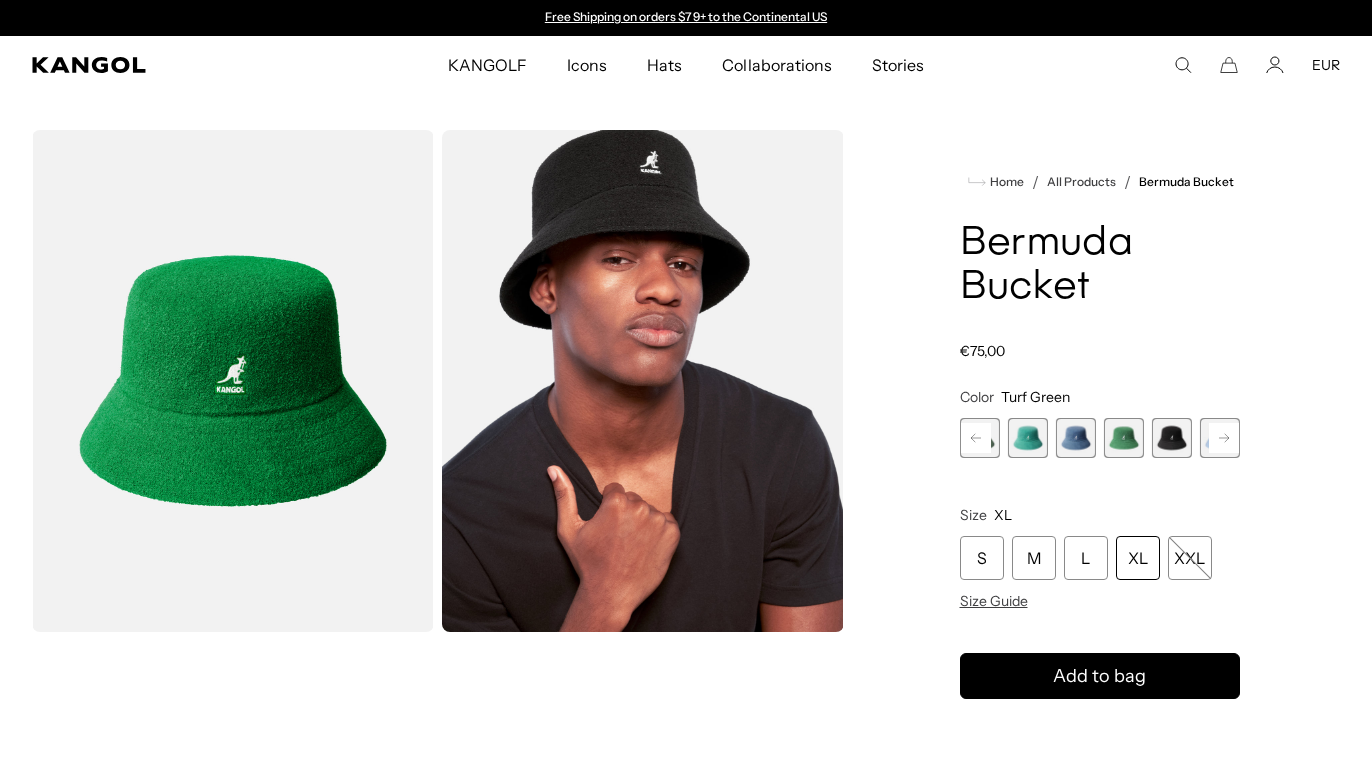 click at bounding box center (1172, 438) 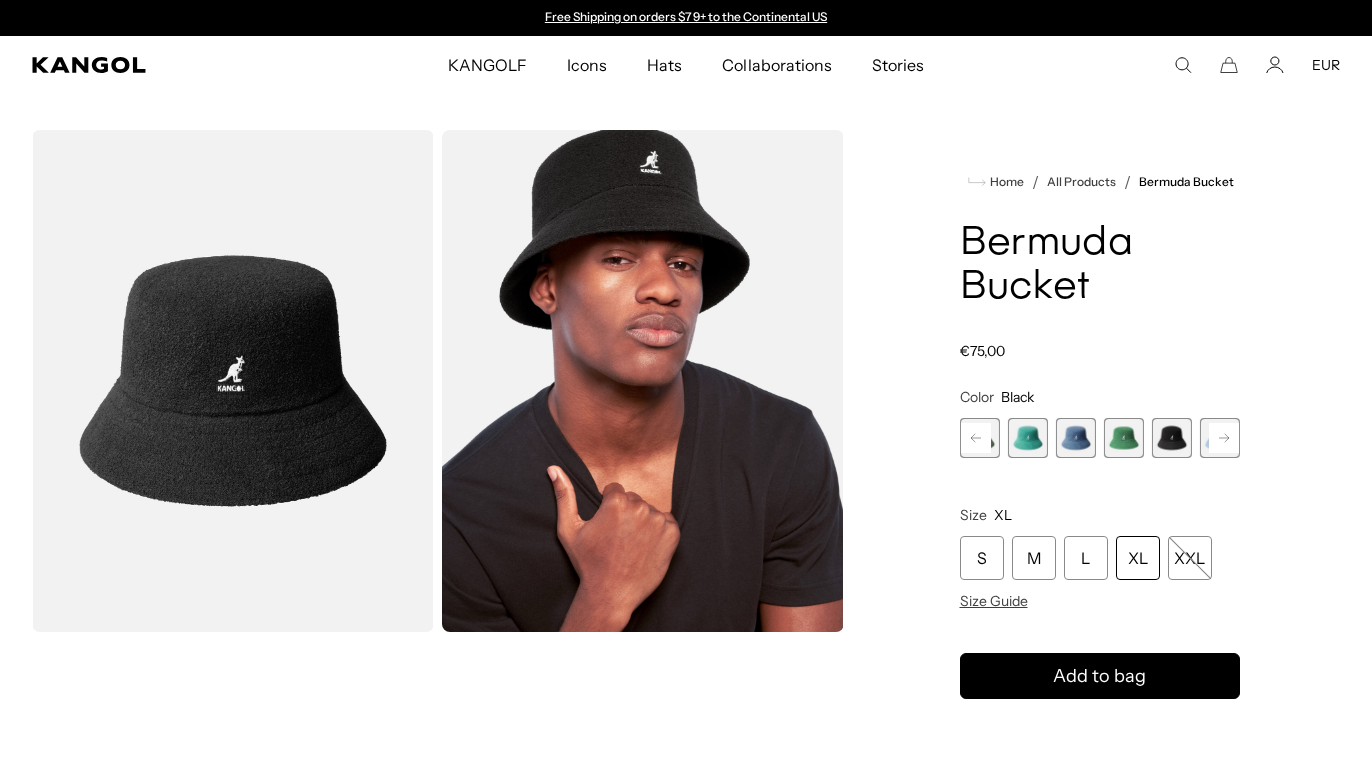 click at bounding box center (1124, 438) 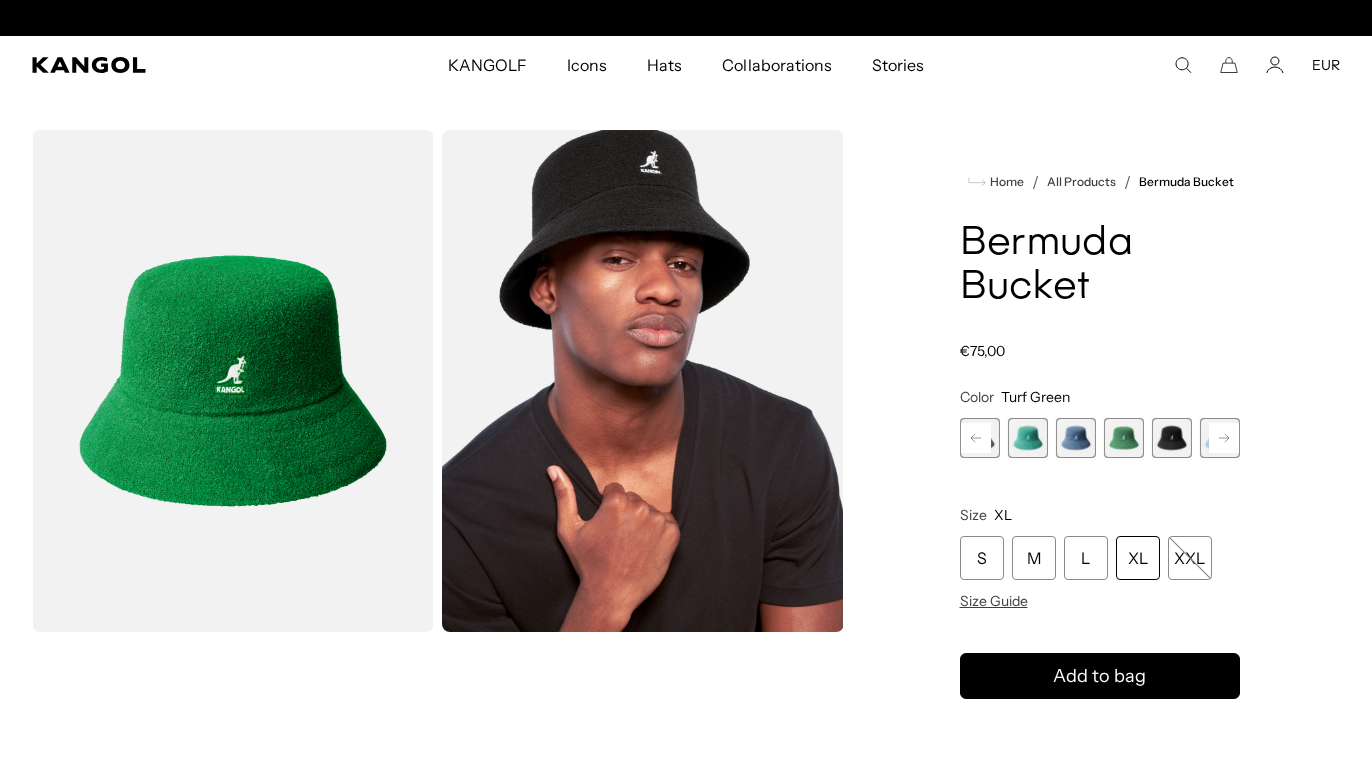 scroll, scrollTop: 0, scrollLeft: 412, axis: horizontal 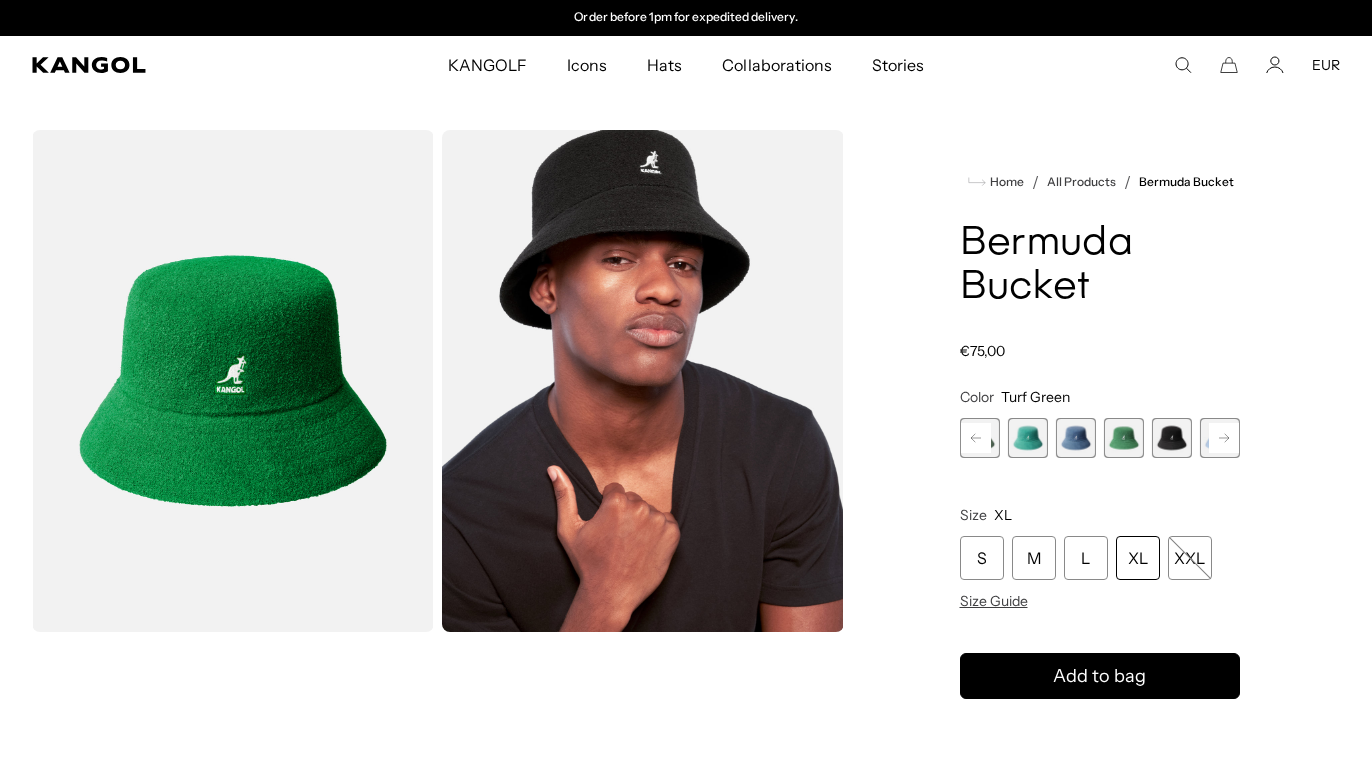 click at bounding box center (1172, 438) 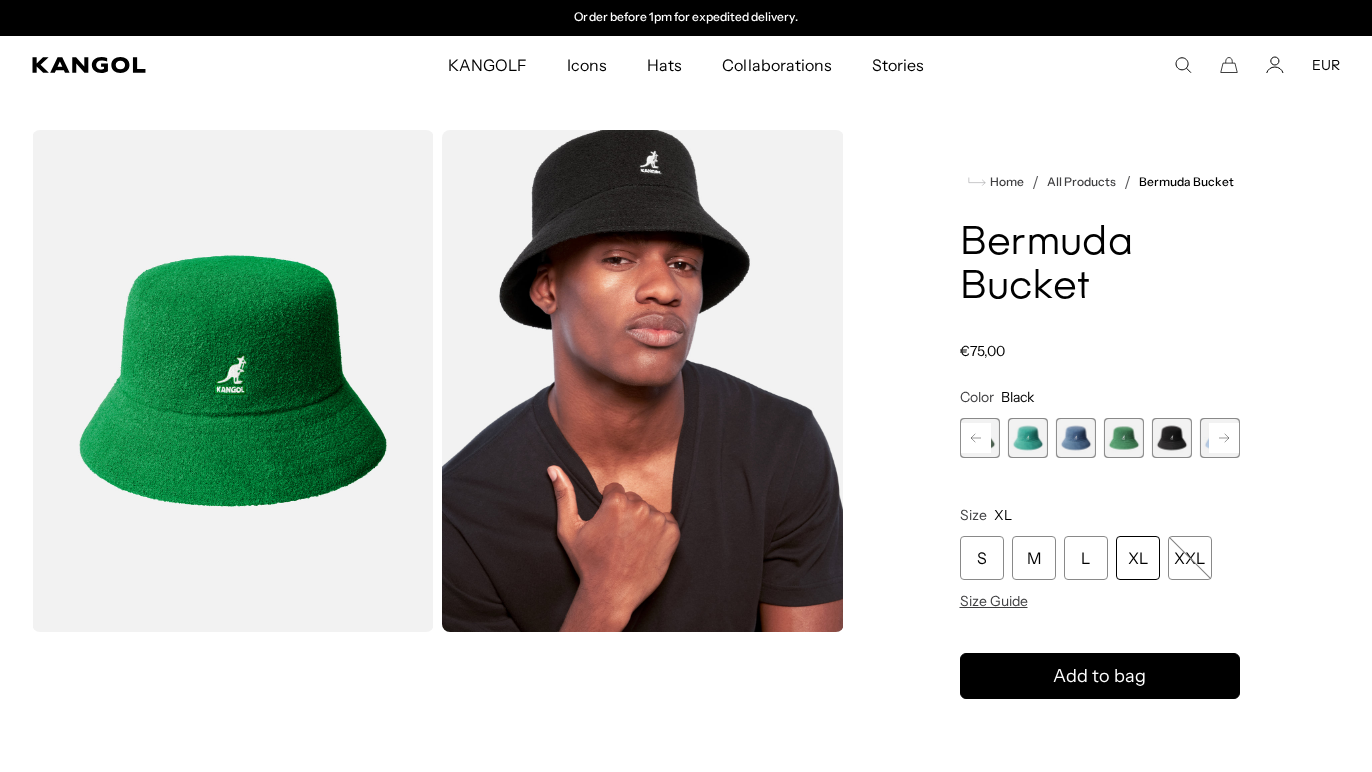 click 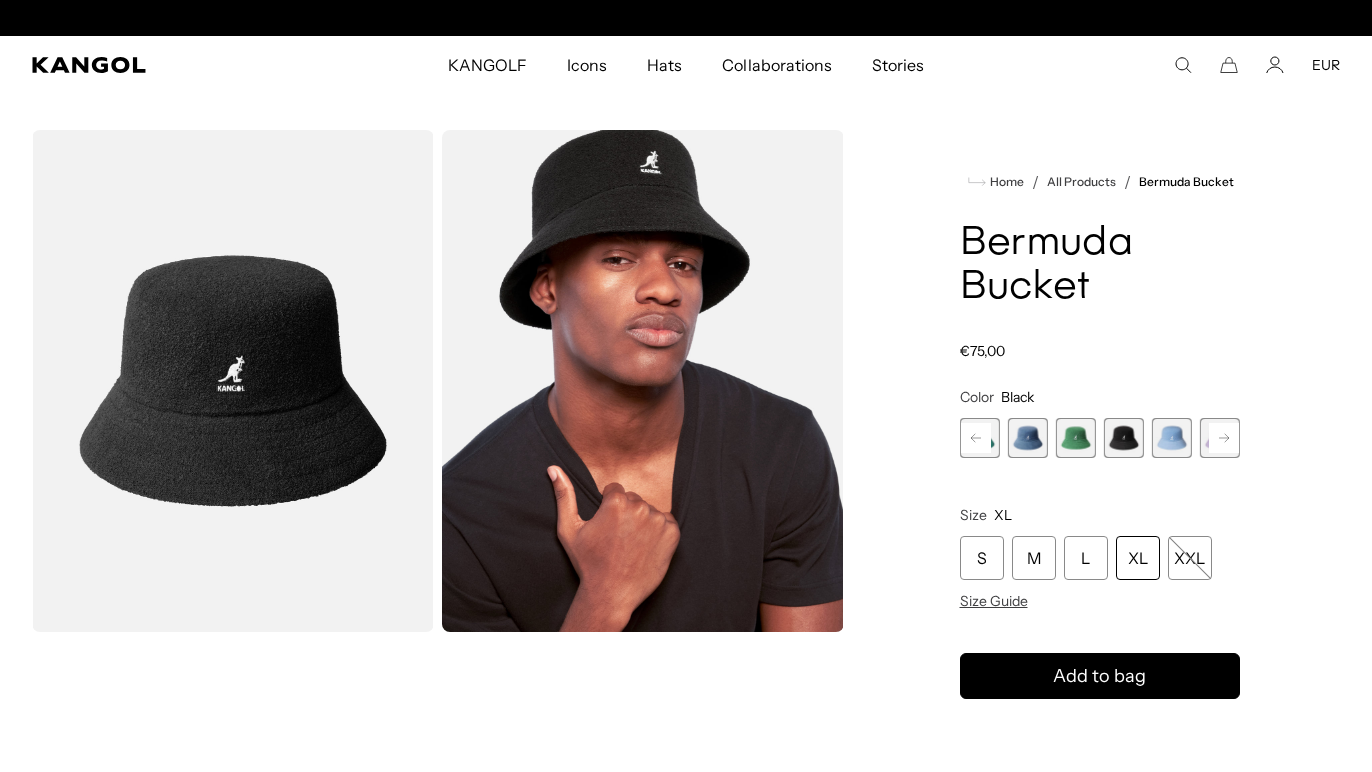 scroll, scrollTop: 0, scrollLeft: 0, axis: both 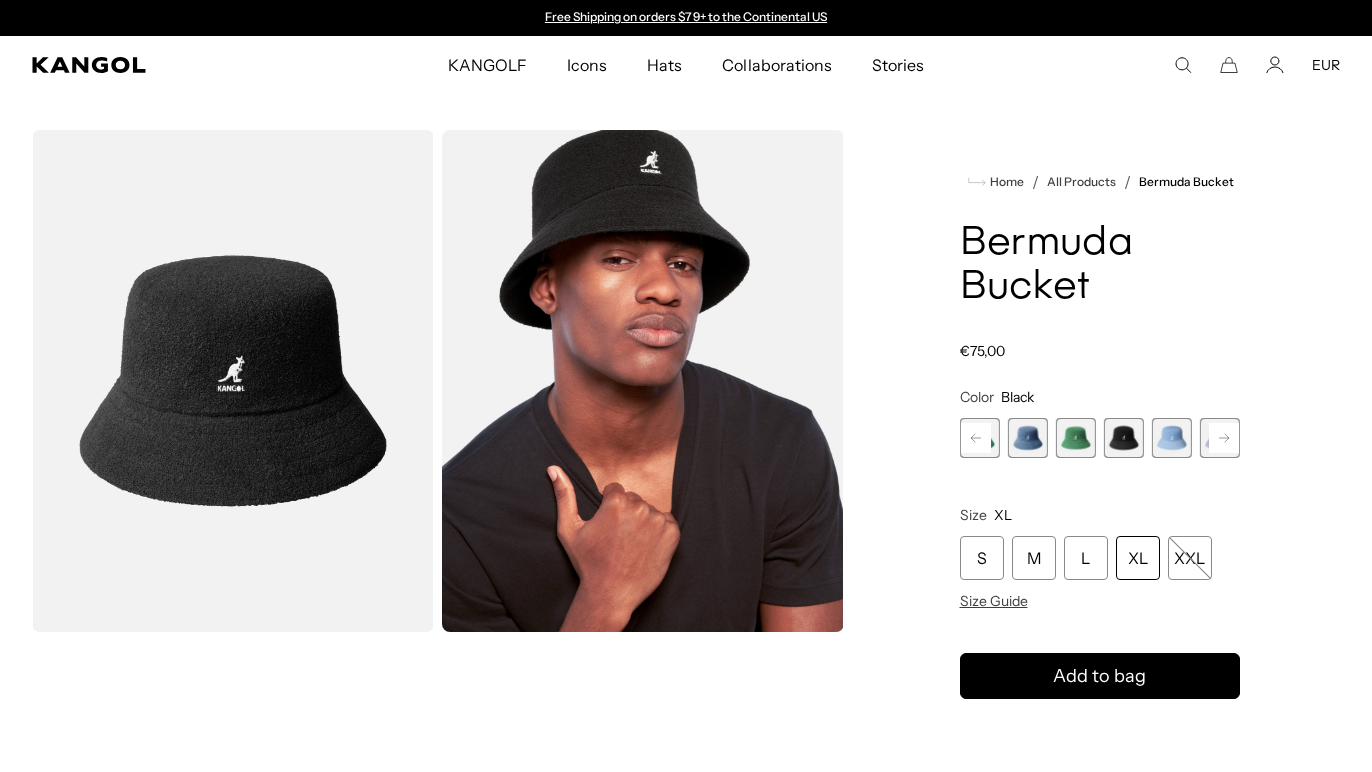 click at bounding box center (1172, 438) 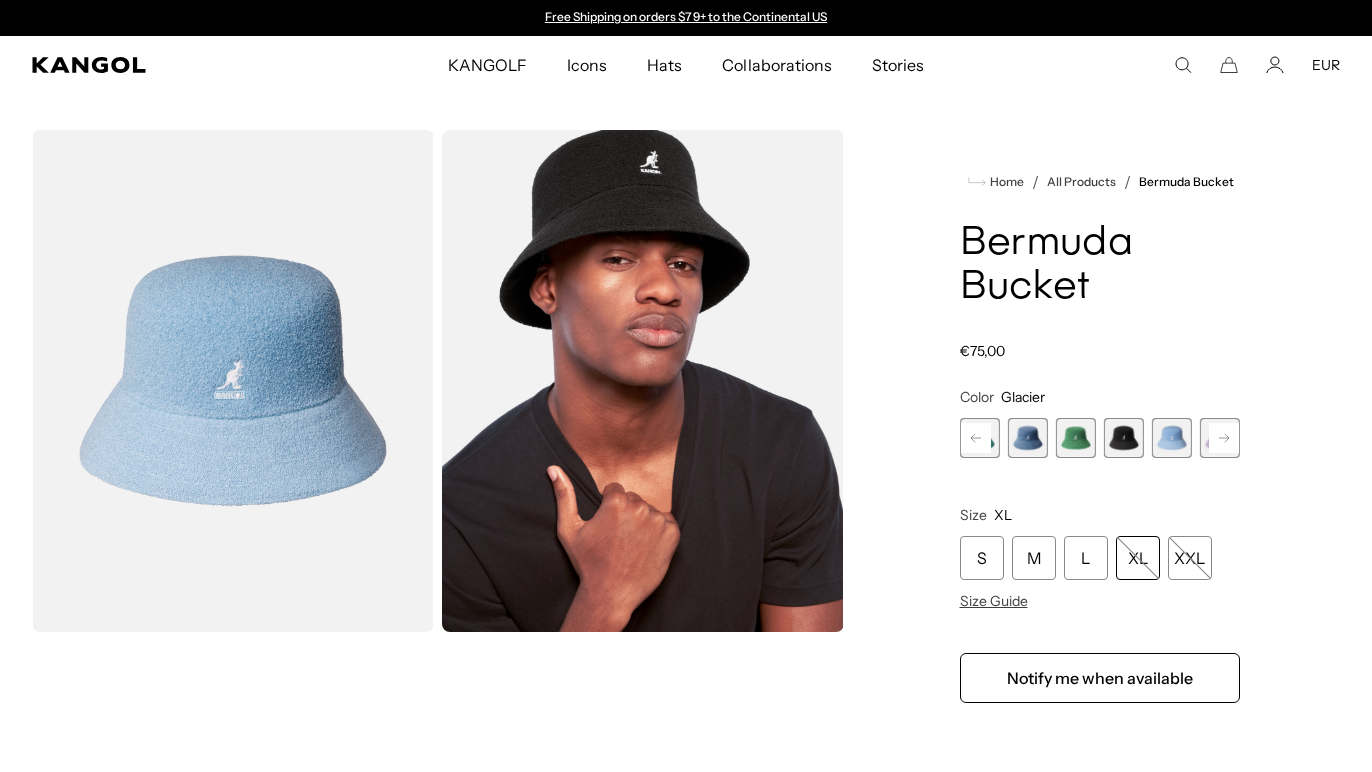 click 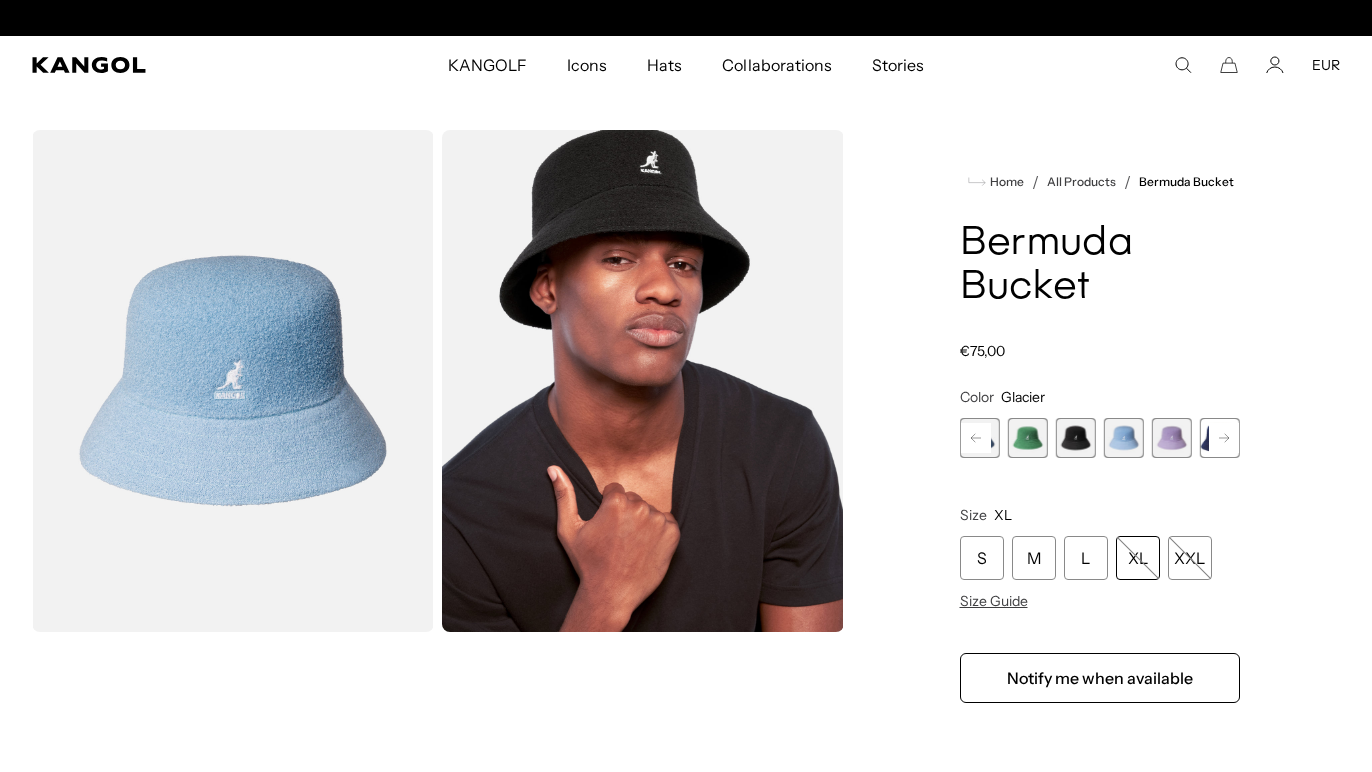 click at bounding box center [1172, 438] 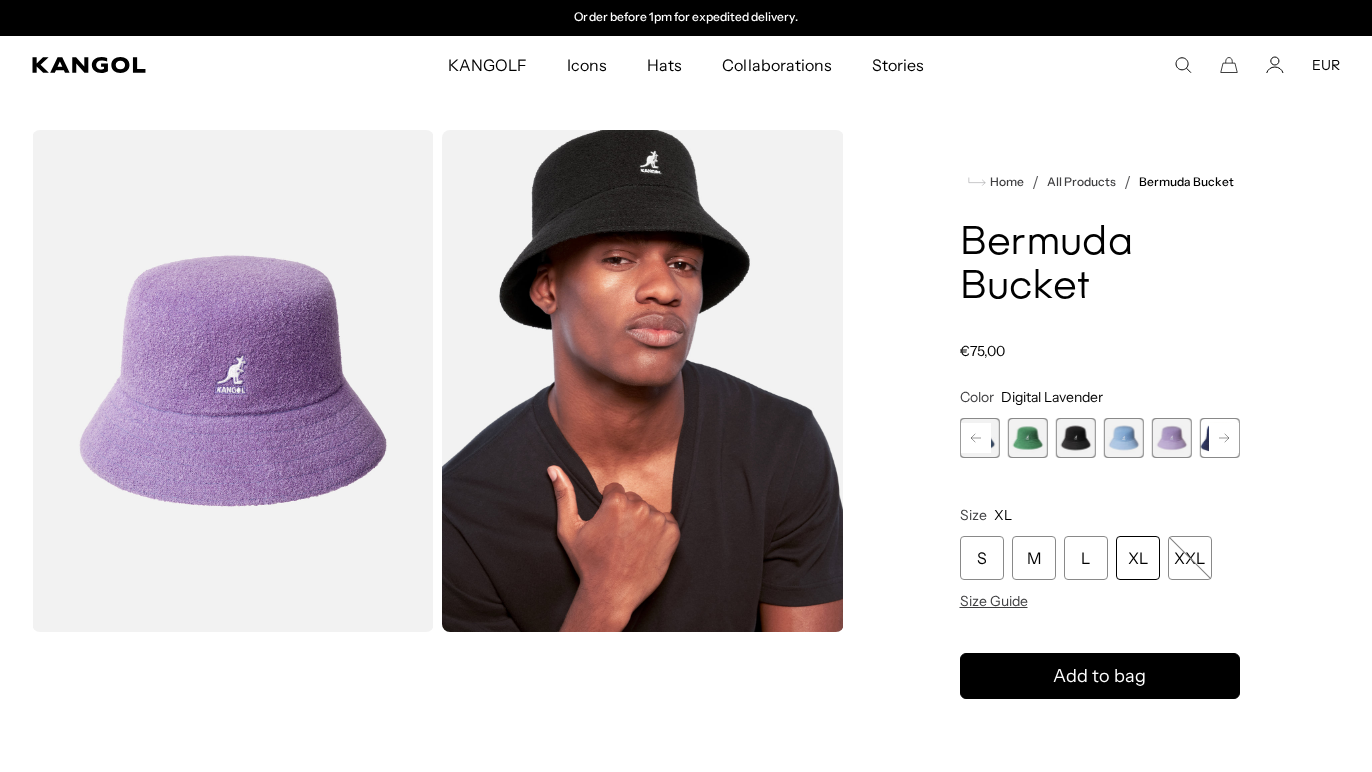 click 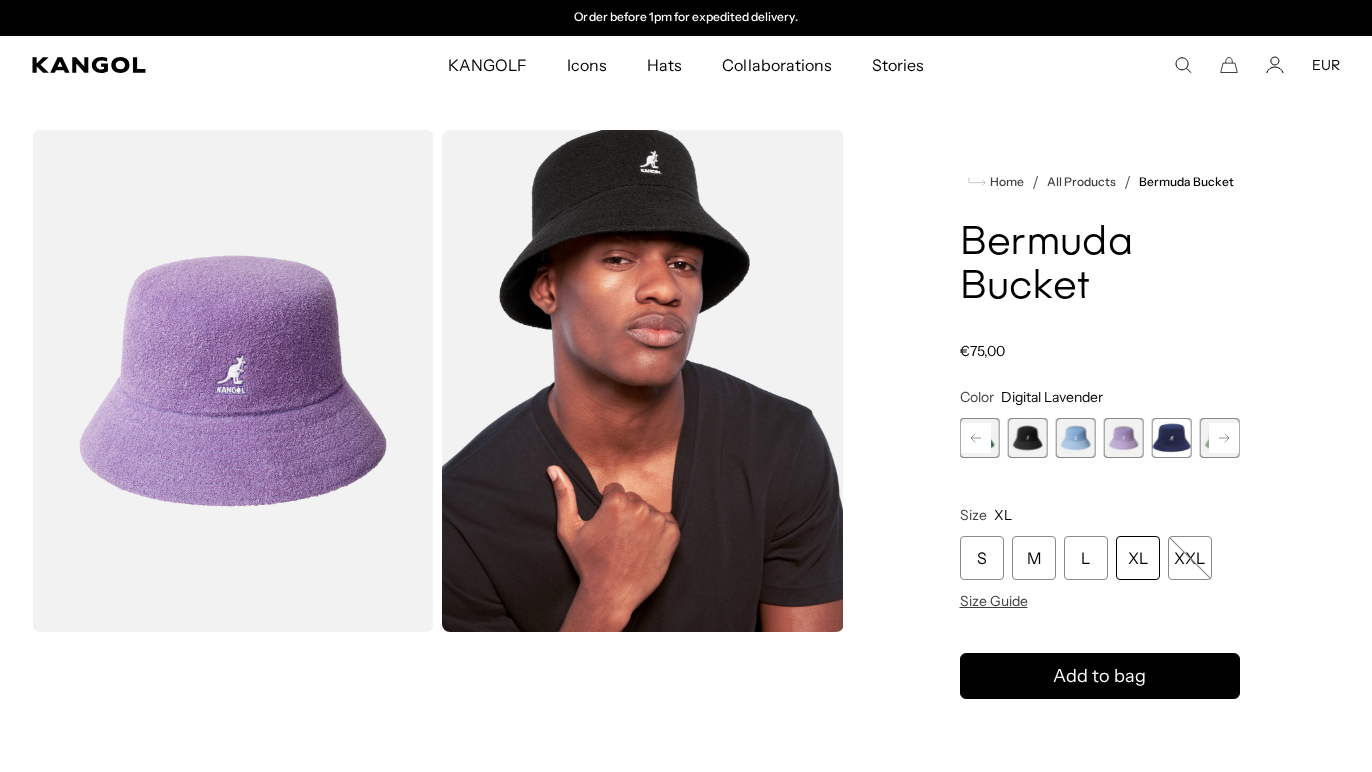 click at bounding box center (1172, 438) 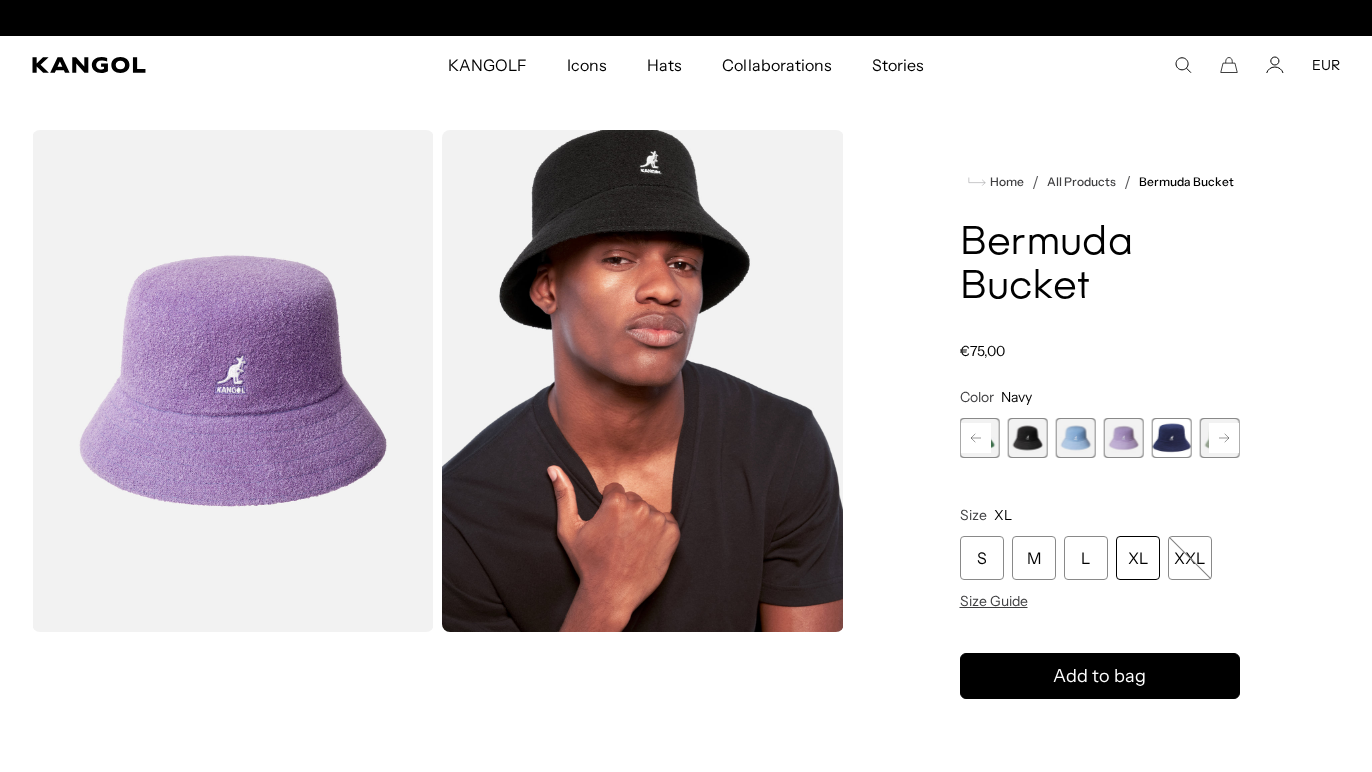 scroll, scrollTop: 0, scrollLeft: 0, axis: both 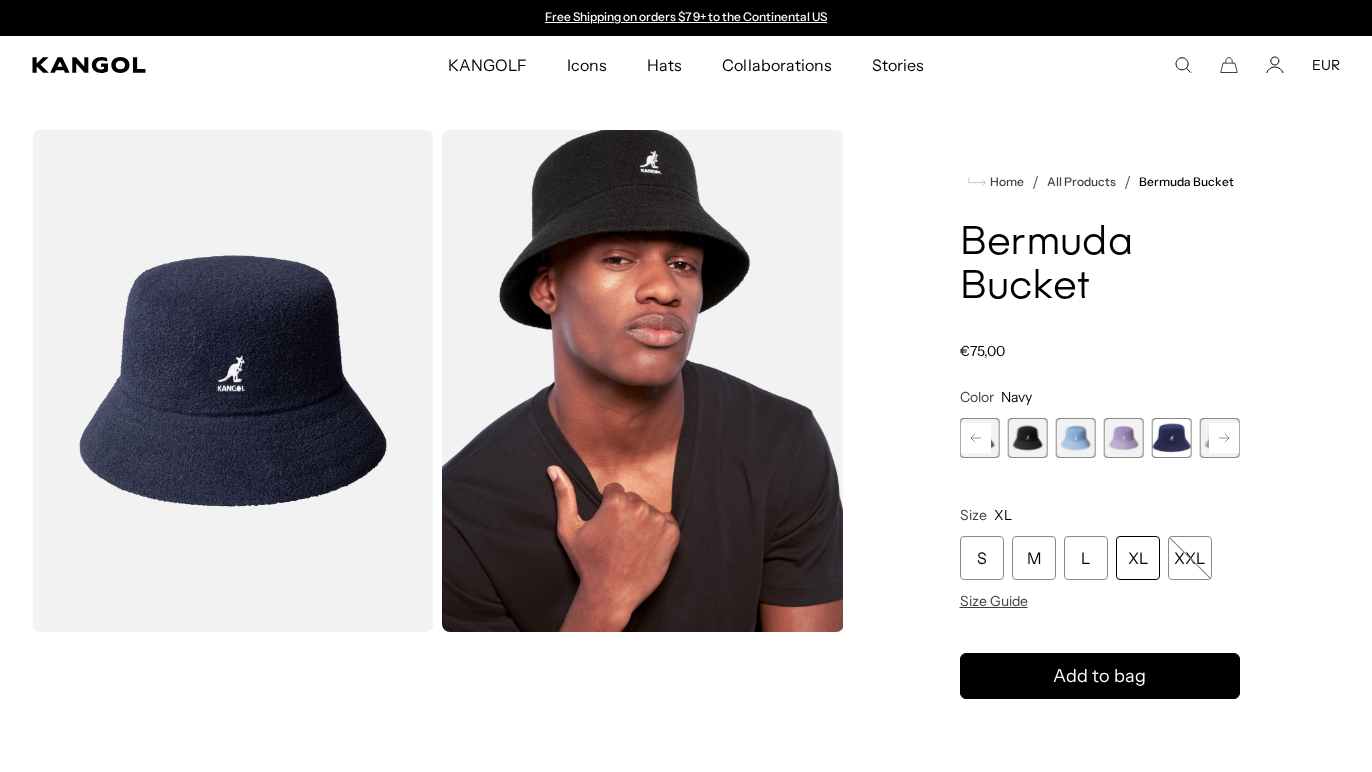 click at bounding box center [1172, 438] 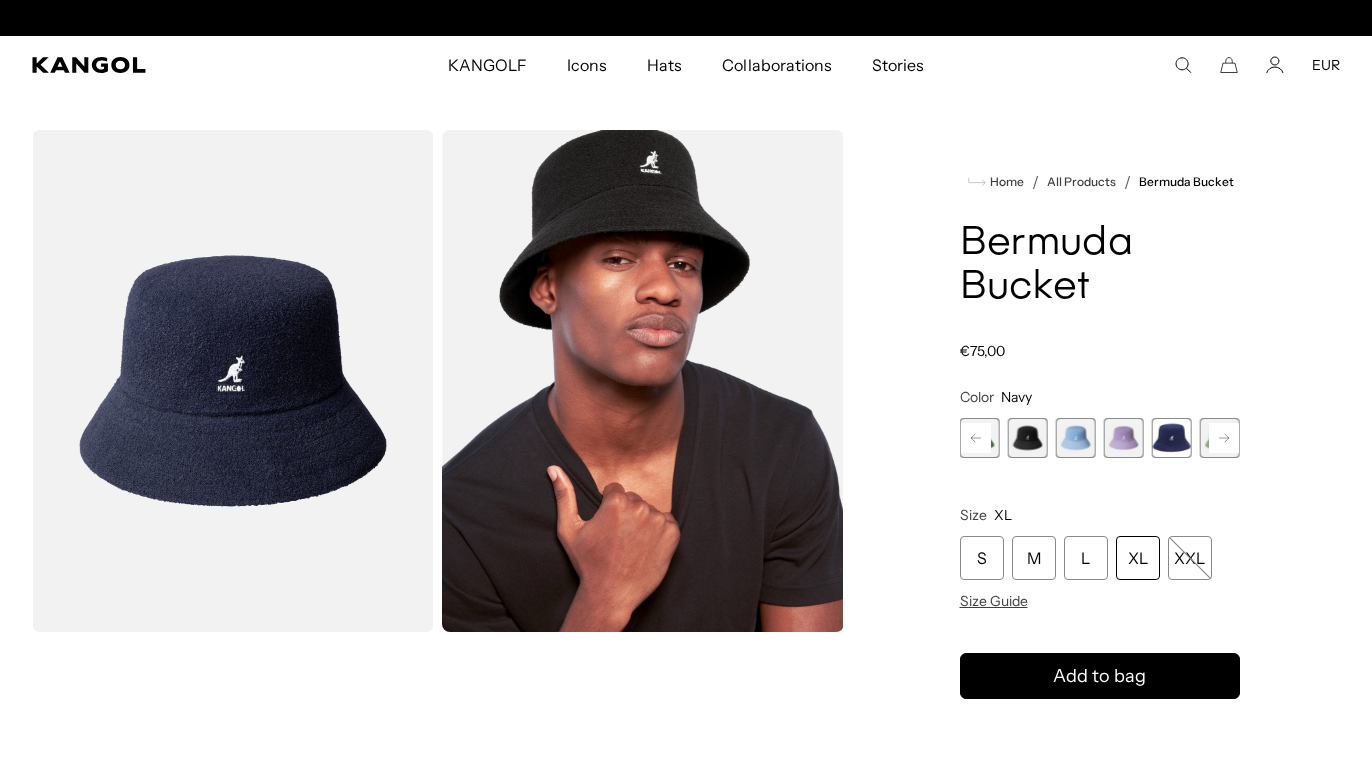 scroll, scrollTop: 0, scrollLeft: 412, axis: horizontal 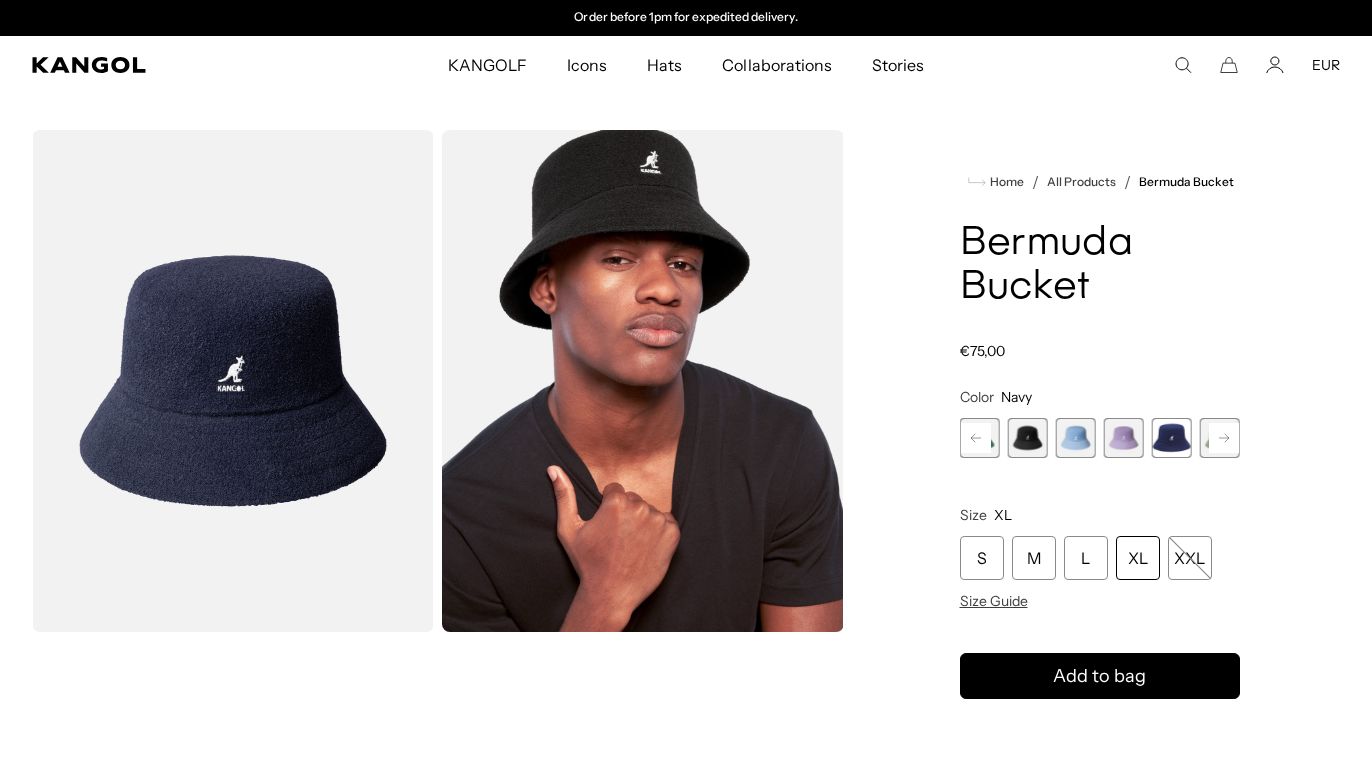click 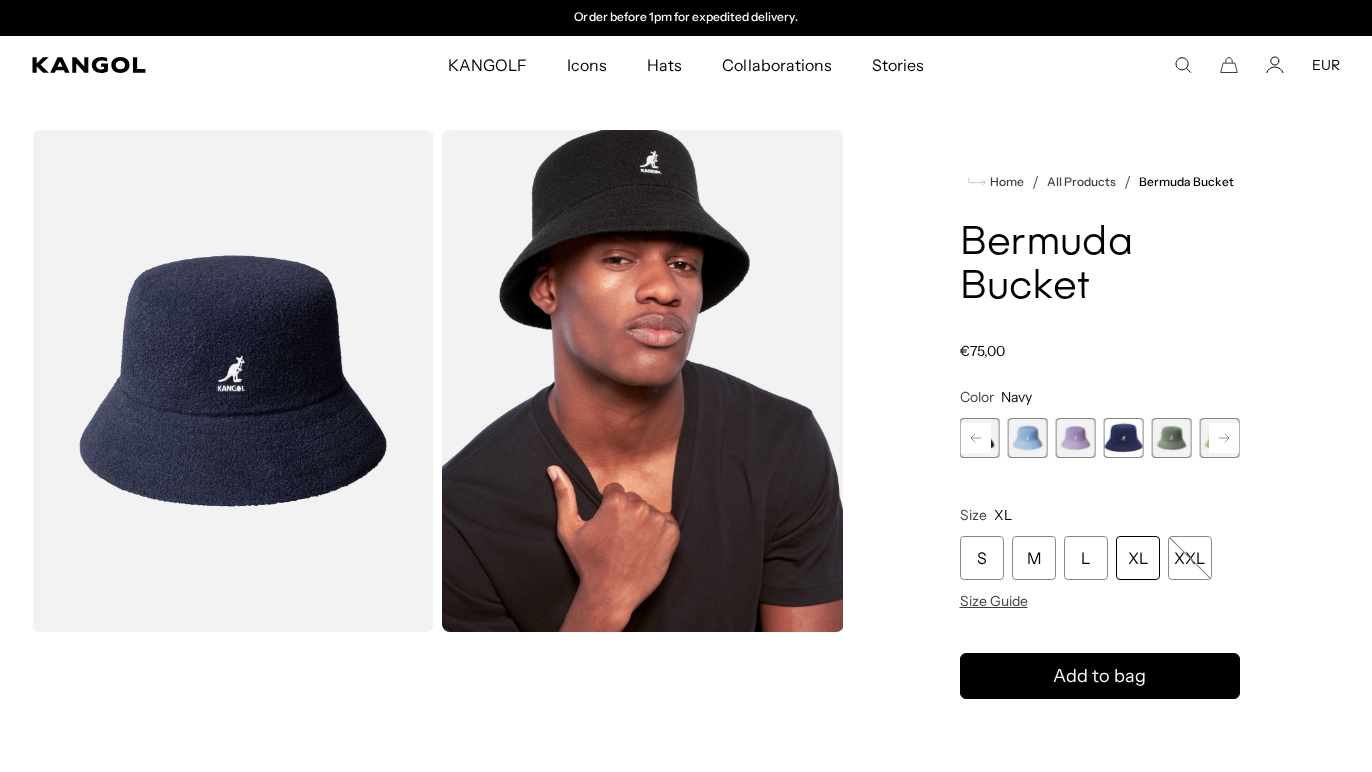 click at bounding box center (1172, 438) 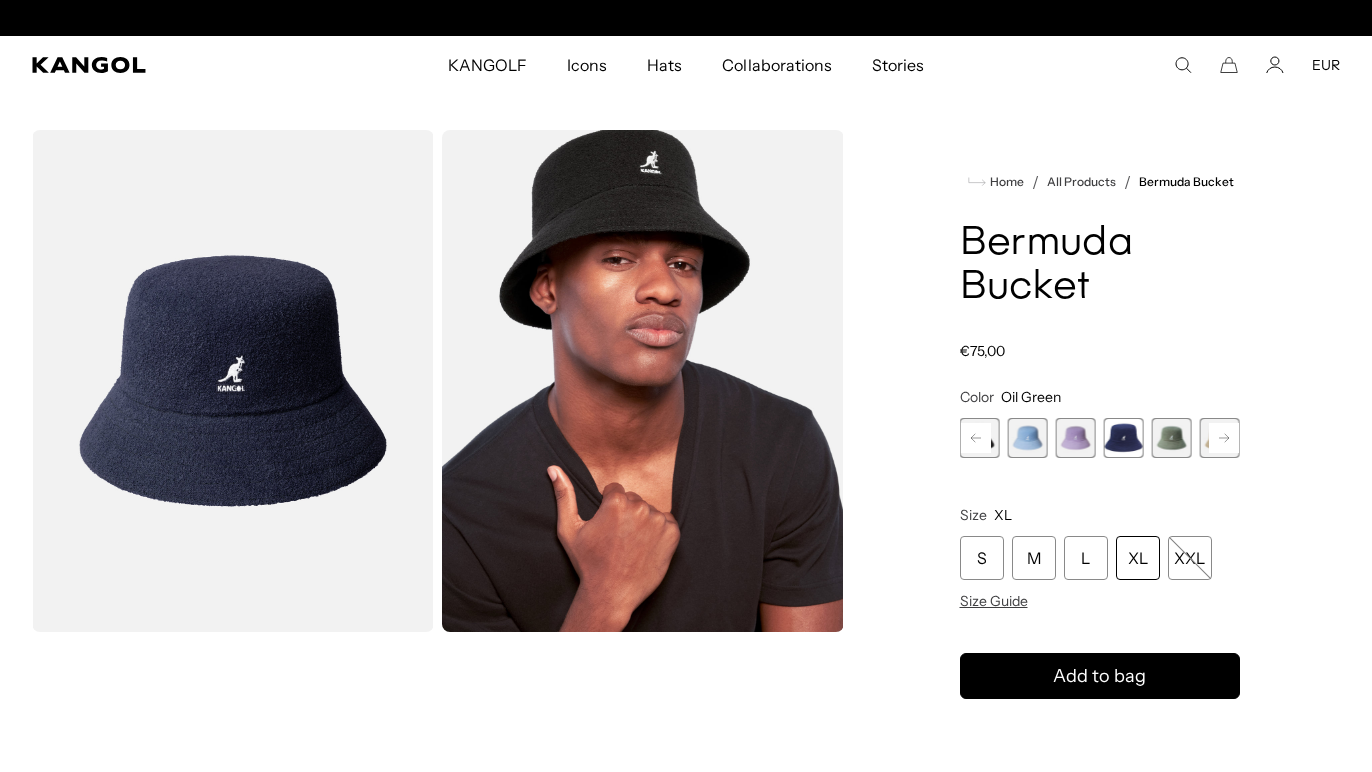 scroll, scrollTop: 0, scrollLeft: 0, axis: both 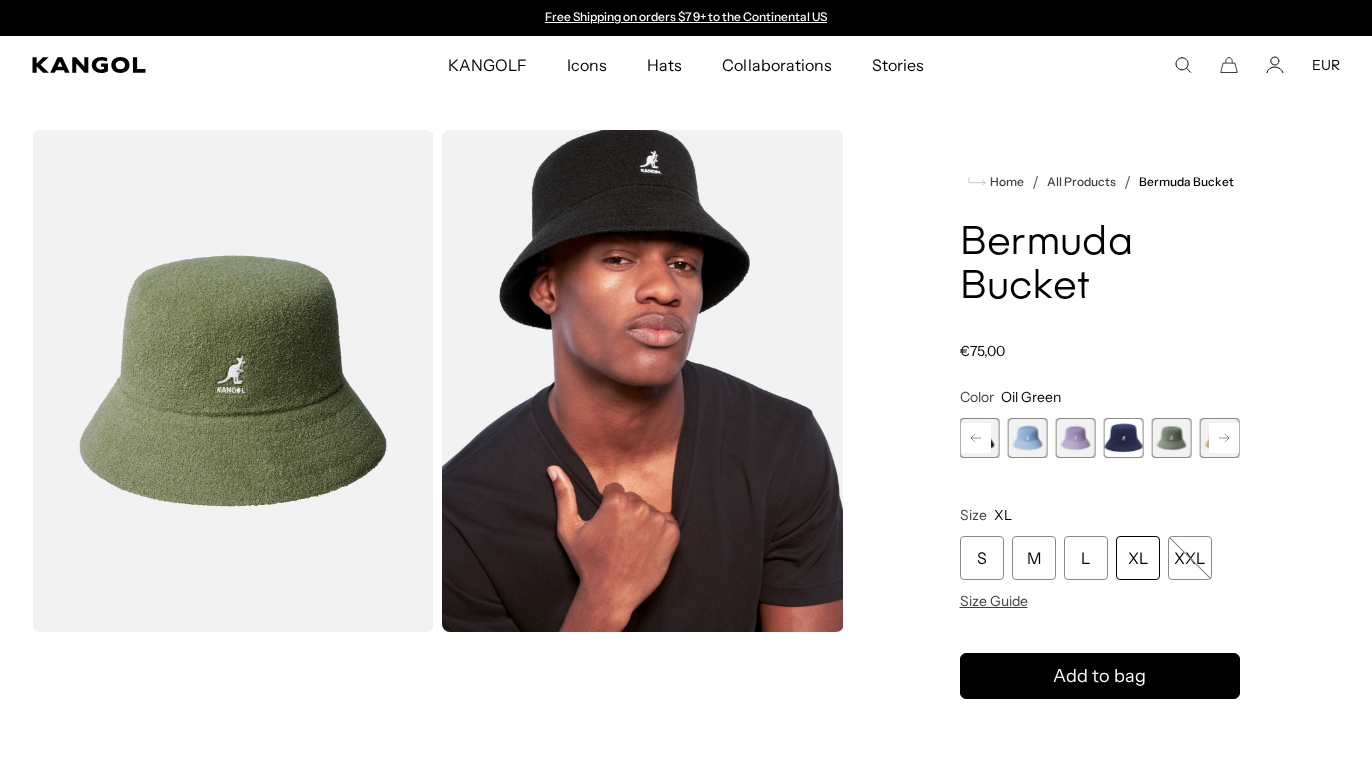 click 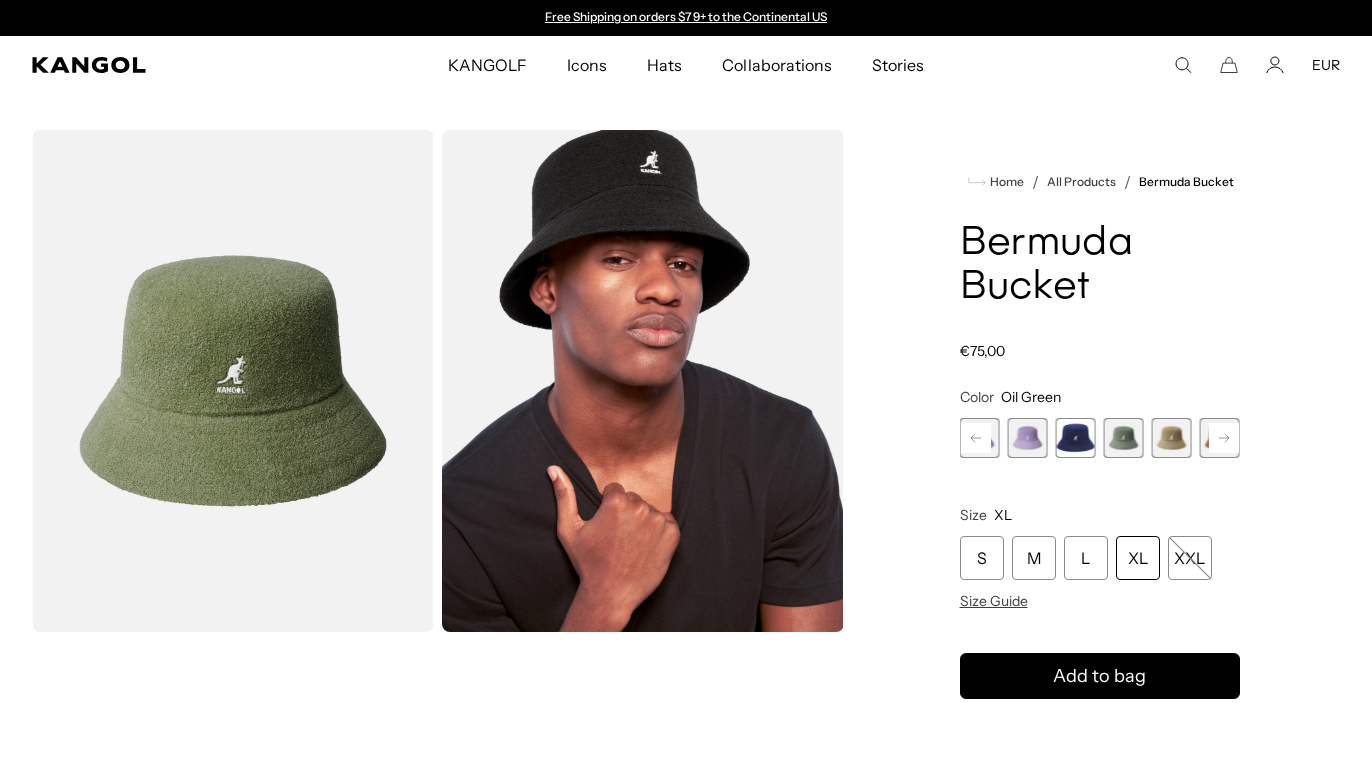 click at bounding box center (1172, 438) 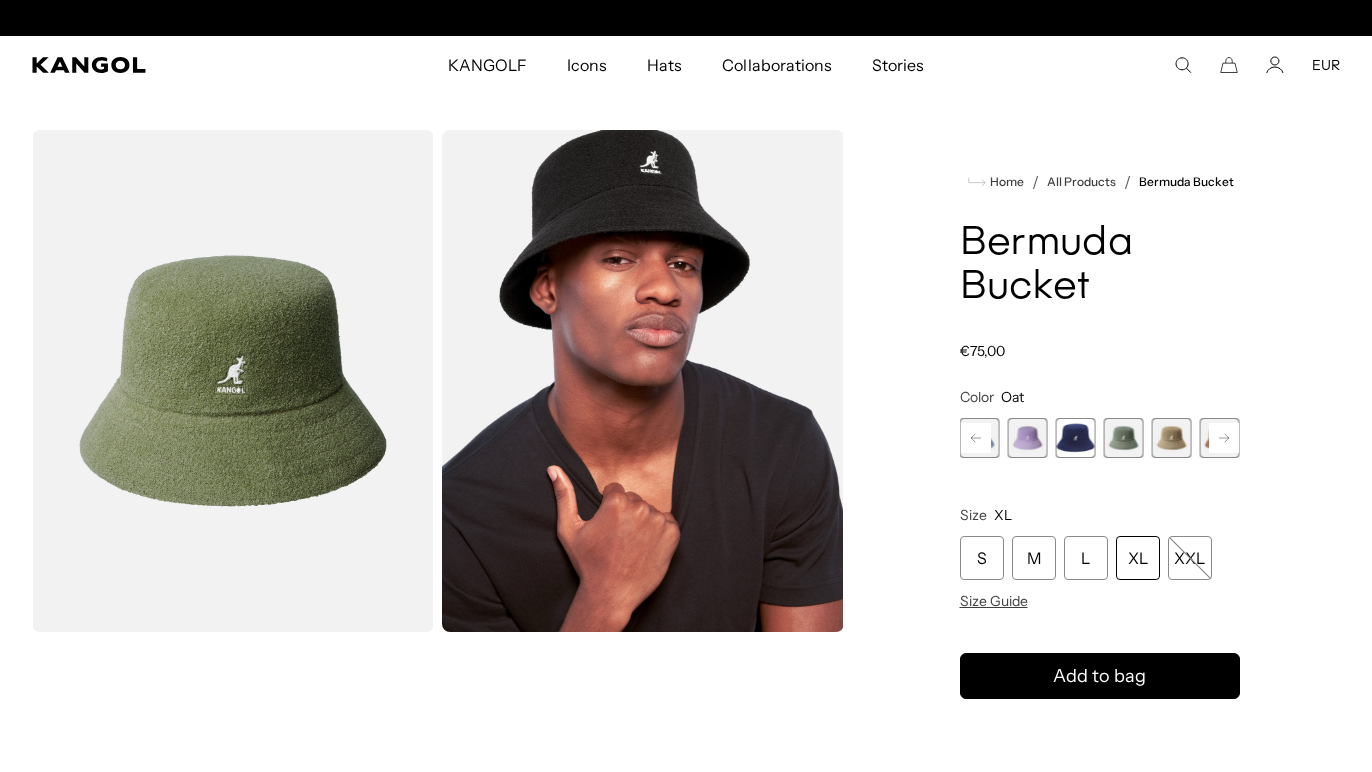 scroll, scrollTop: 0, scrollLeft: 412, axis: horizontal 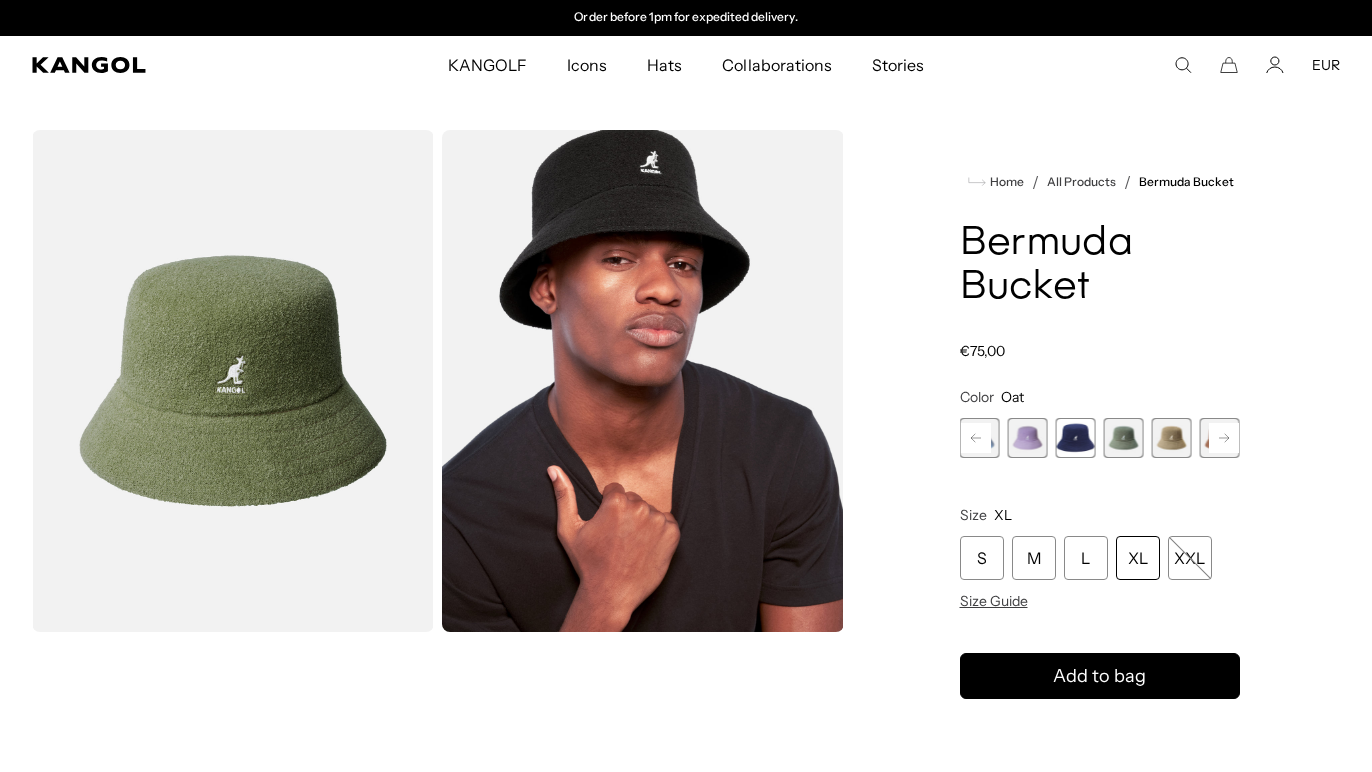 click 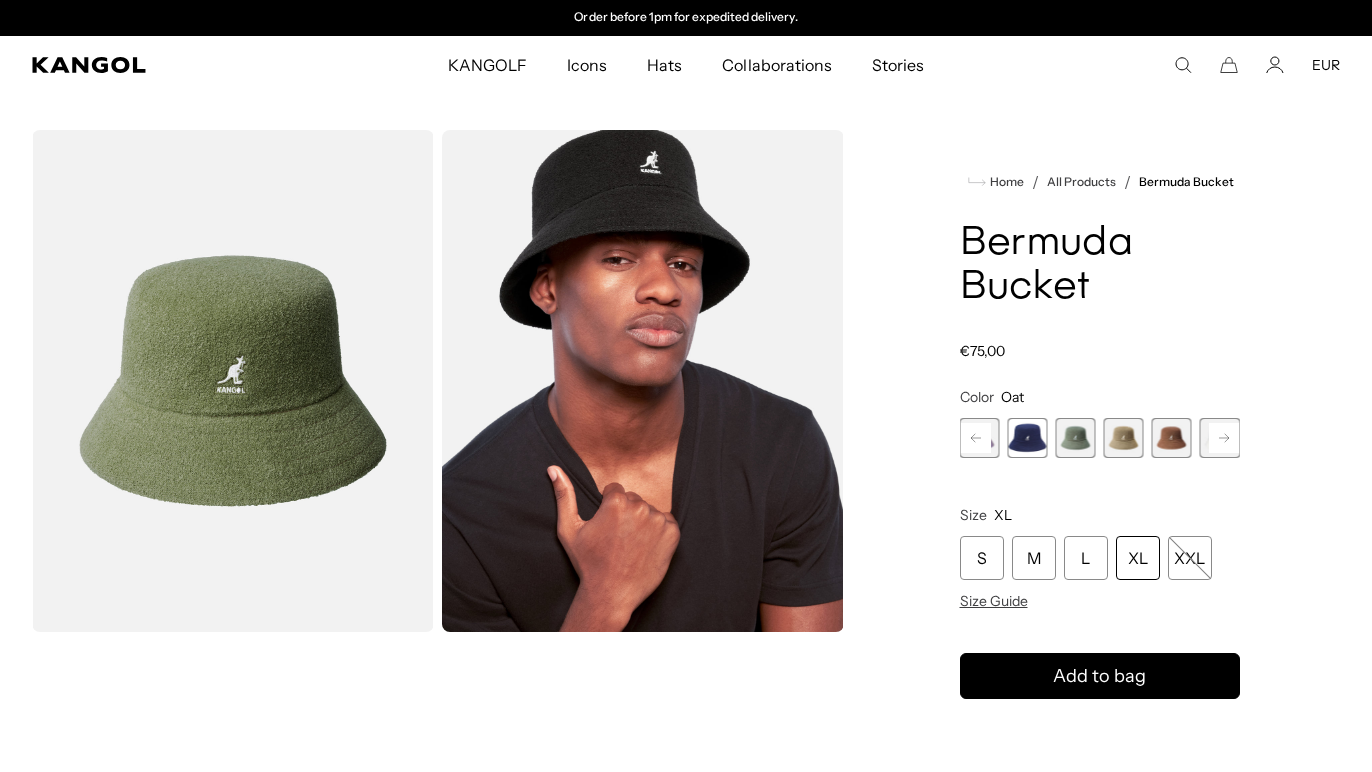 click at bounding box center (1172, 438) 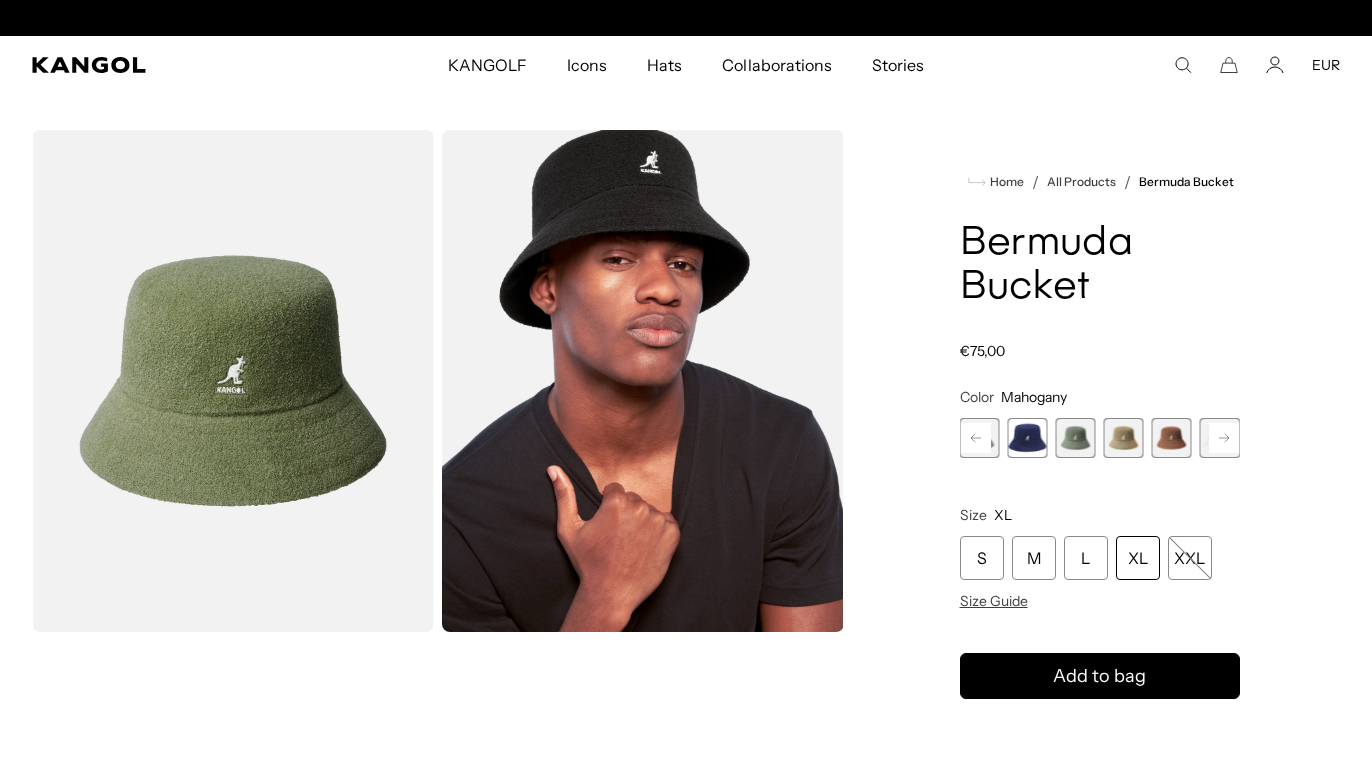 scroll, scrollTop: 0, scrollLeft: 0, axis: both 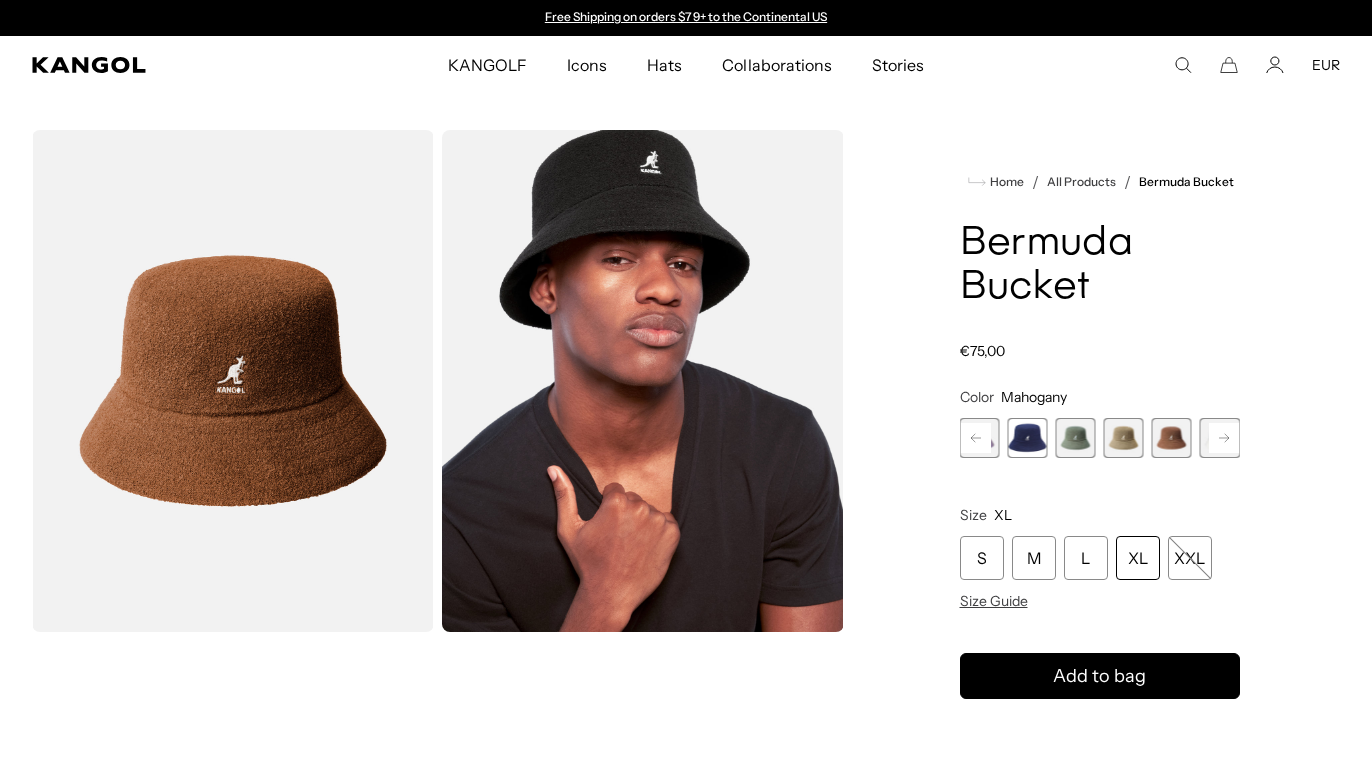 click 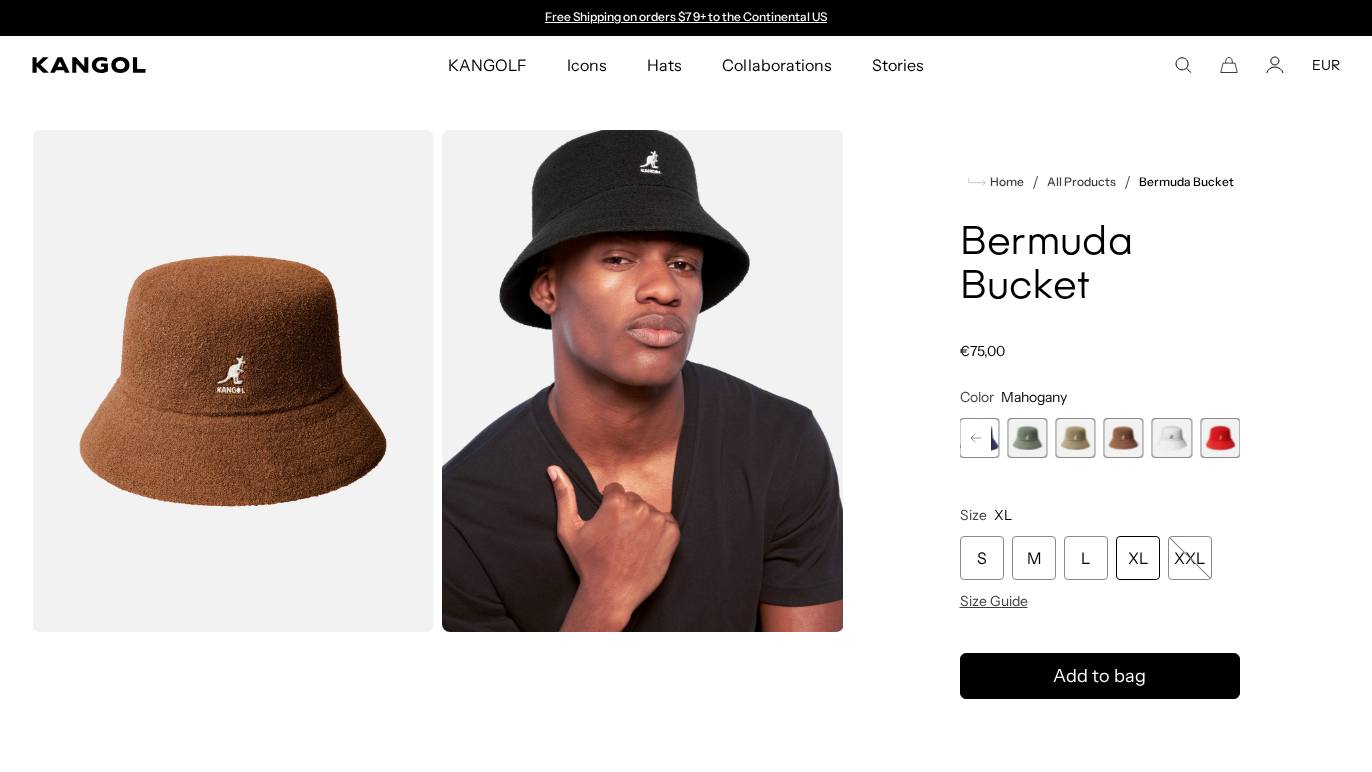 click at bounding box center [1172, 438] 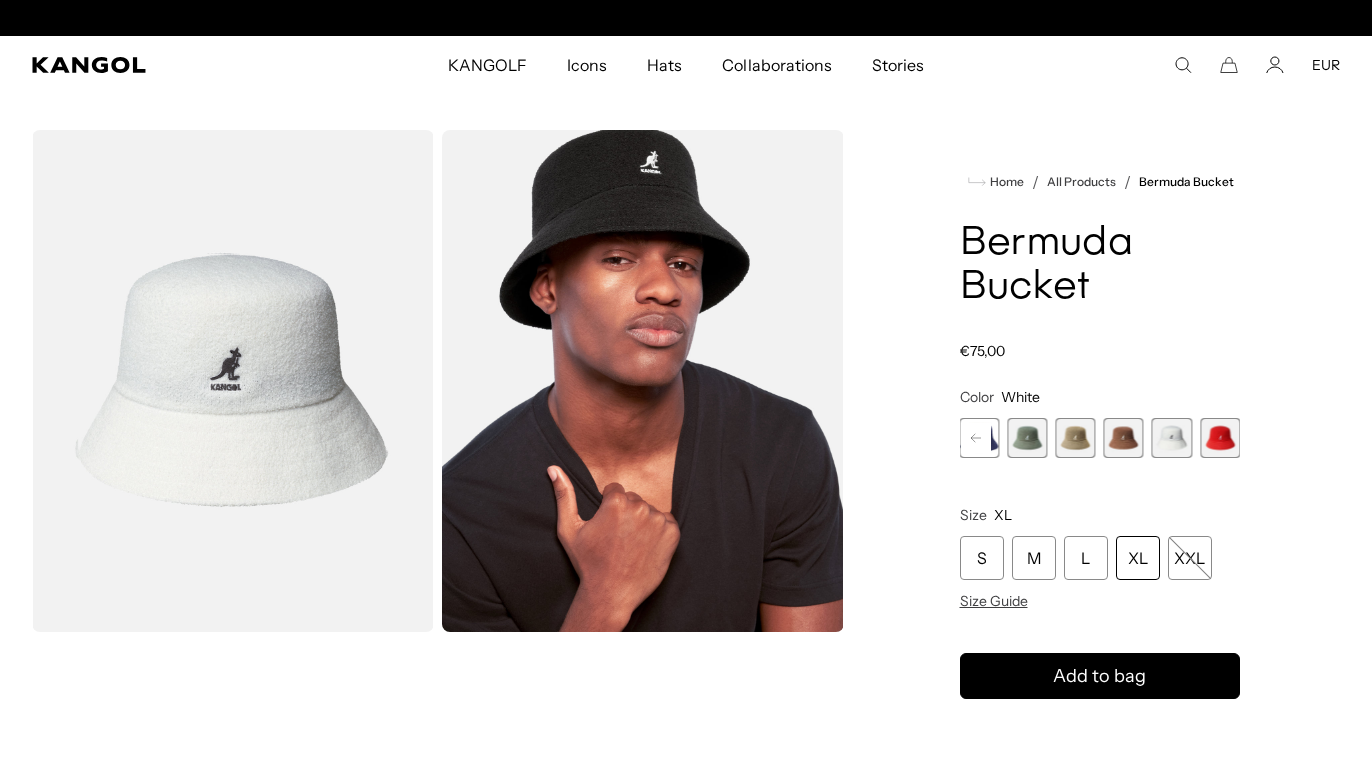 scroll, scrollTop: 0, scrollLeft: 0, axis: both 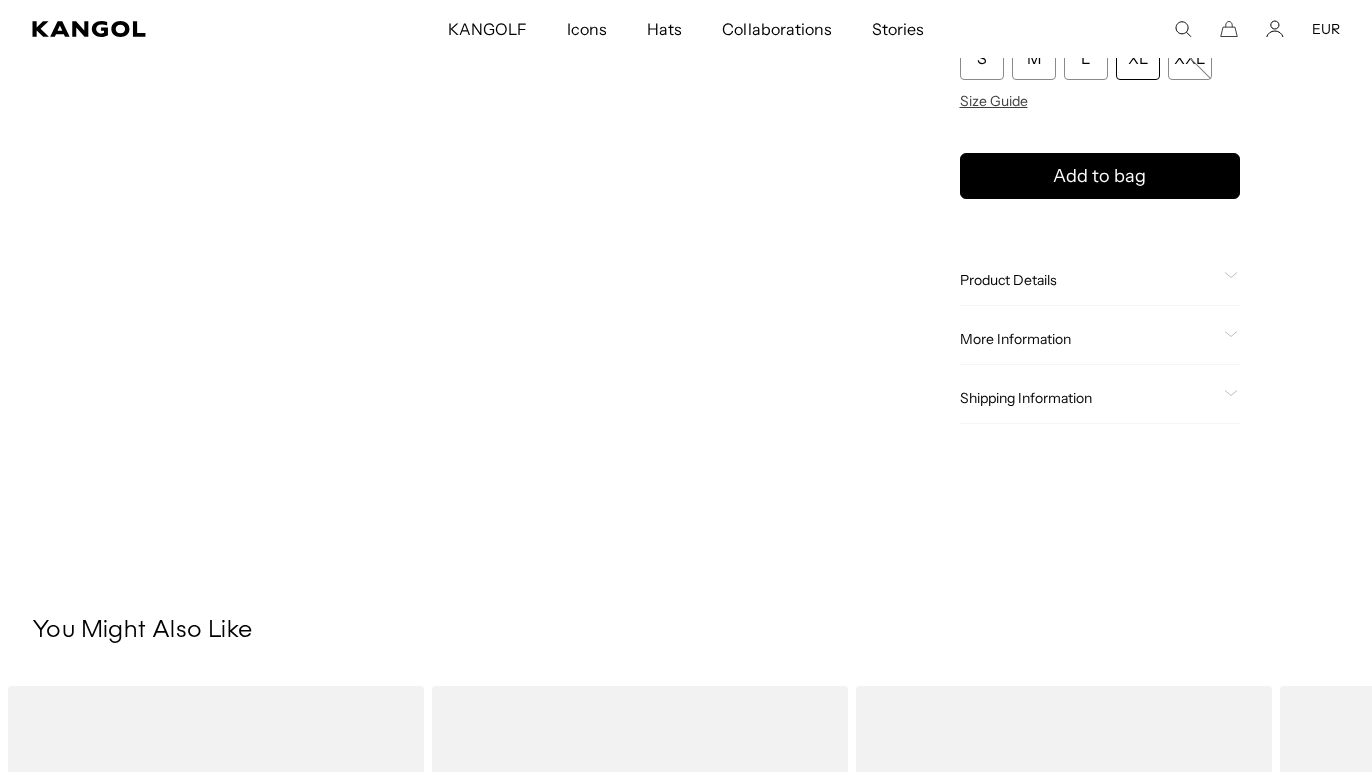 click 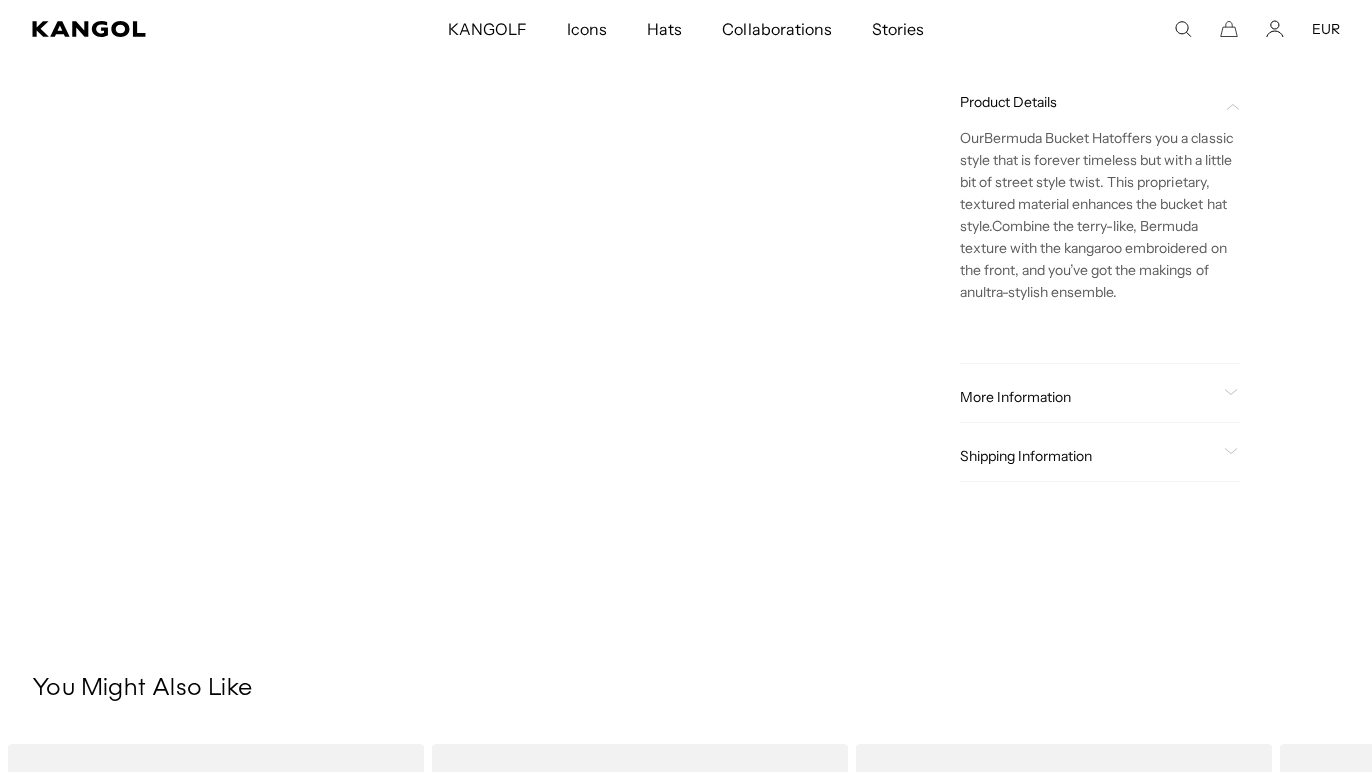 scroll, scrollTop: 0, scrollLeft: 412, axis: horizontal 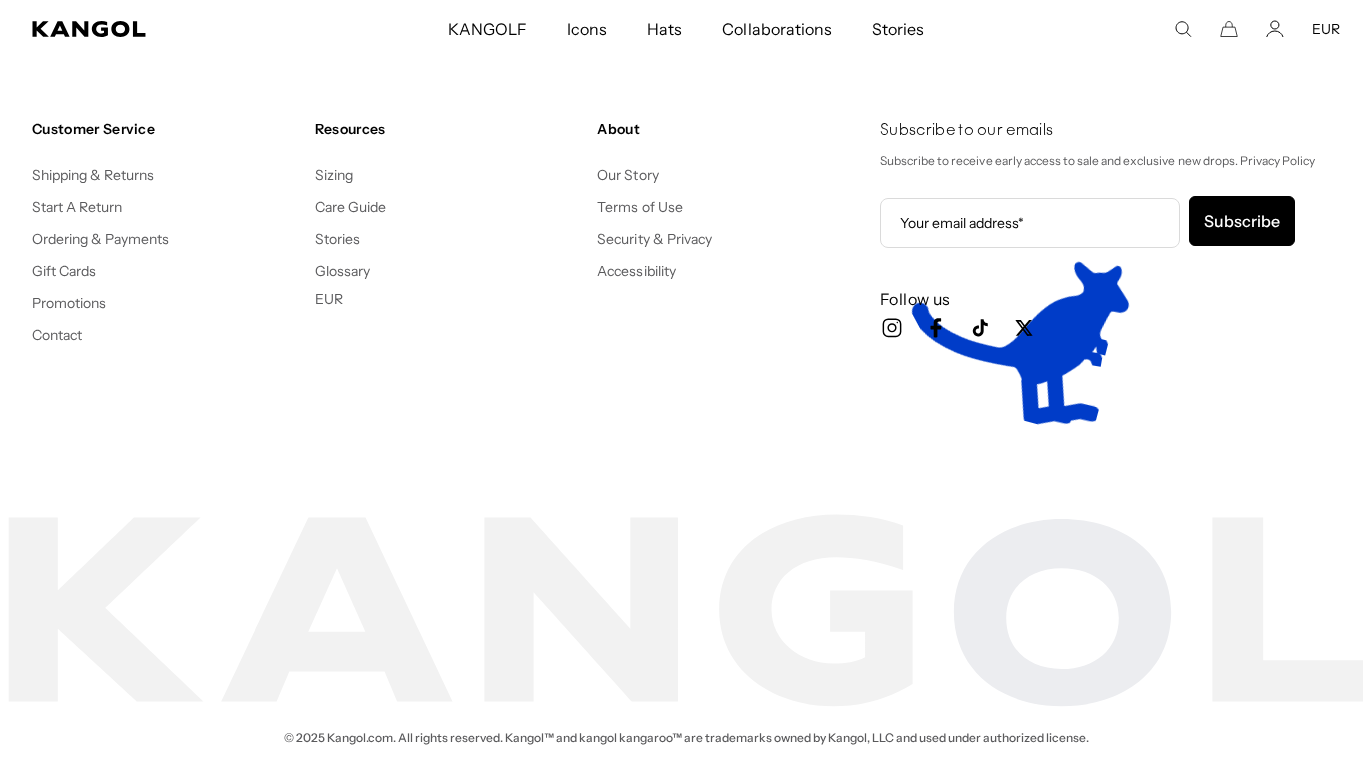 click on "EUR" at bounding box center (329, 299) 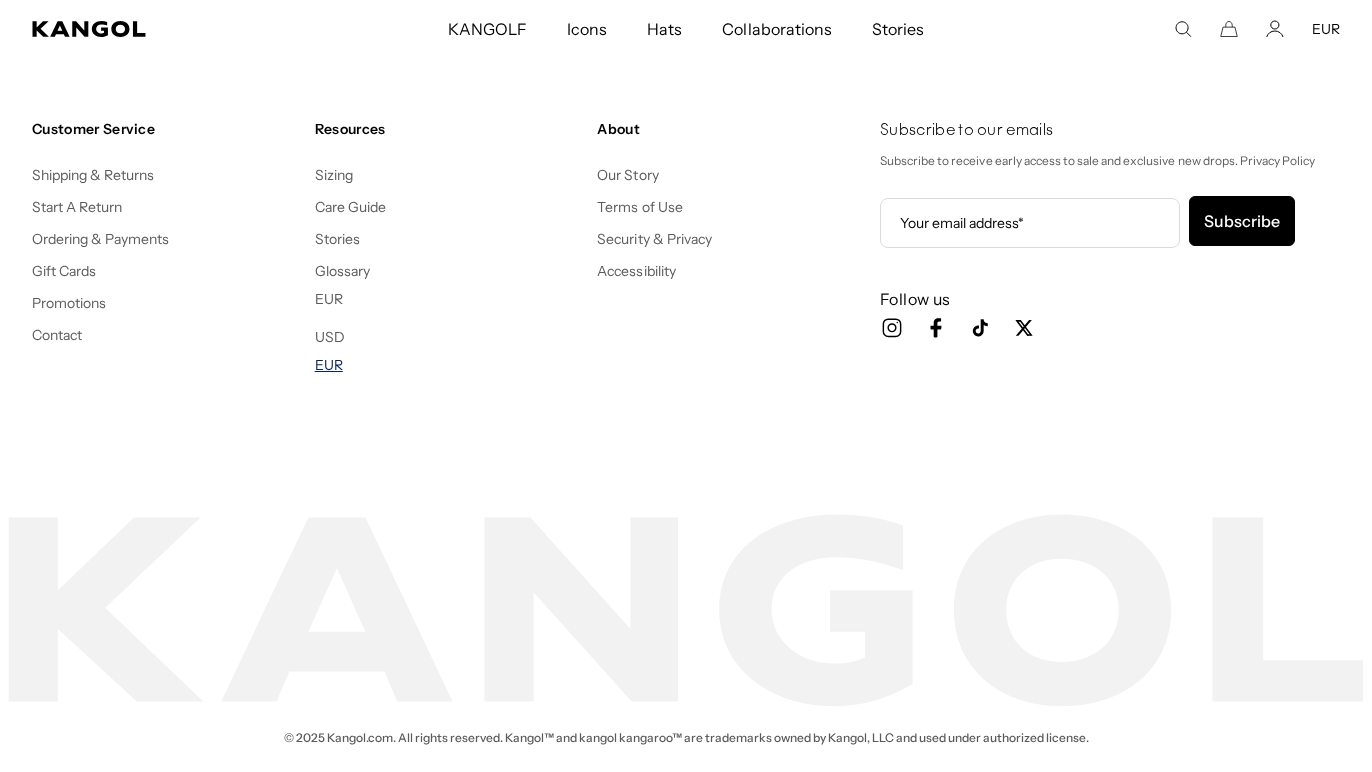 click on "EUR" at bounding box center (329, 365) 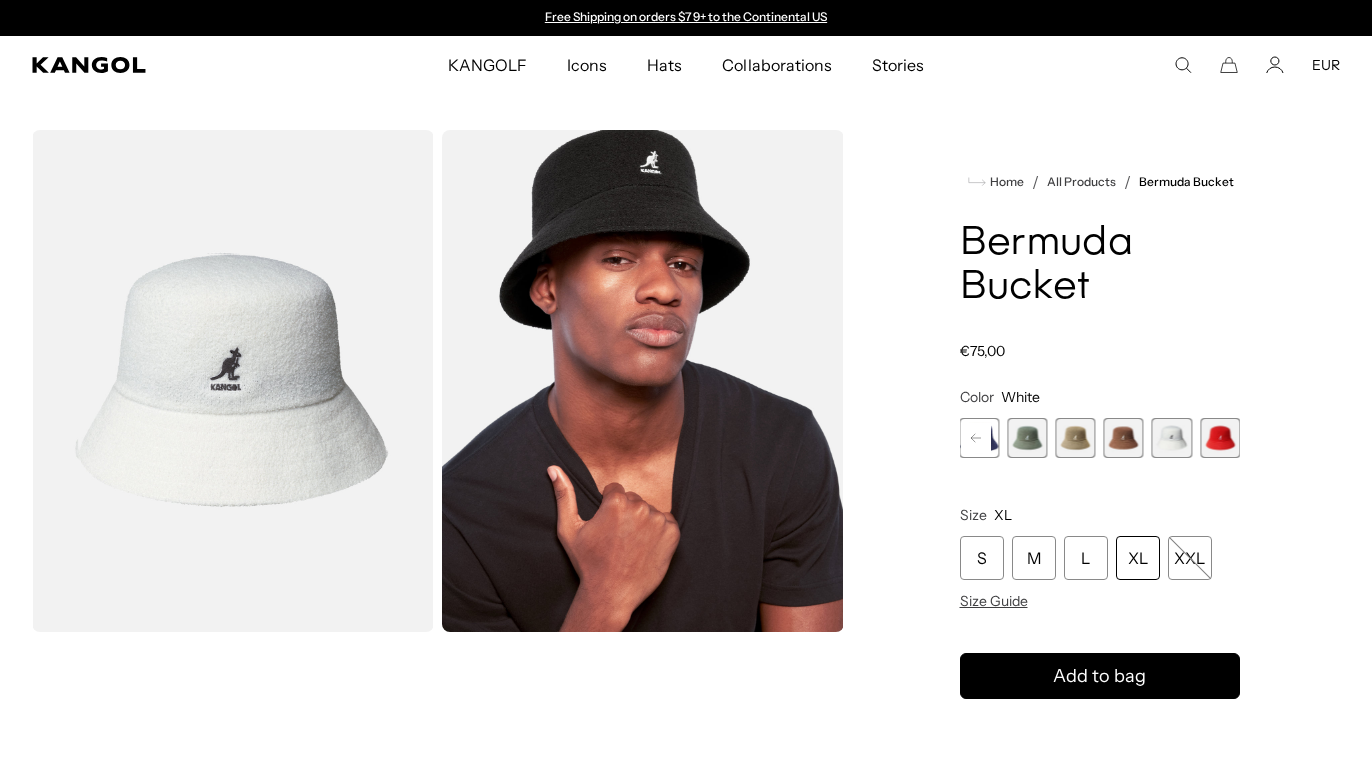 scroll, scrollTop: 0, scrollLeft: 0, axis: both 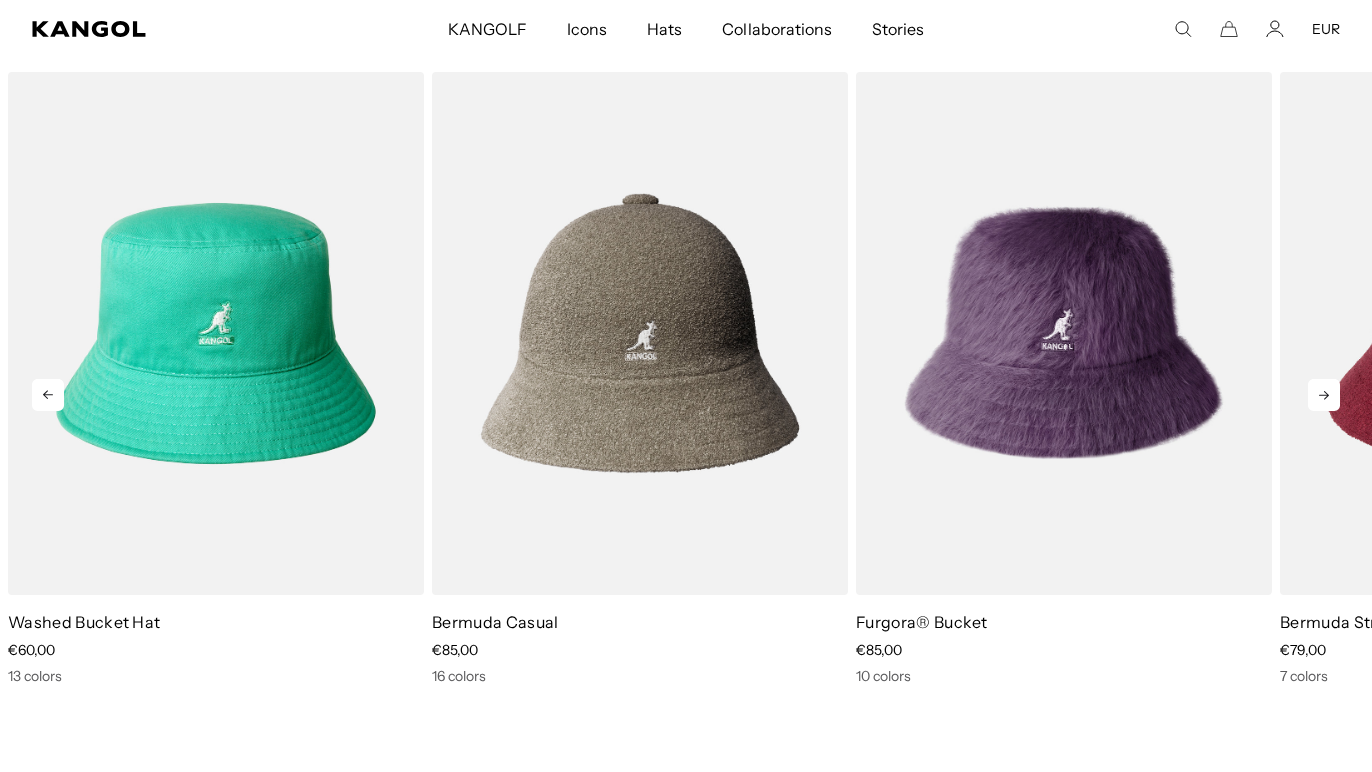click 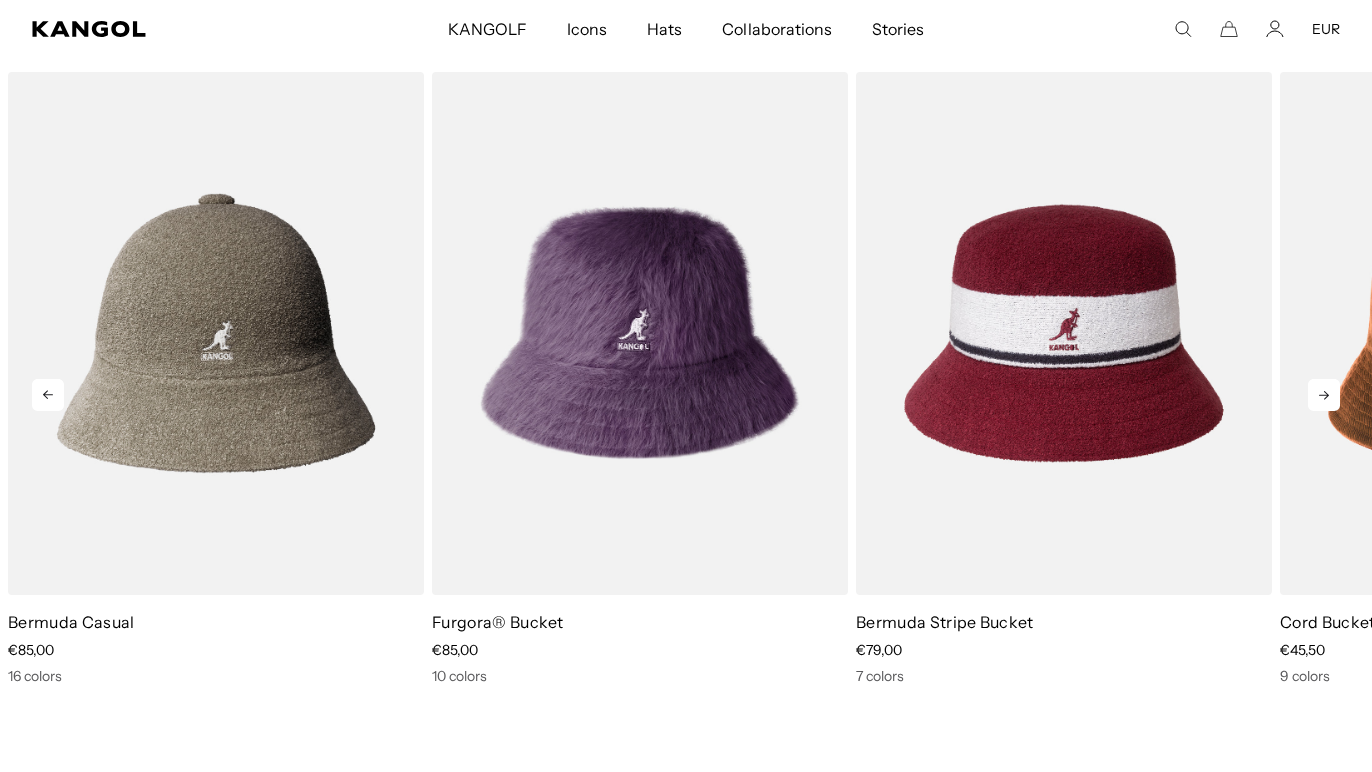 click 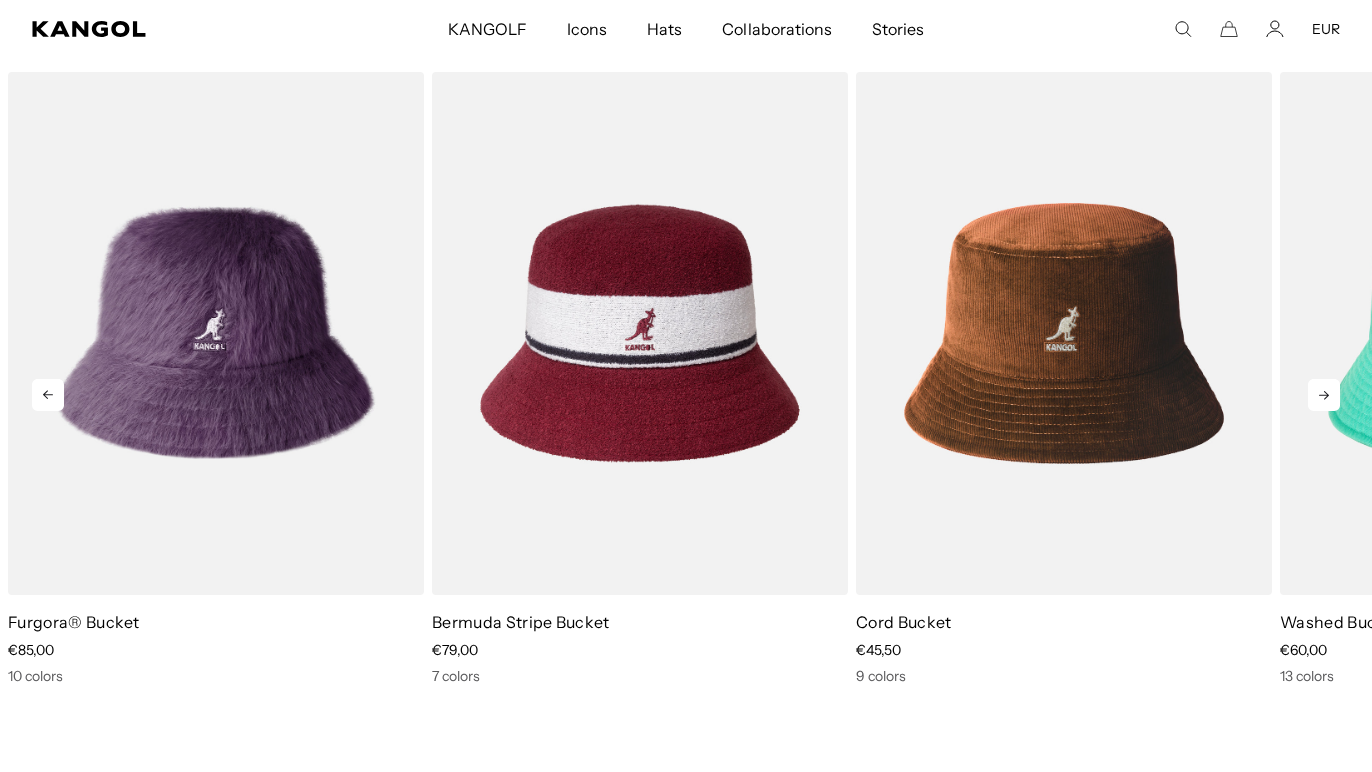 scroll, scrollTop: 0, scrollLeft: 412, axis: horizontal 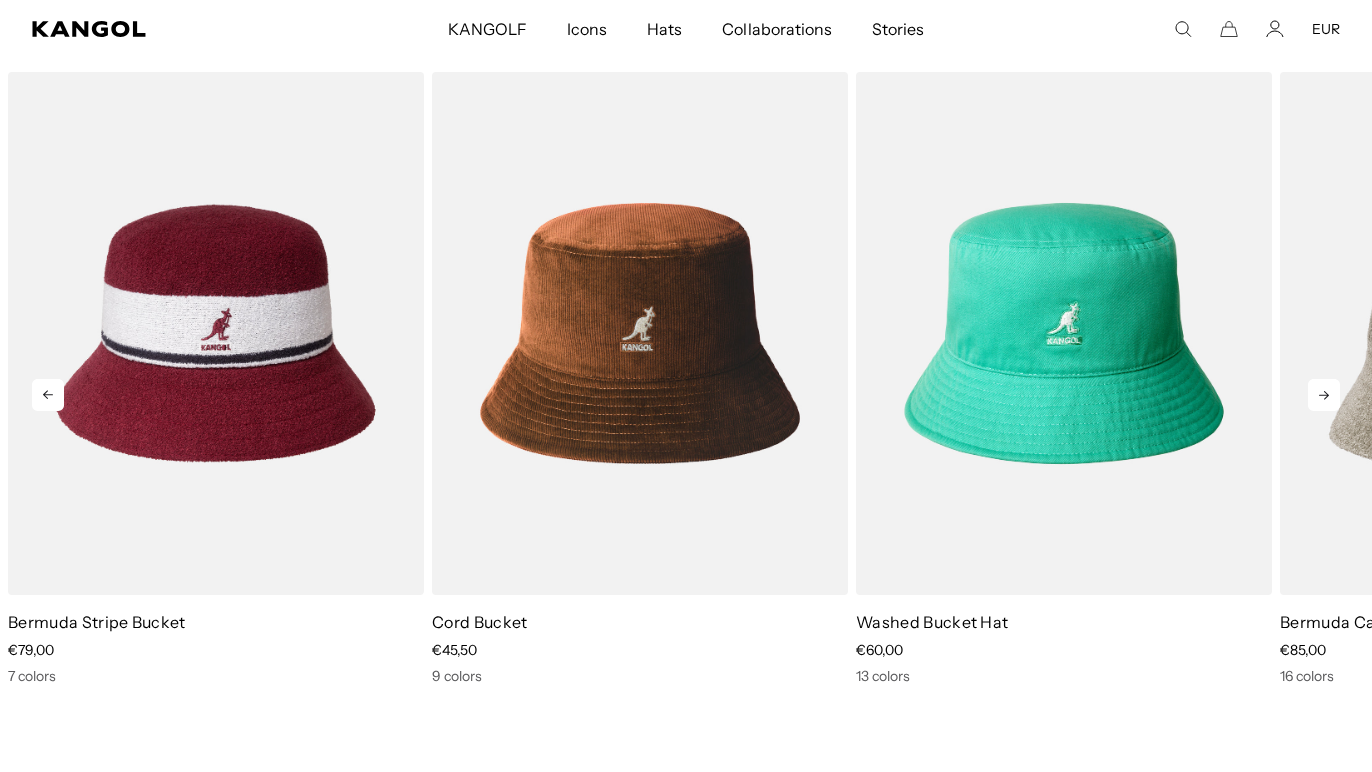 click 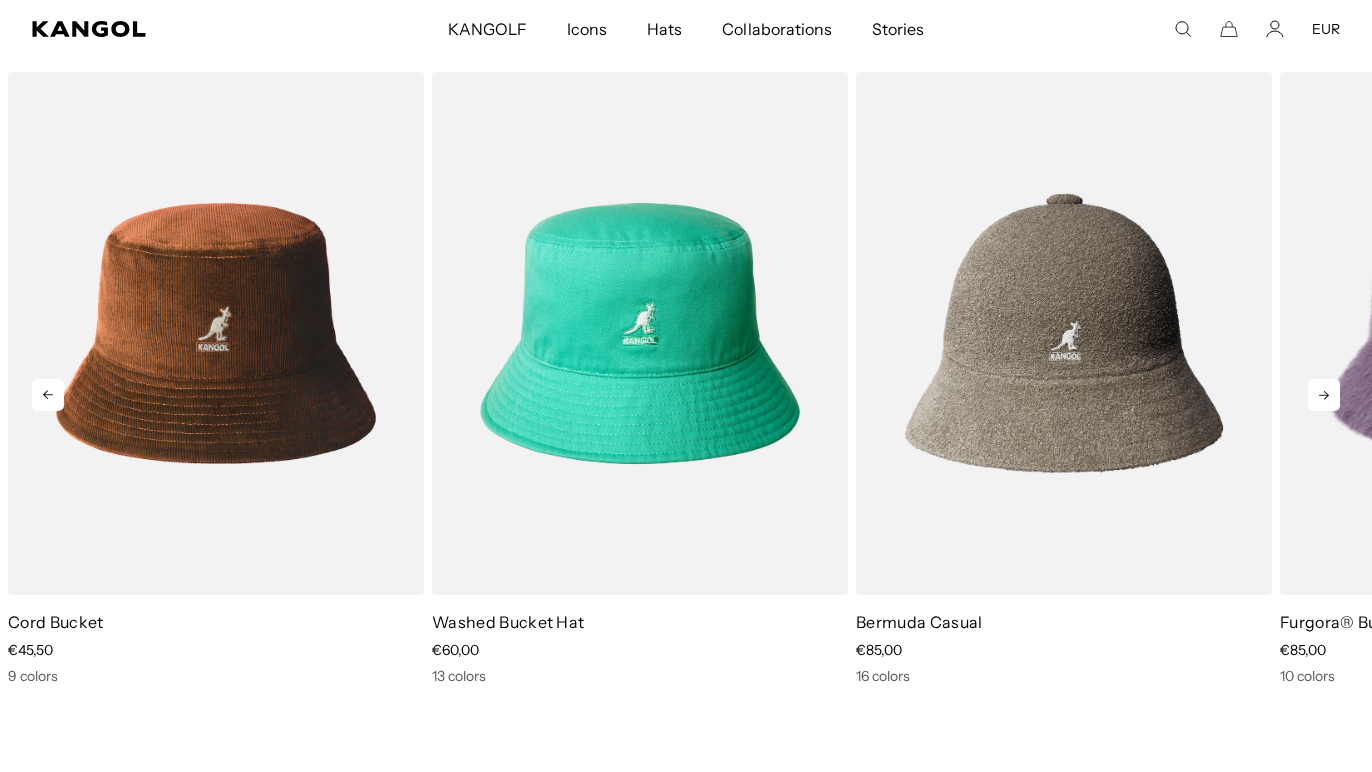 scroll, scrollTop: 0, scrollLeft: 0, axis: both 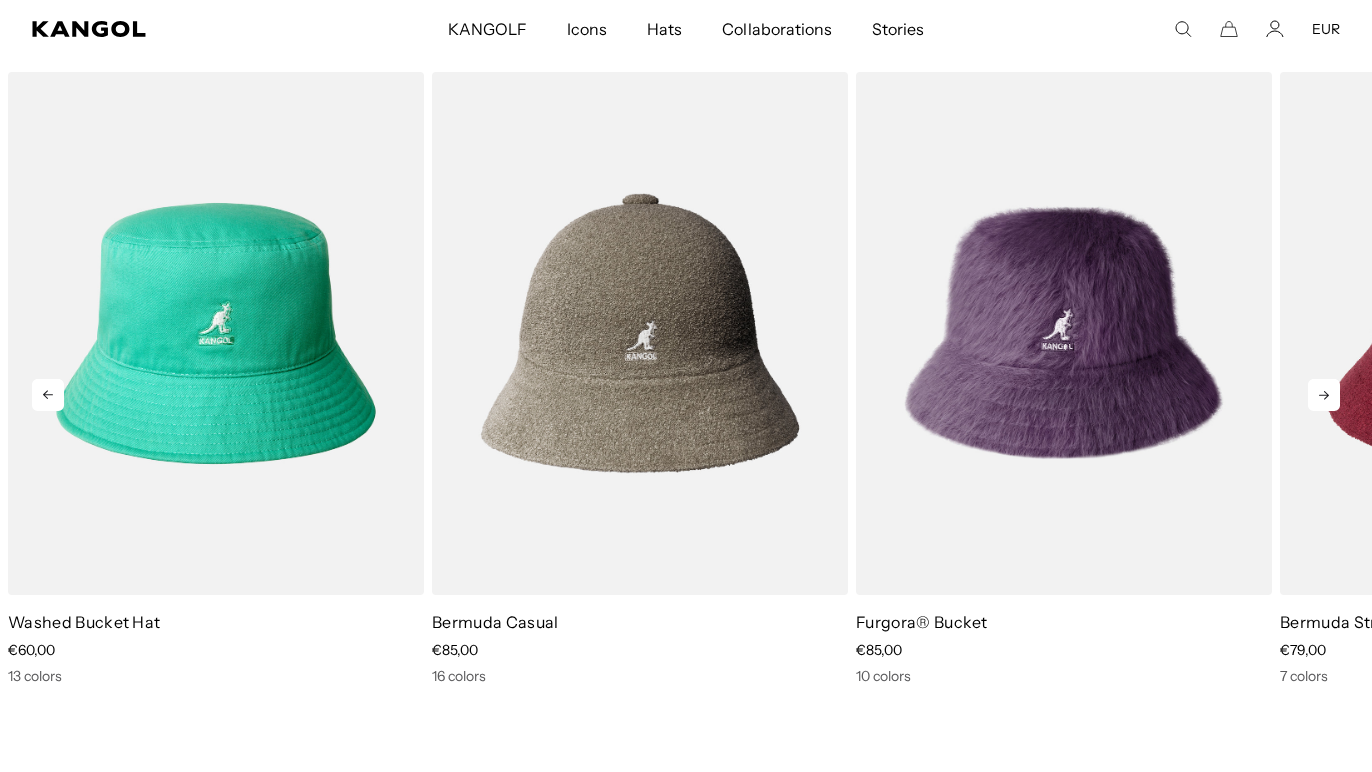 click 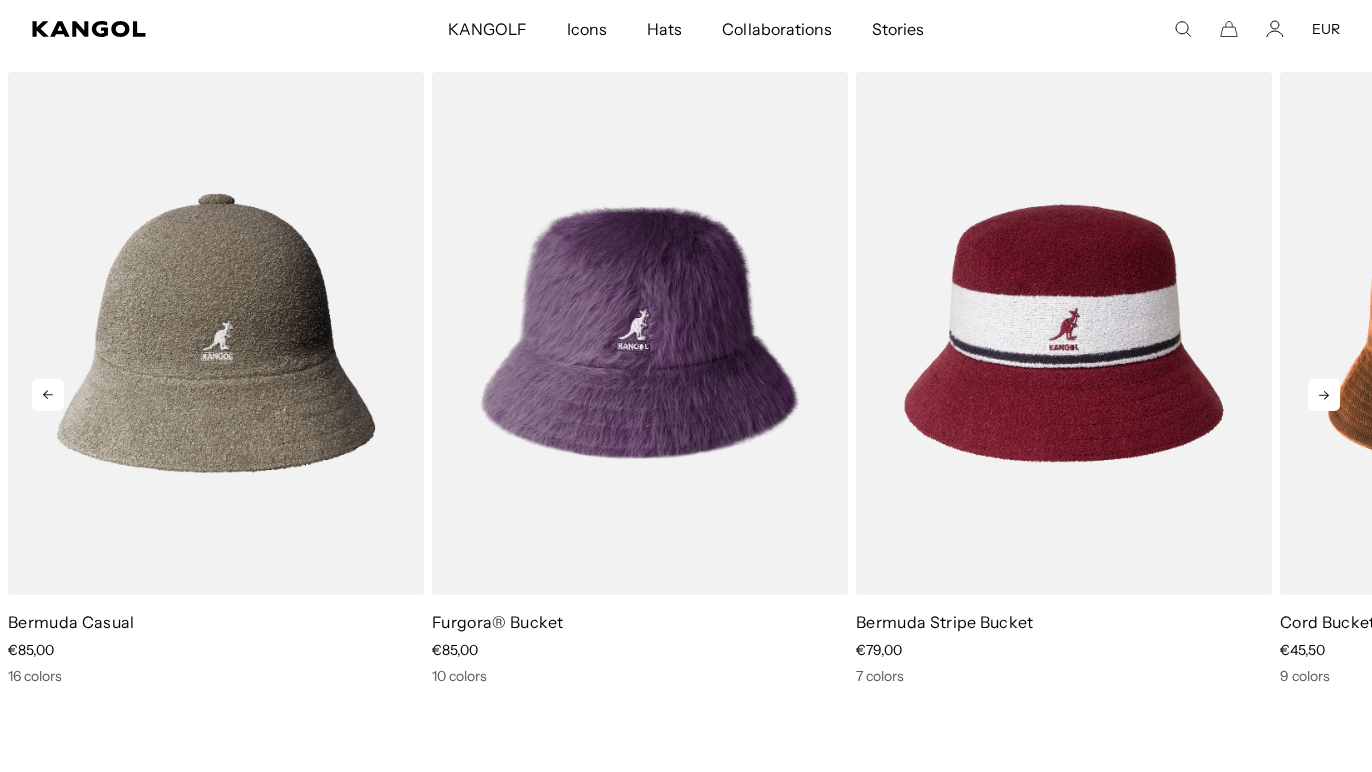 scroll, scrollTop: 0, scrollLeft: 412, axis: horizontal 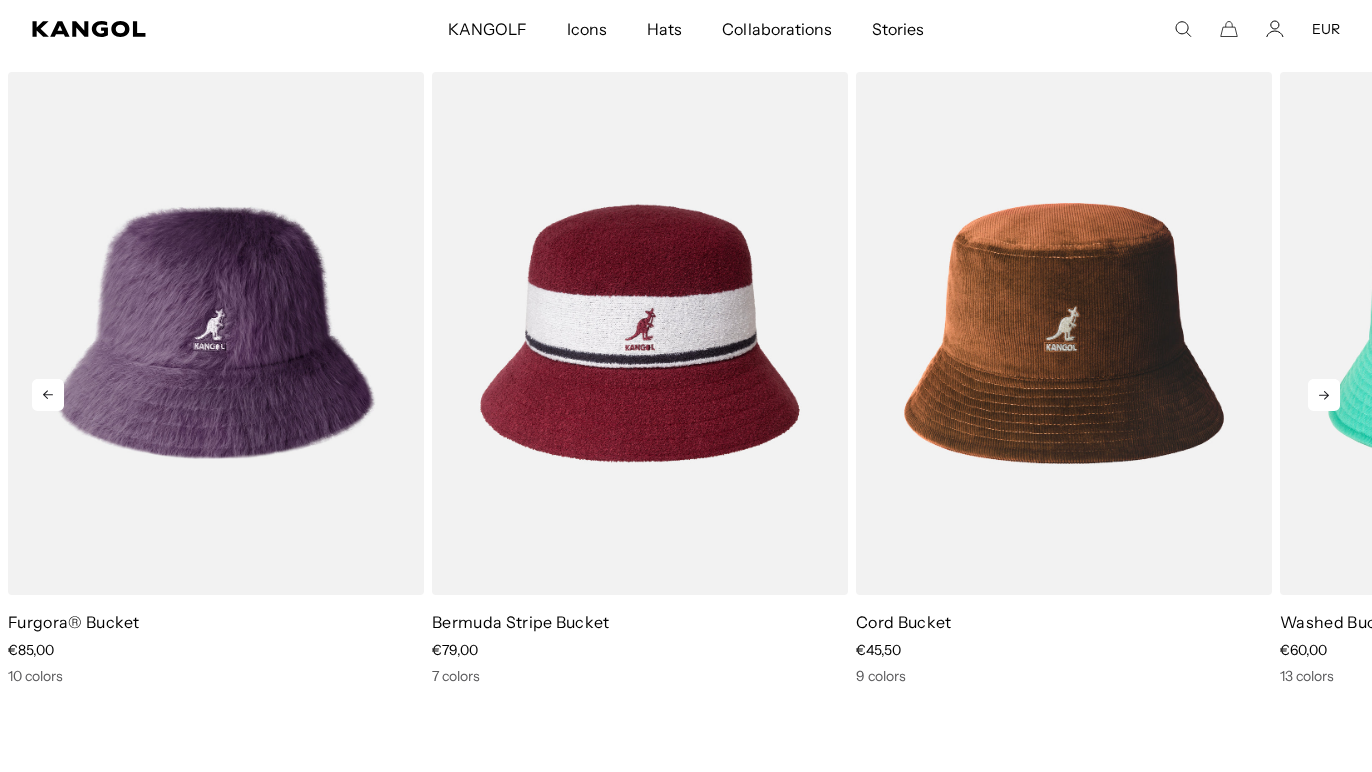 click 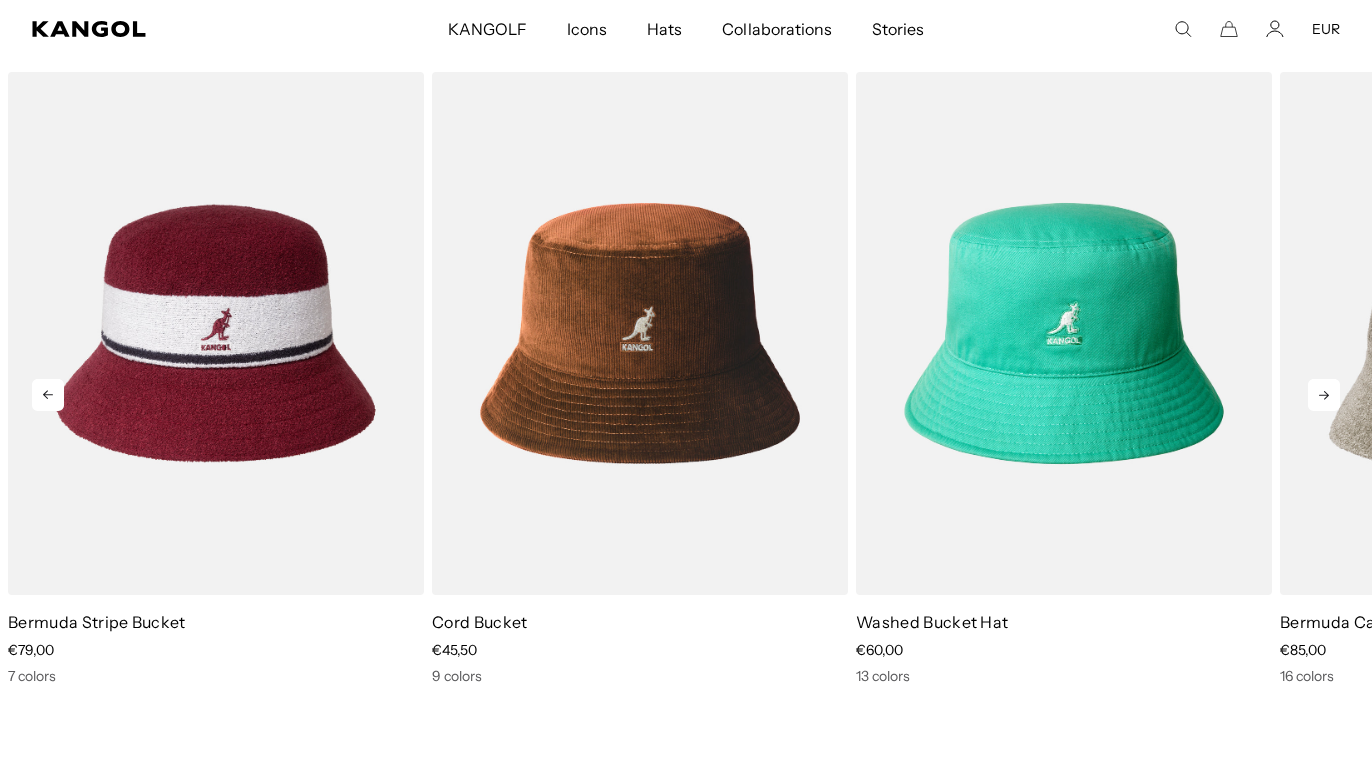 click 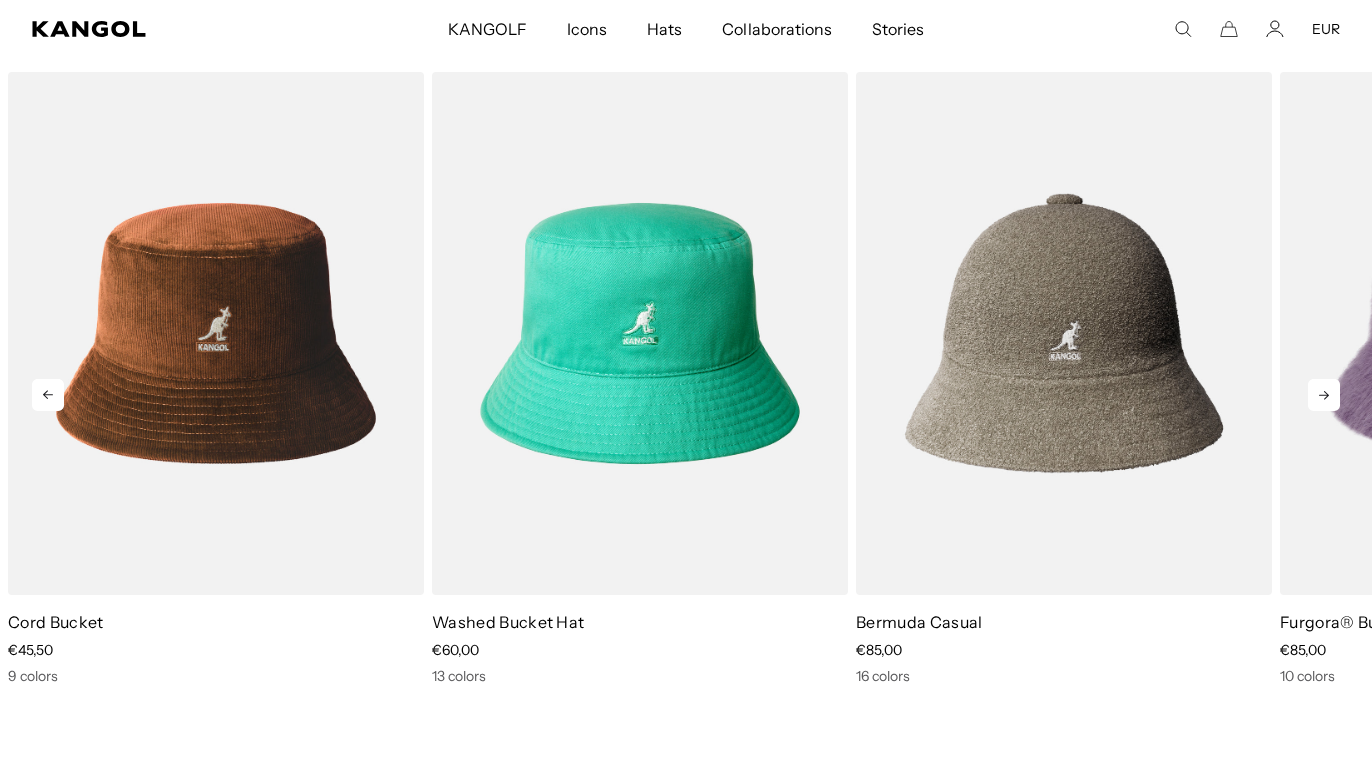 click 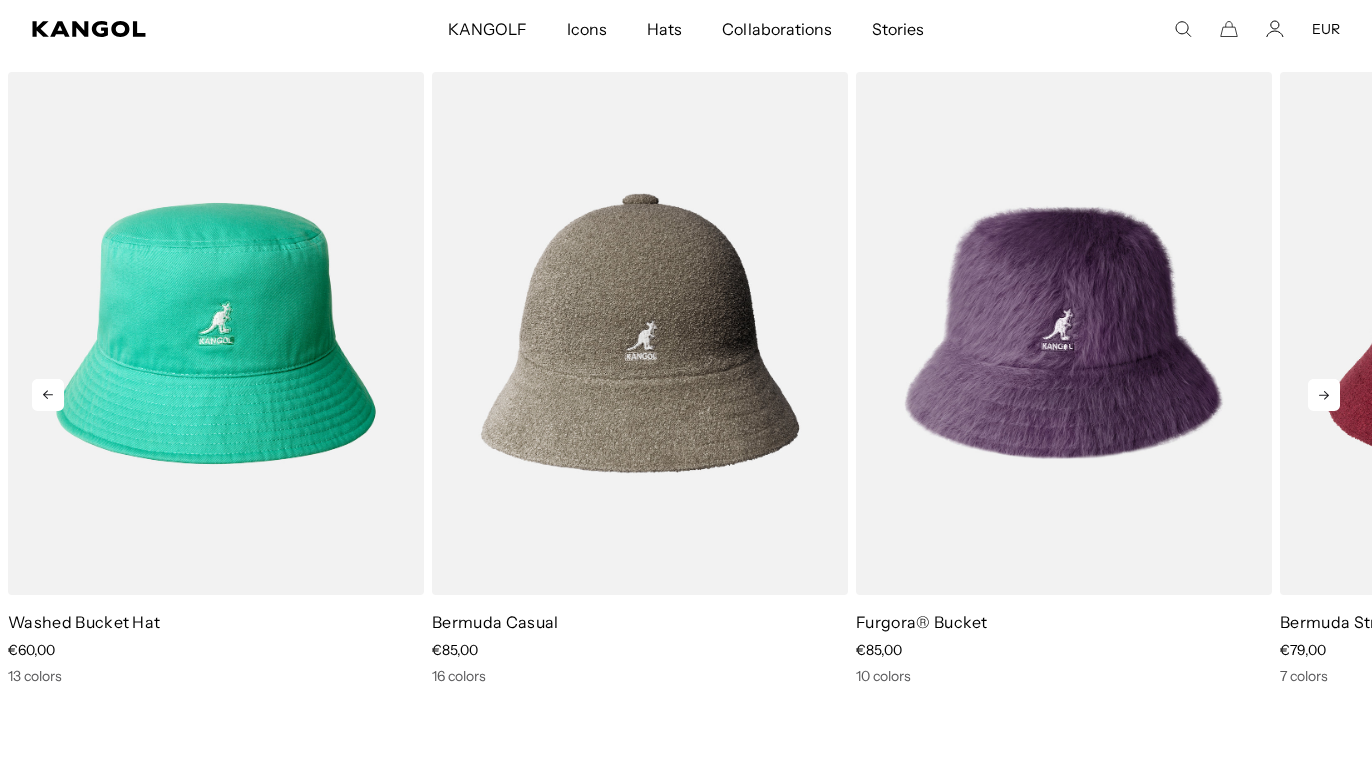 scroll, scrollTop: 0, scrollLeft: 0, axis: both 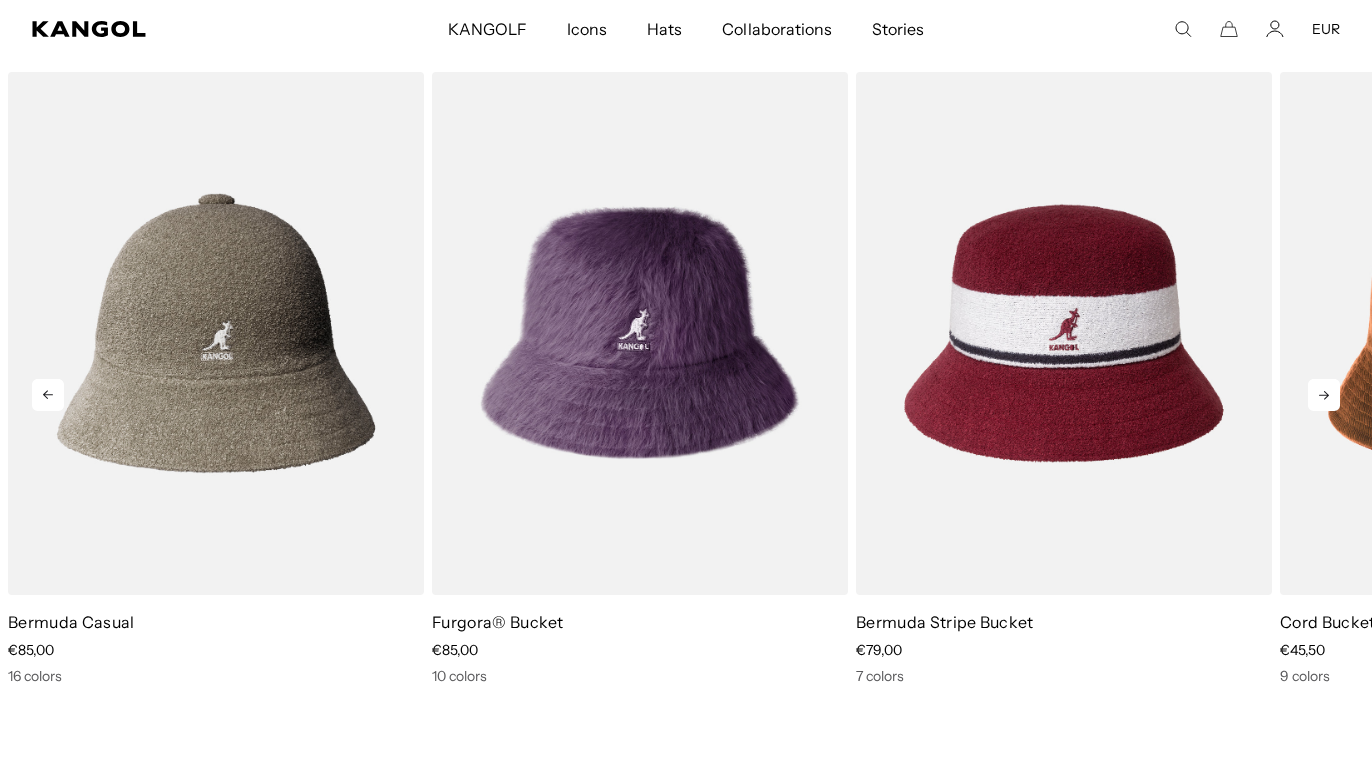 click 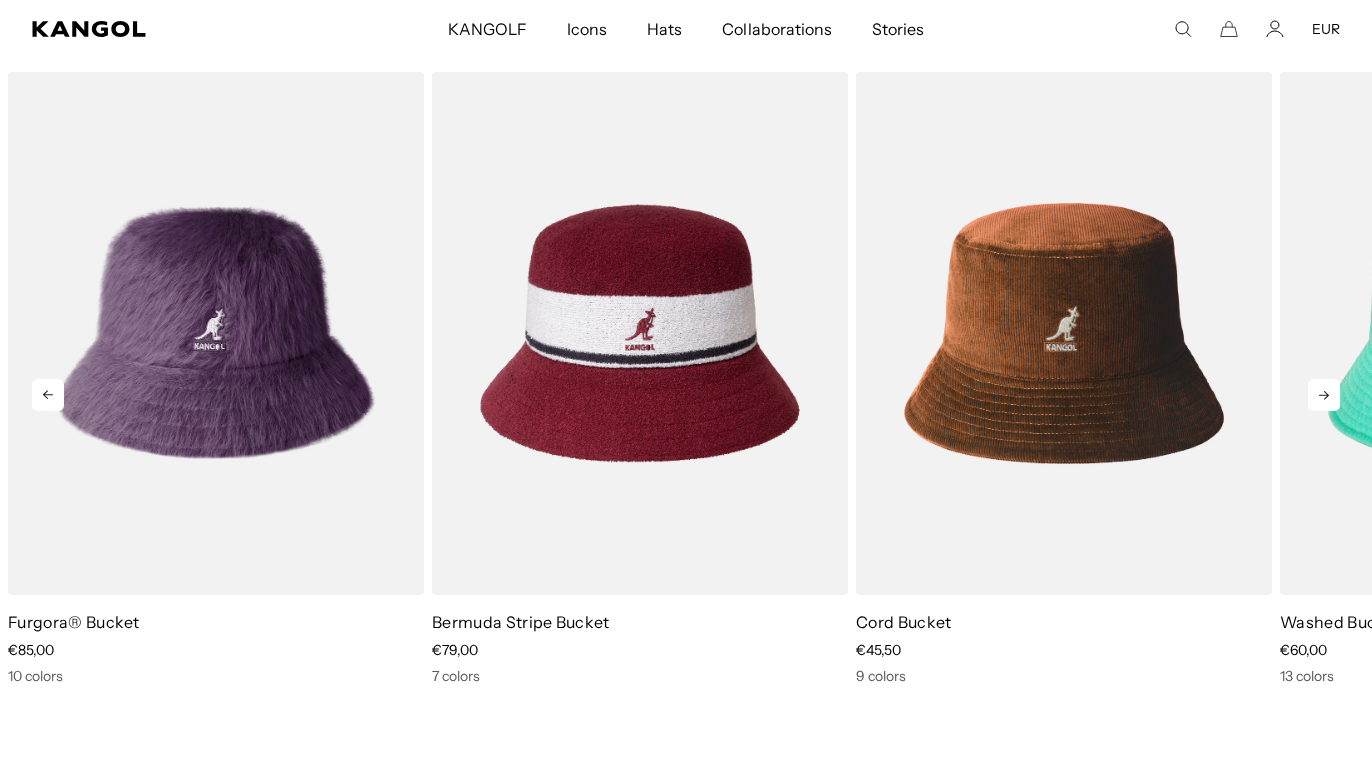 click 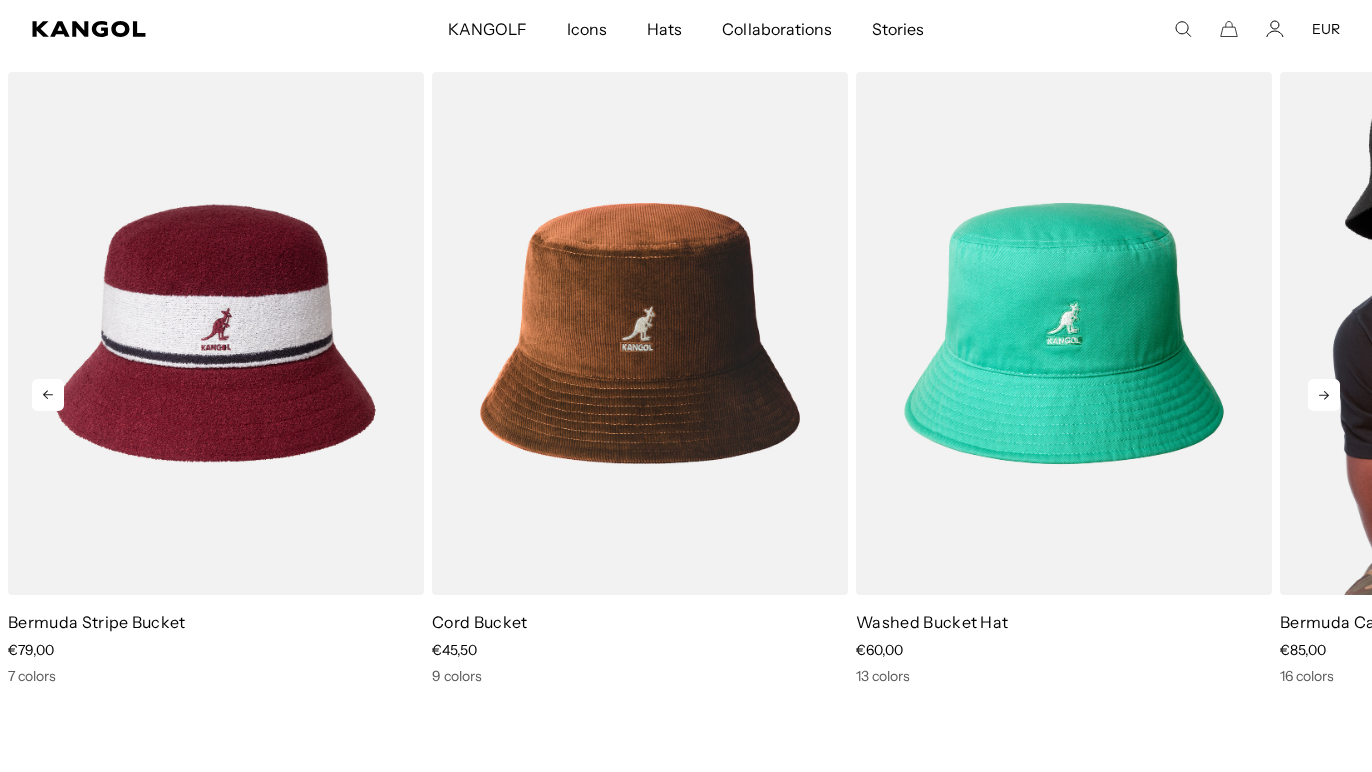 scroll, scrollTop: 0, scrollLeft: 412, axis: horizontal 